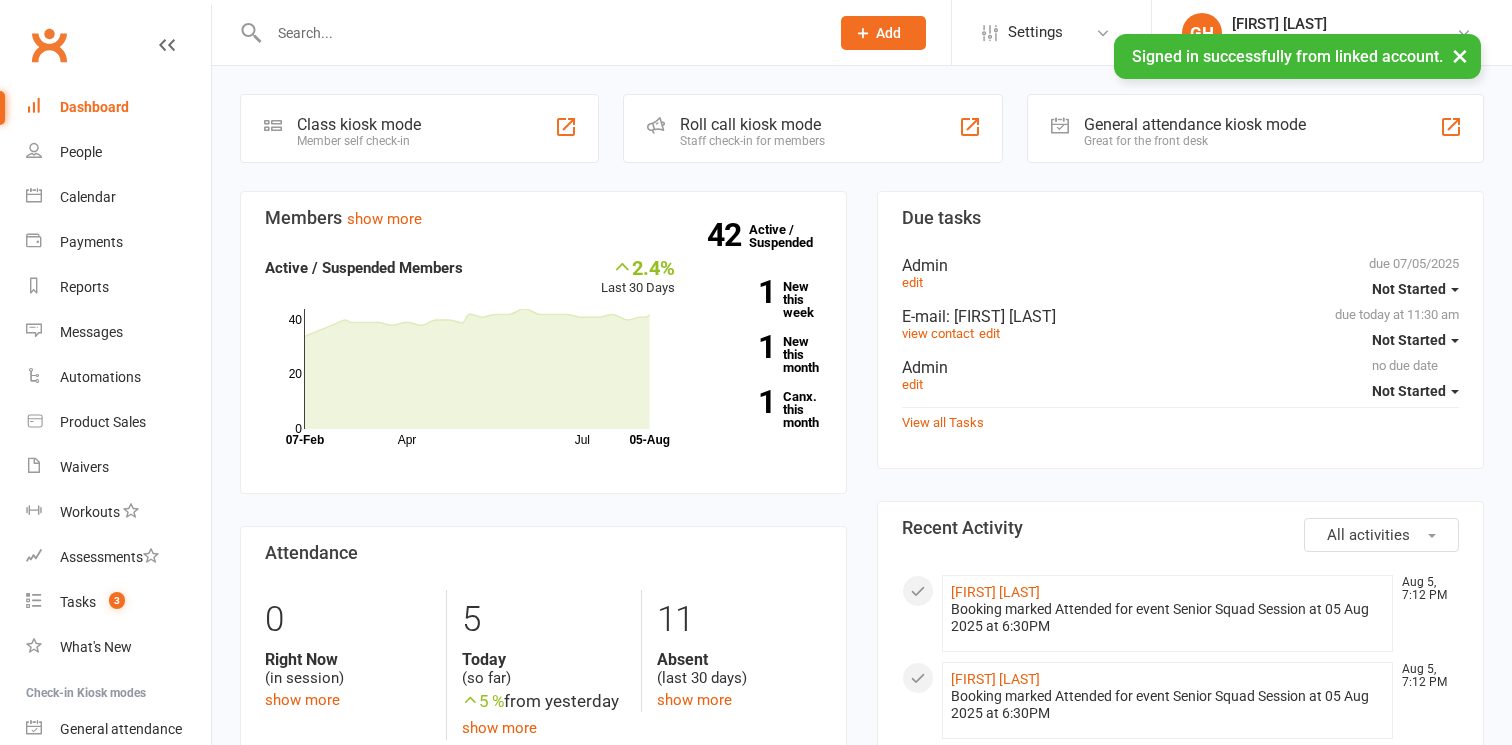 scroll, scrollTop: 0, scrollLeft: 0, axis: both 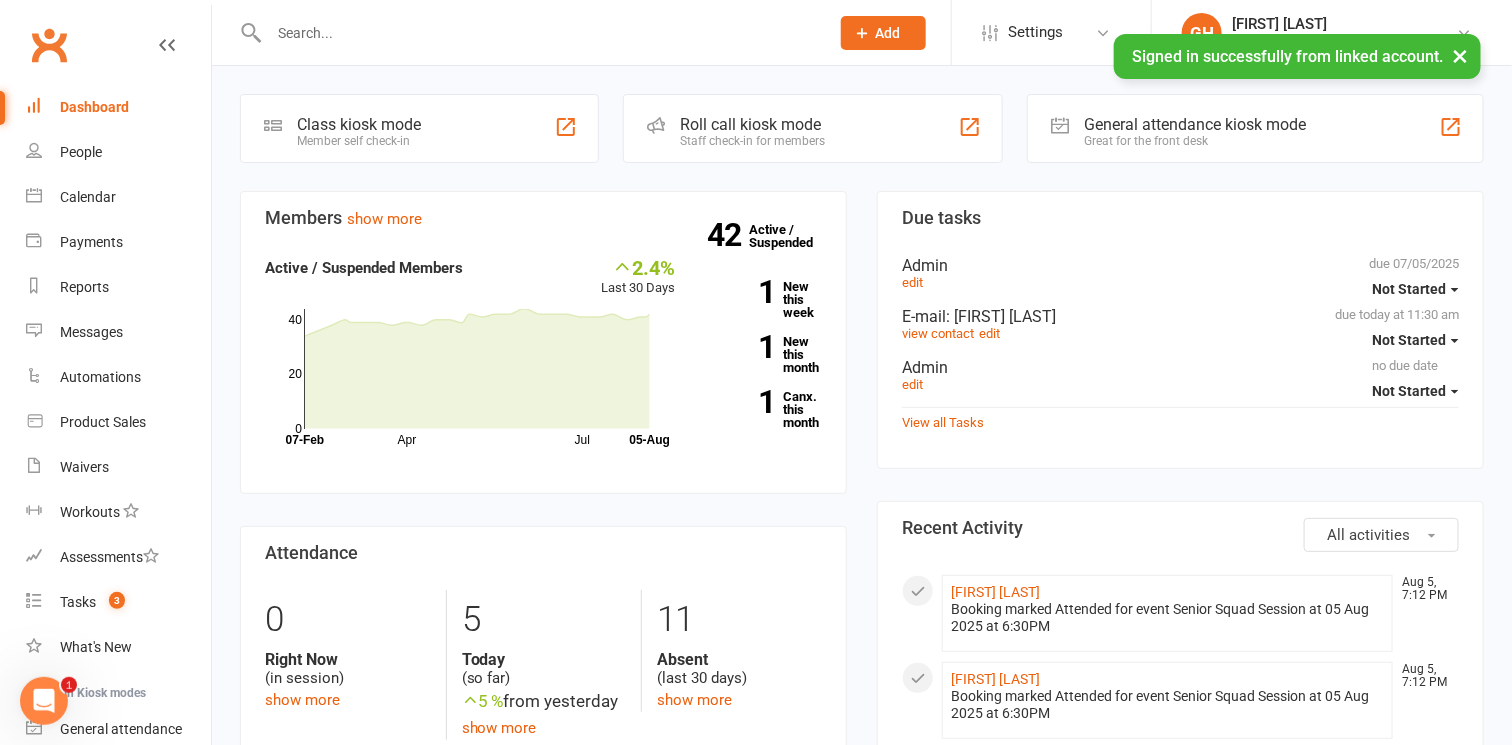 click at bounding box center (539, 33) 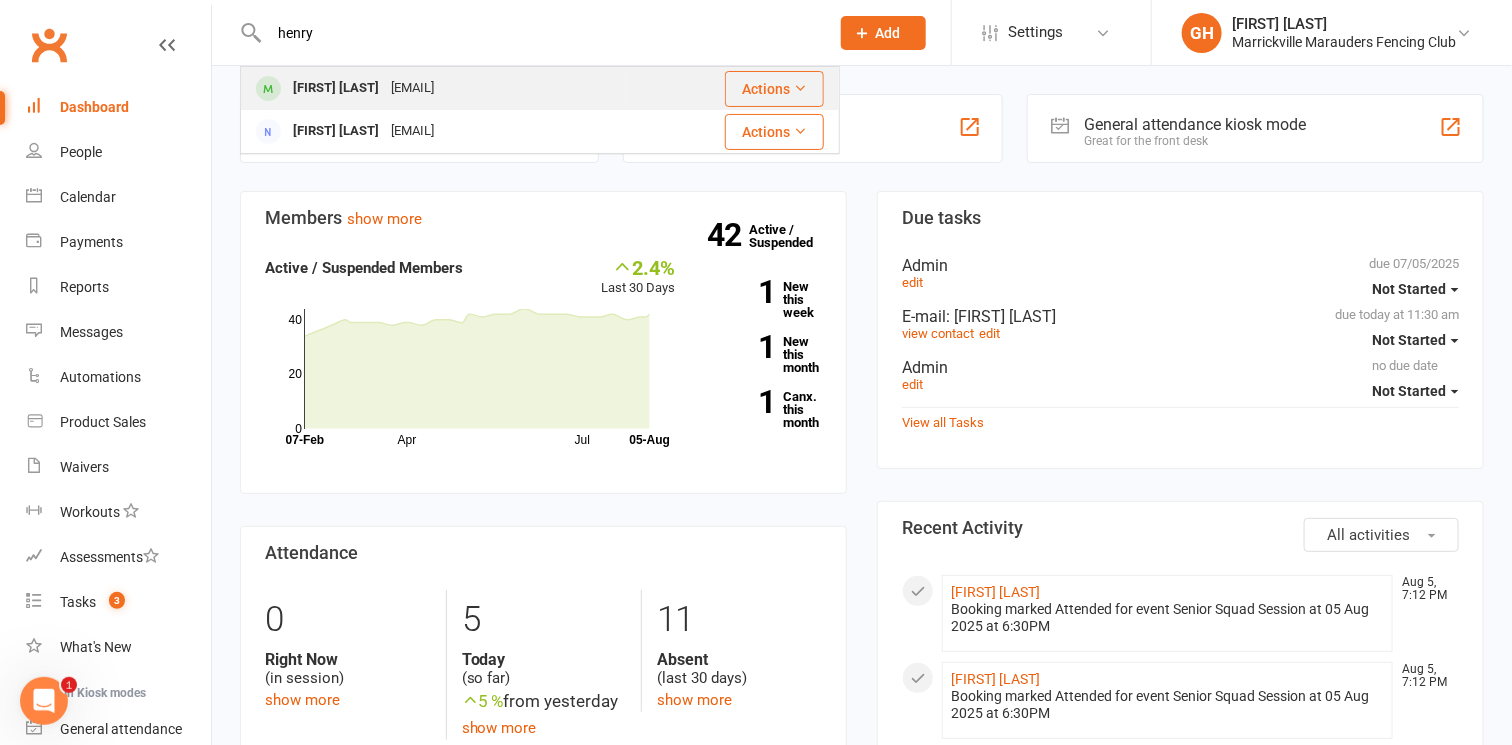 type on "henry" 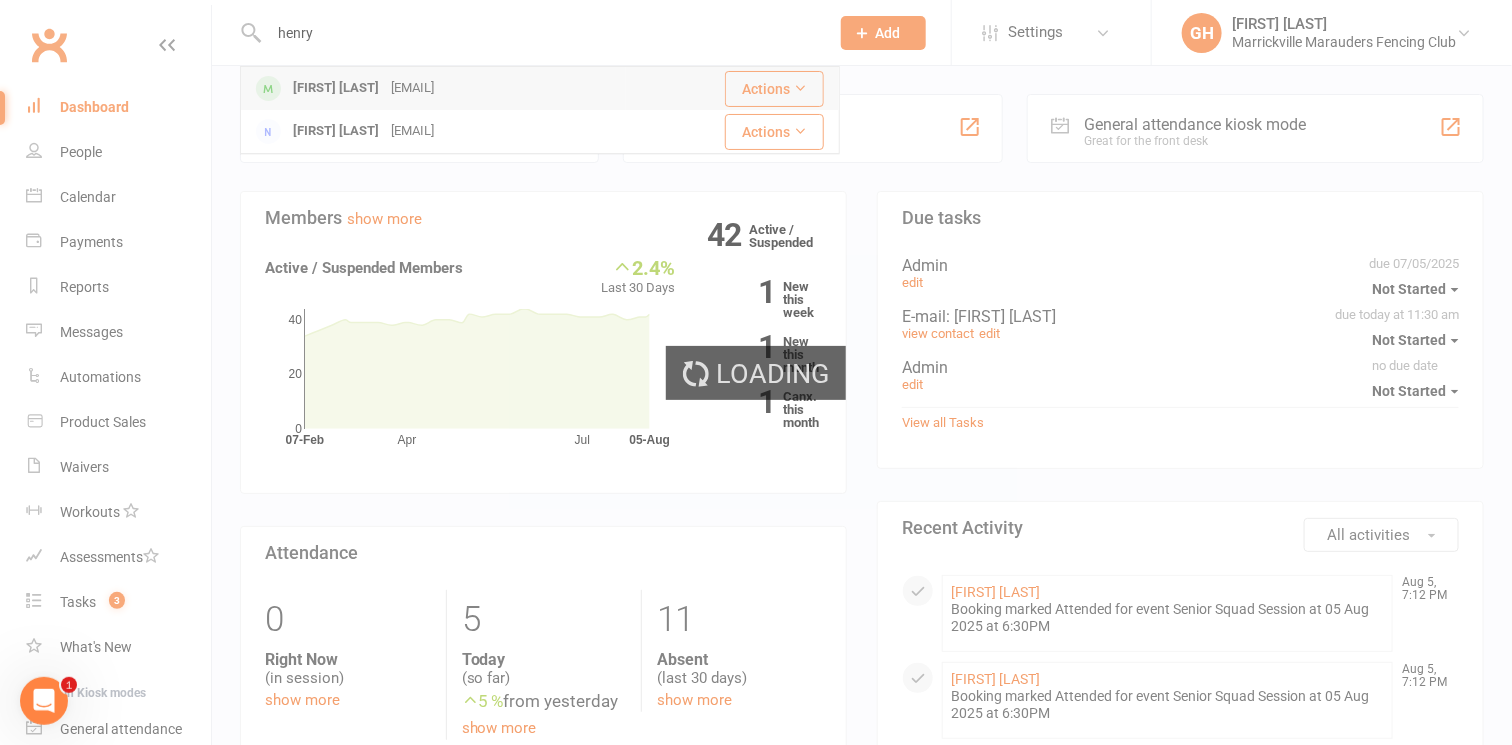 type 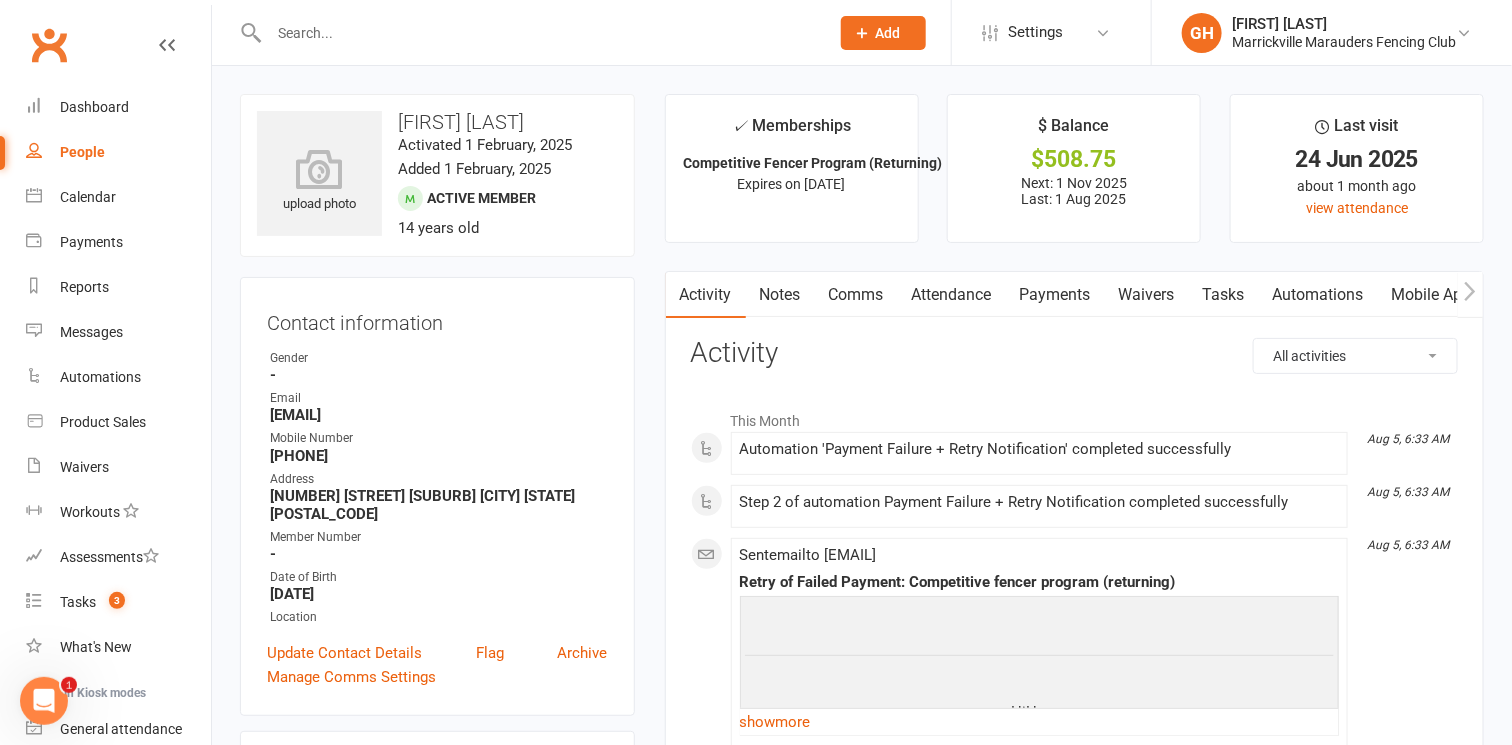click on "Payments" at bounding box center (1055, 295) 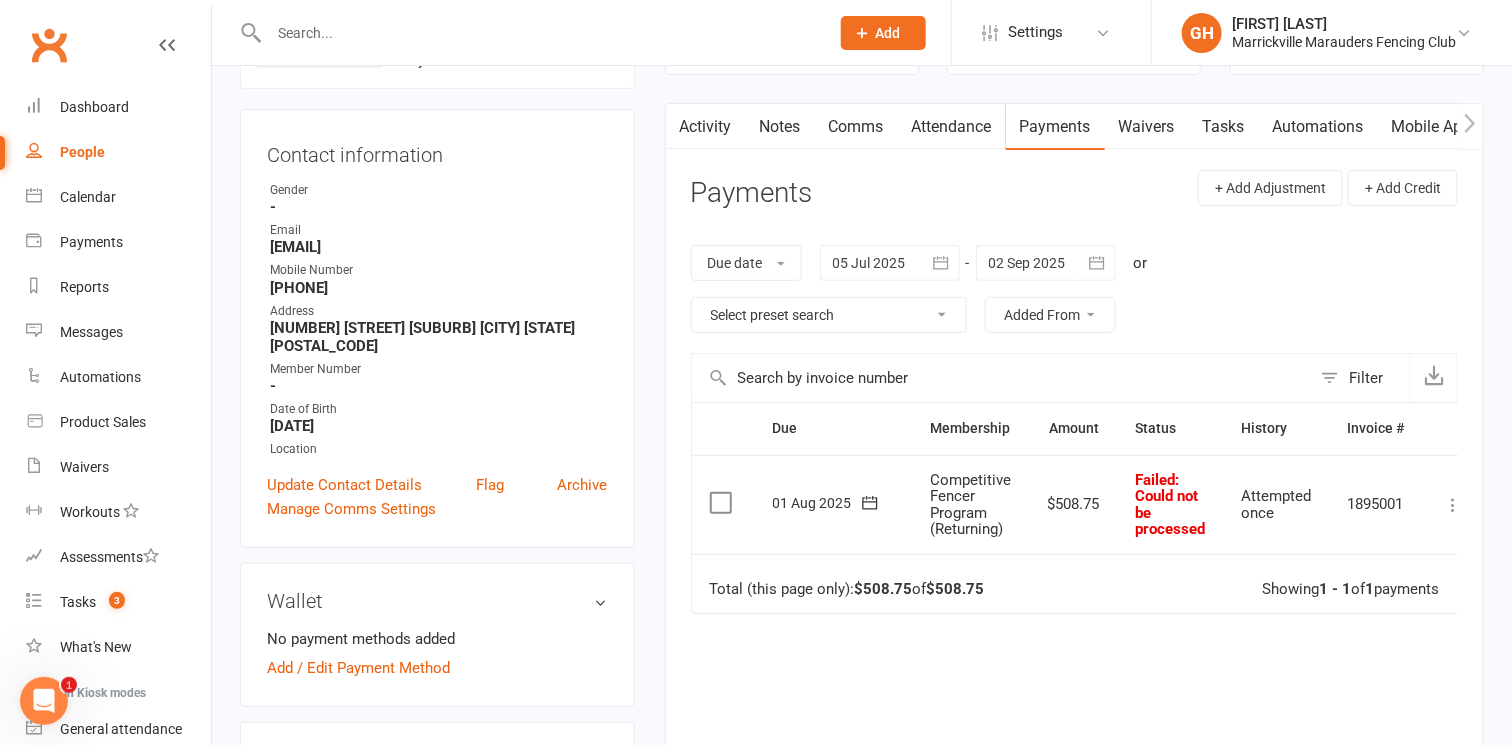 scroll, scrollTop: 166, scrollLeft: 0, axis: vertical 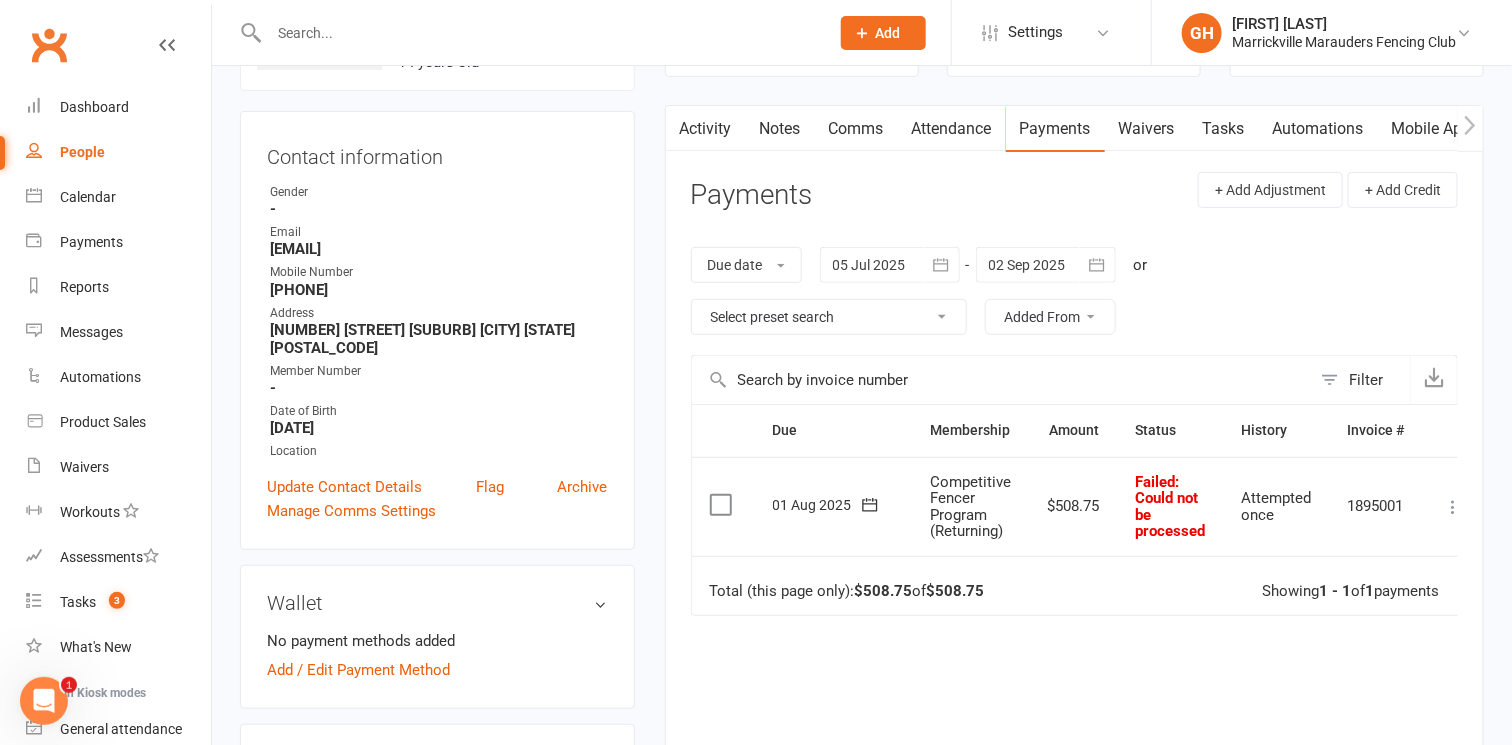 click at bounding box center (1453, 507) 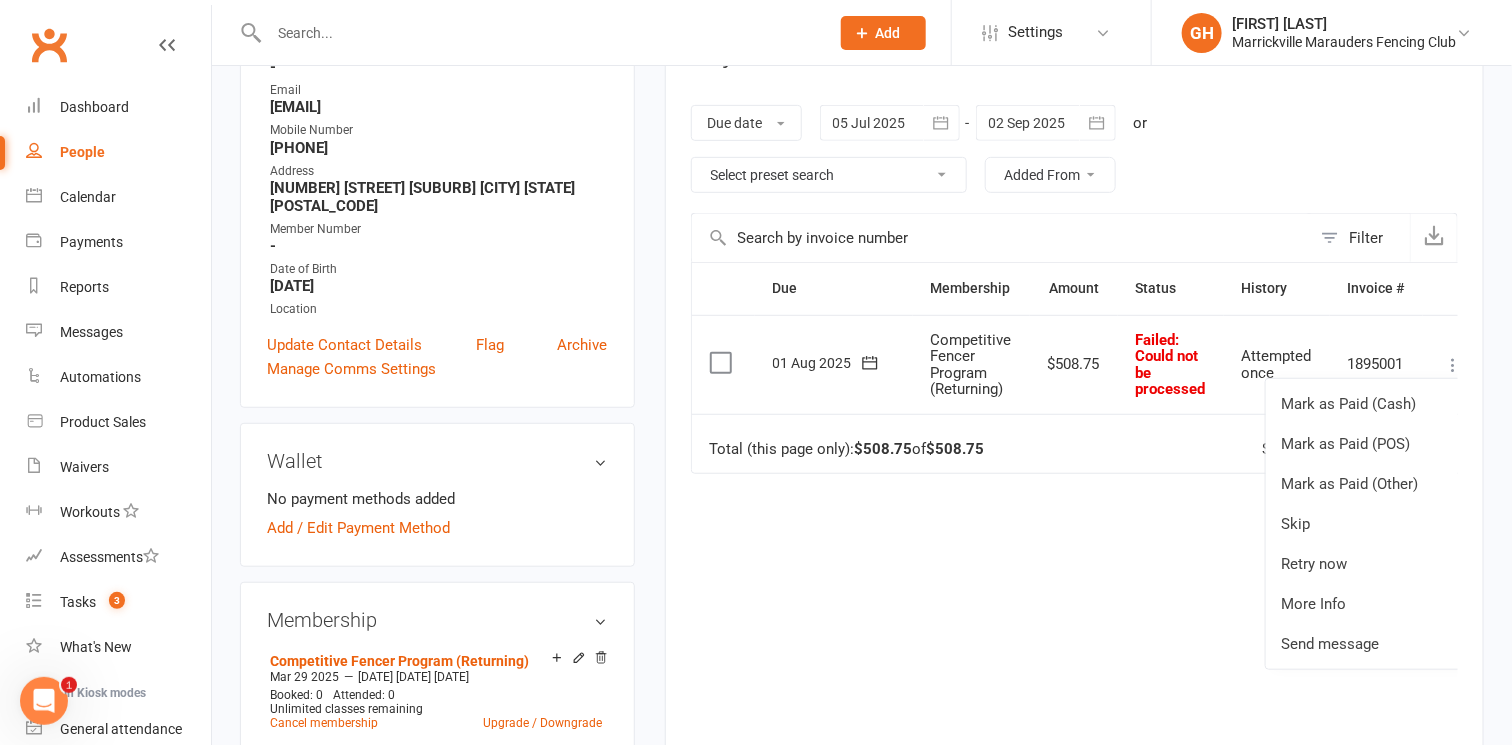 scroll, scrollTop: 309, scrollLeft: 0, axis: vertical 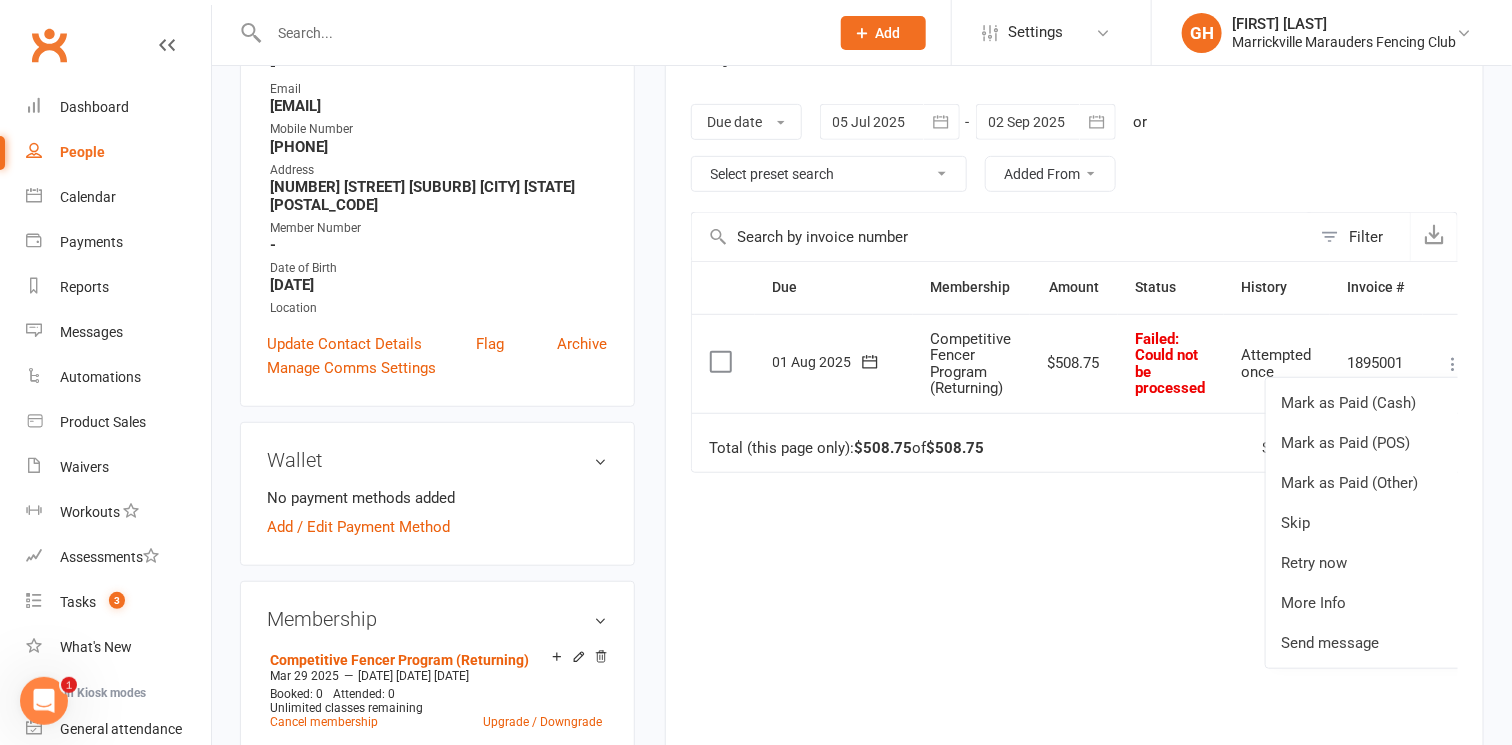 click on "Due  Contact  Membership Amount  Status History Invoice # Select this 01 Aug 2025
[FIRST] [LAST]
Competitive Fencer Program (Returning) $508.75 Failed : Could not be processed  Attempted once 1895001 Mark as Paid (Cash)  Mark as Paid (POS)  Mark as Paid (Other)  Skip  Retry now More Info Send message Total (this page only):  $508.75  of  $508.75 Showing  1 - 1  of  1  payments" at bounding box center [1074, 496] 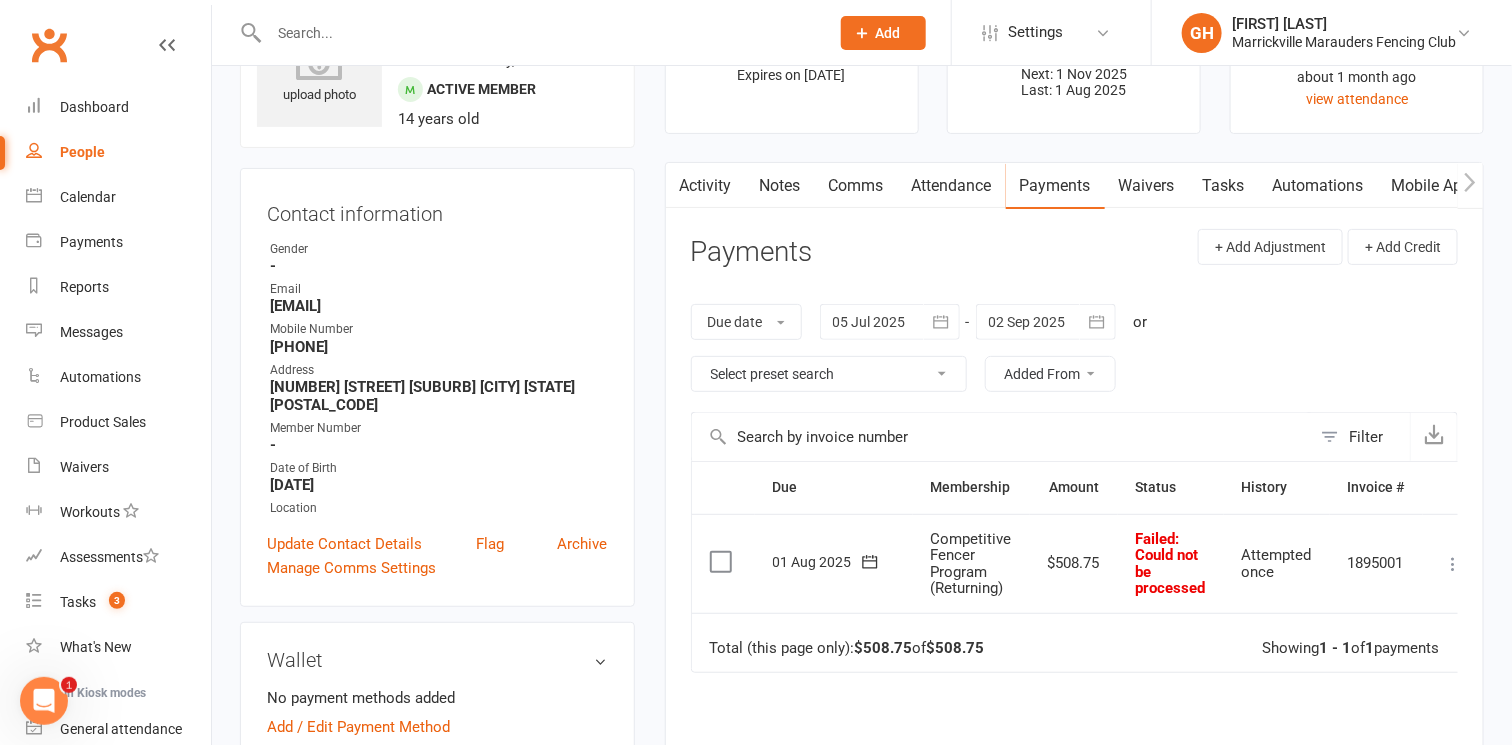 scroll, scrollTop: 69, scrollLeft: 0, axis: vertical 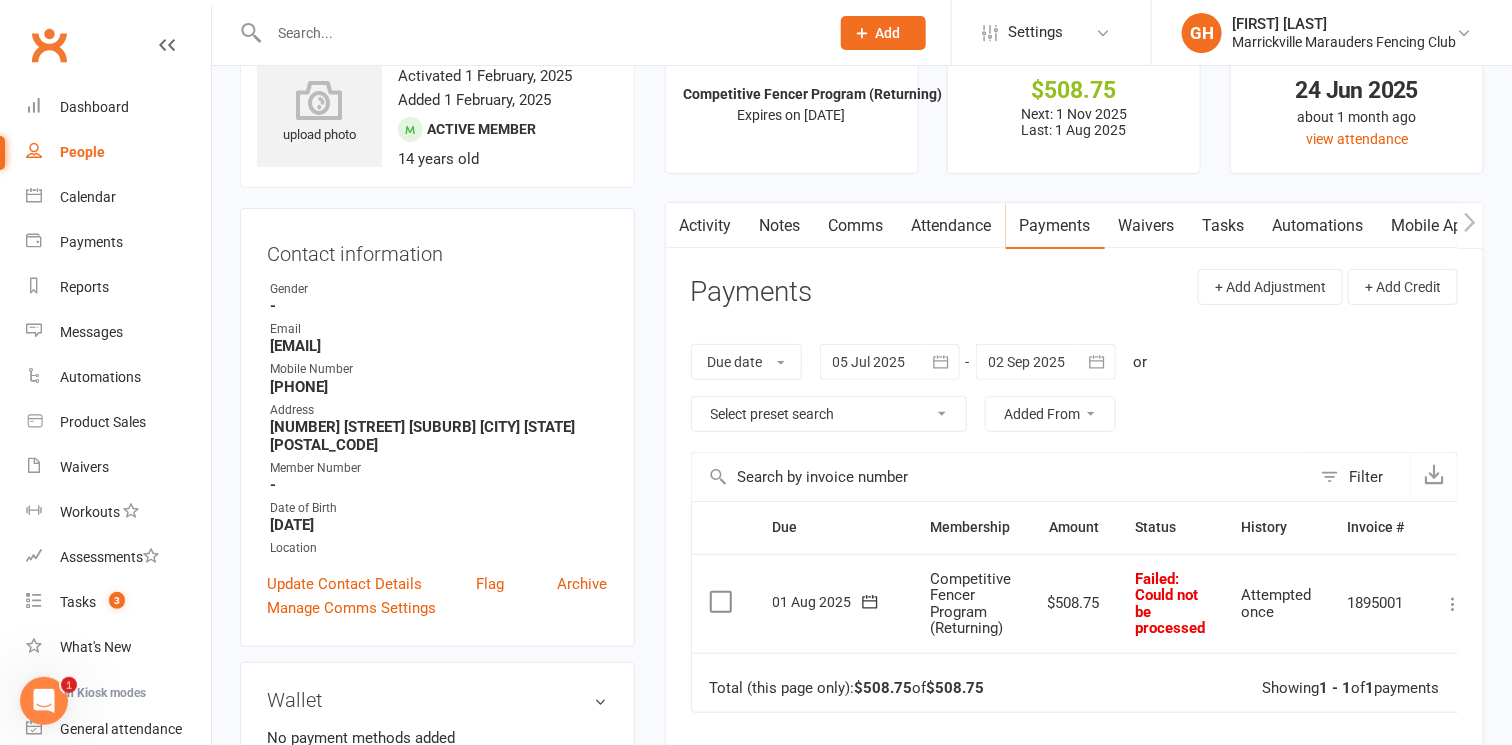 click at bounding box center [1470, 225] 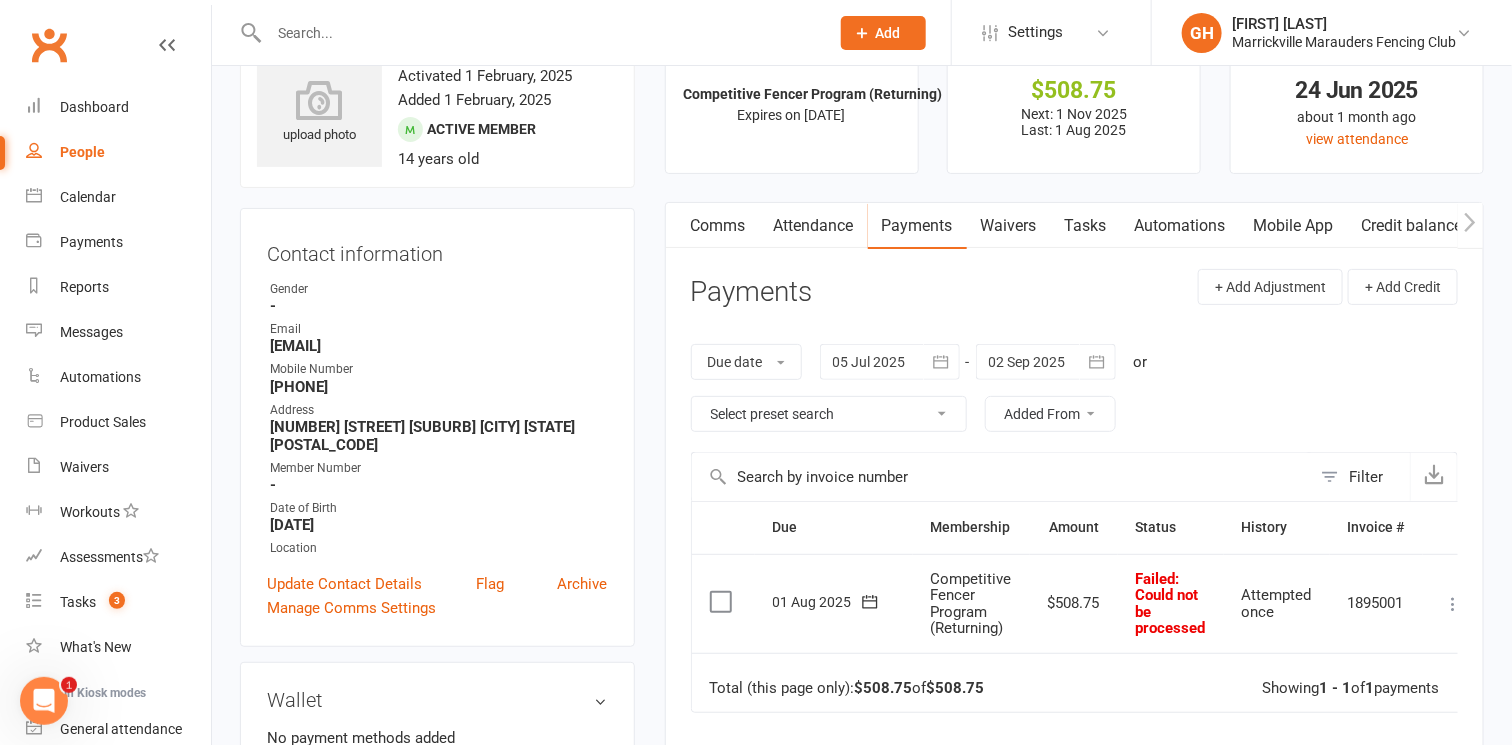 scroll, scrollTop: 0, scrollLeft: 137, axis: horizontal 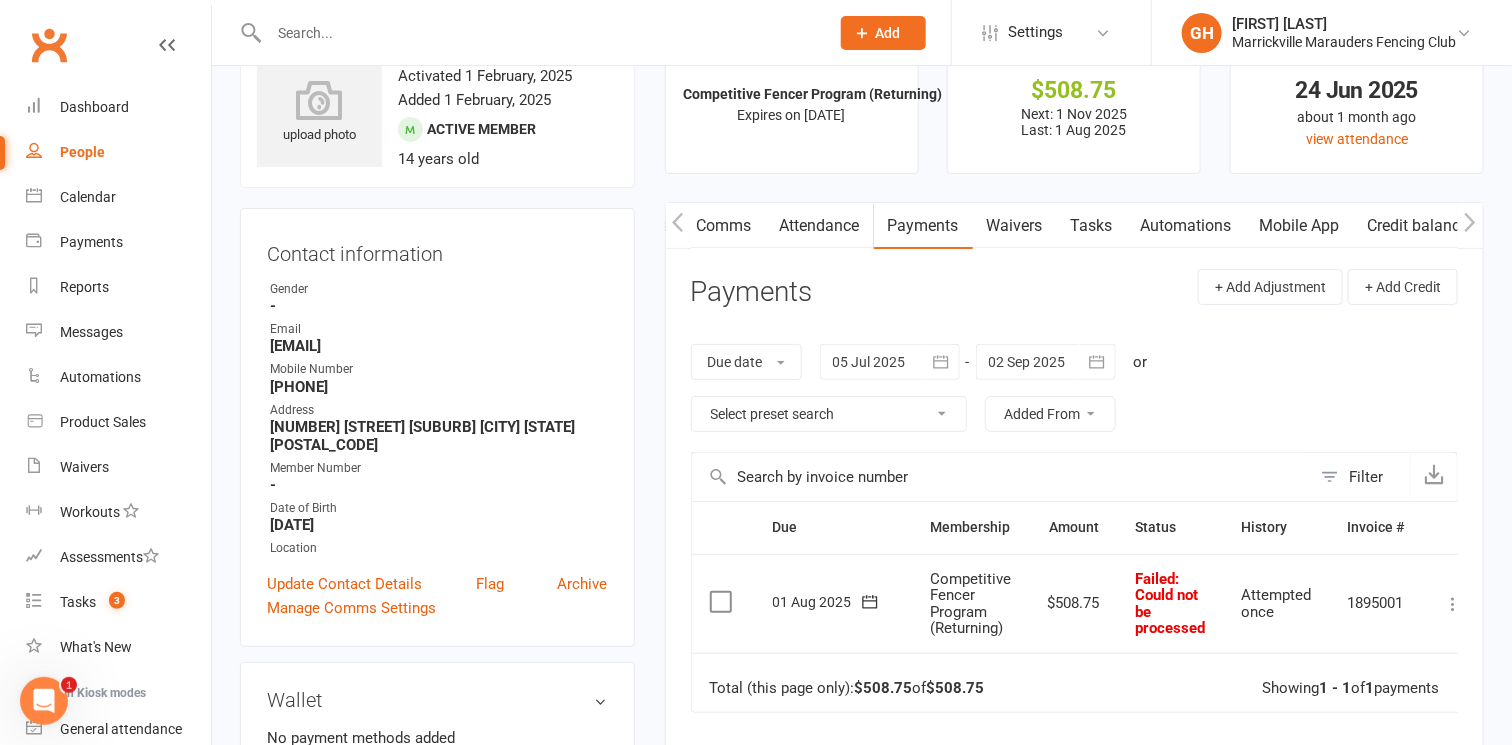 click at bounding box center [1470, 225] 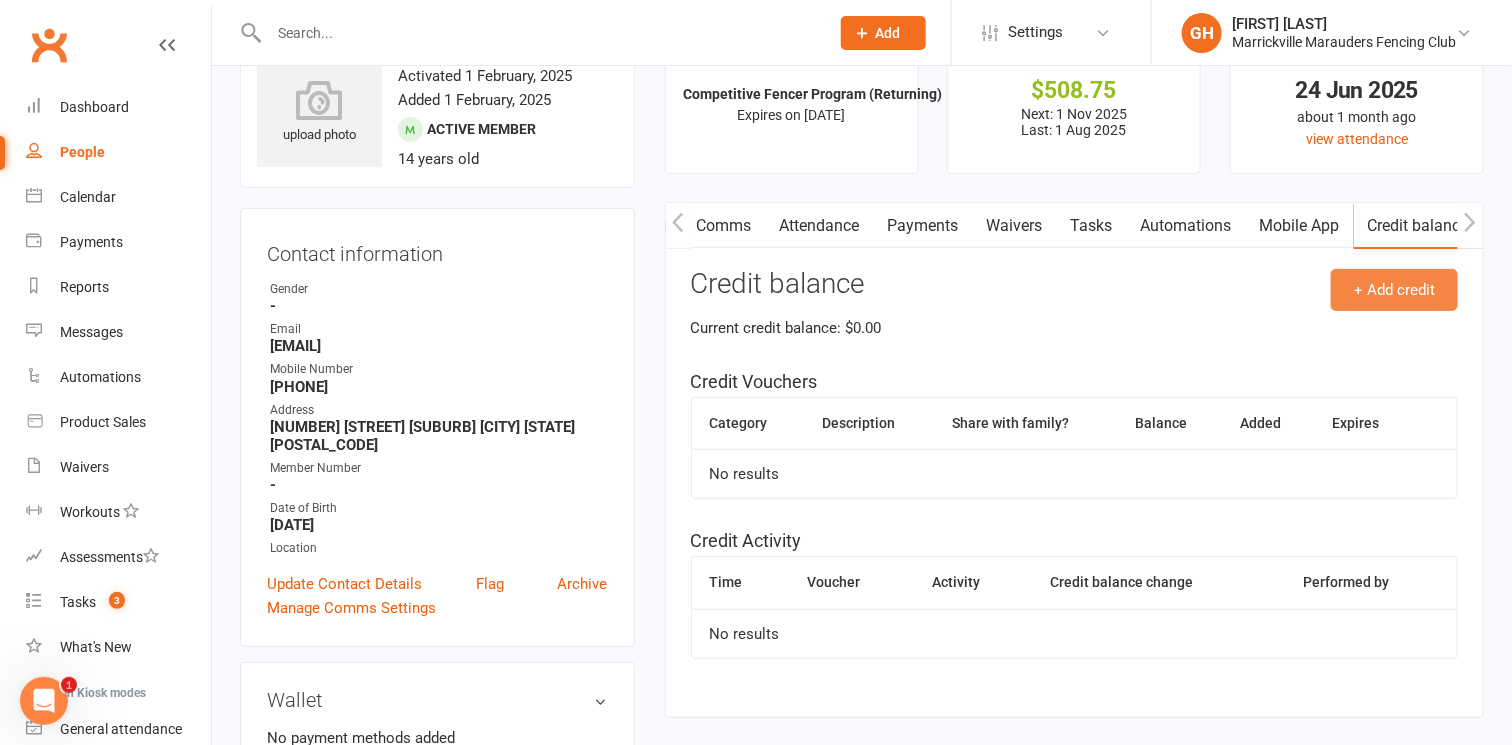 click on "+ Add credit" 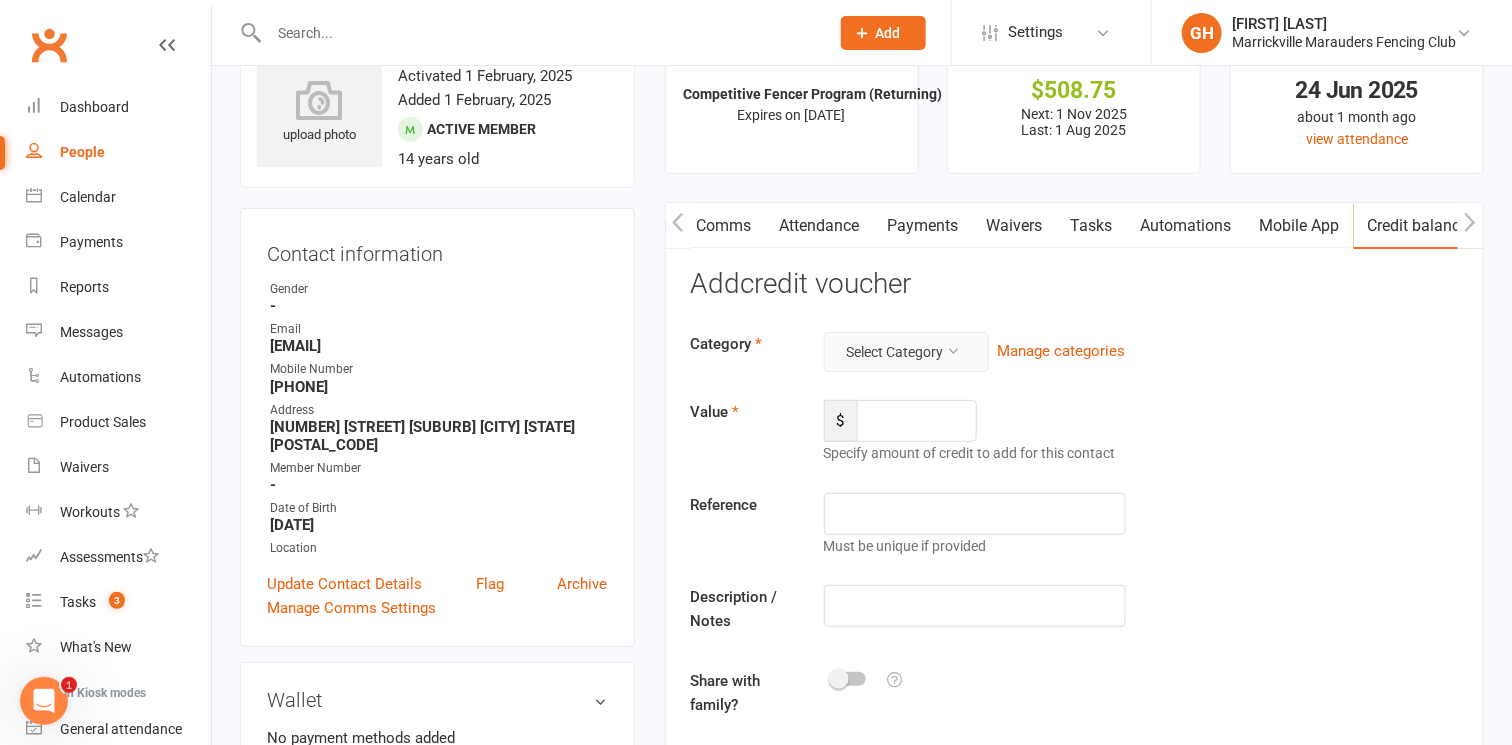 click at bounding box center (954, 351) 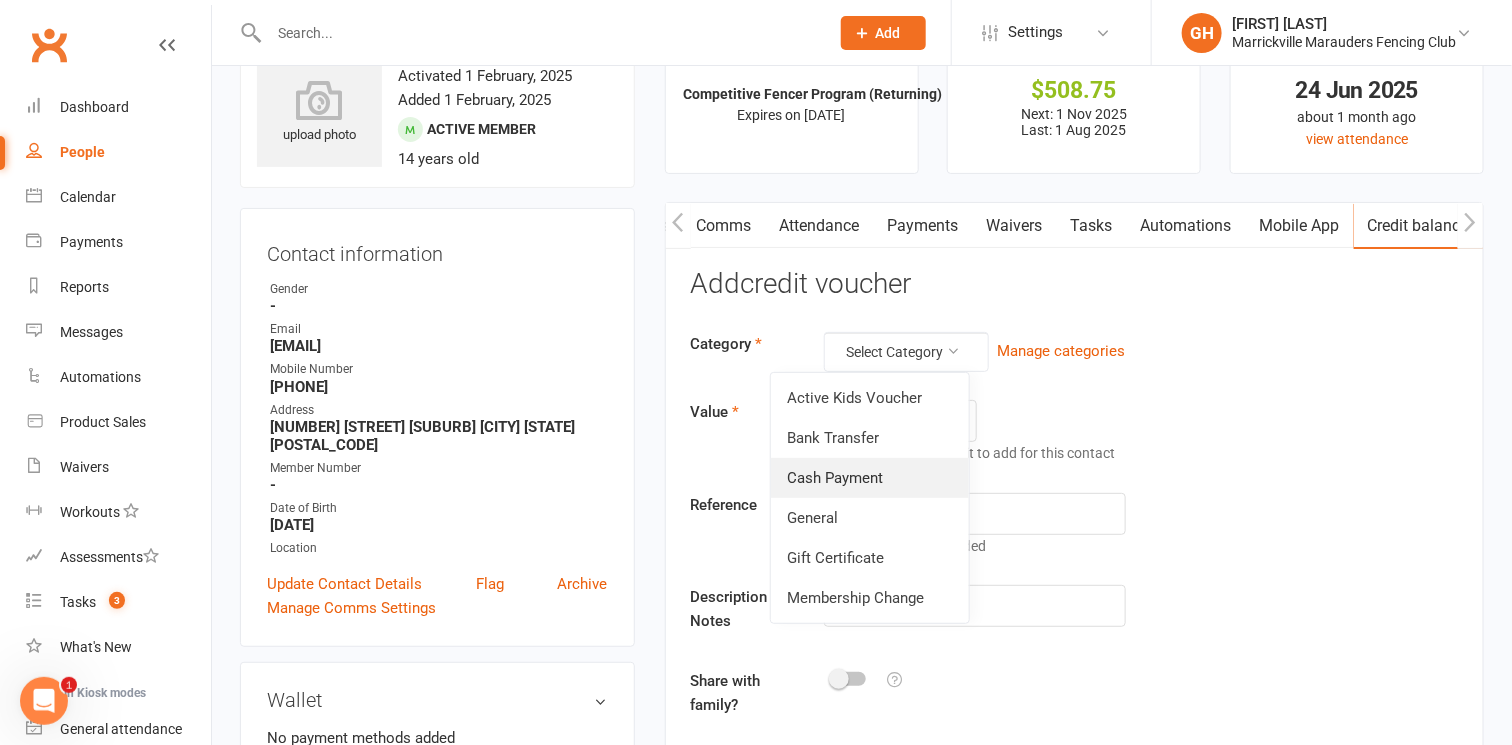 click on "Cash Payment" at bounding box center (870, 478) 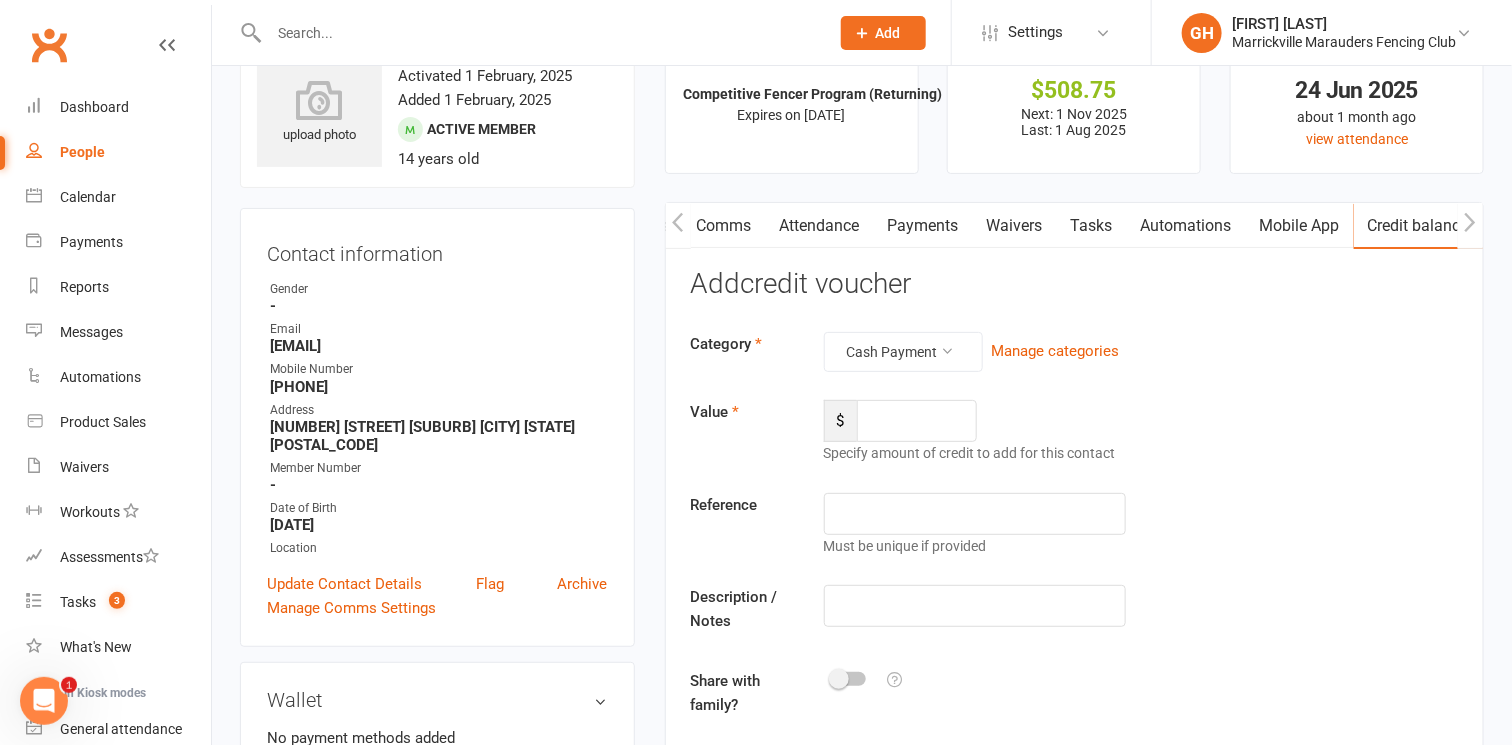 click on "Specify amount of credit to add for this contact" 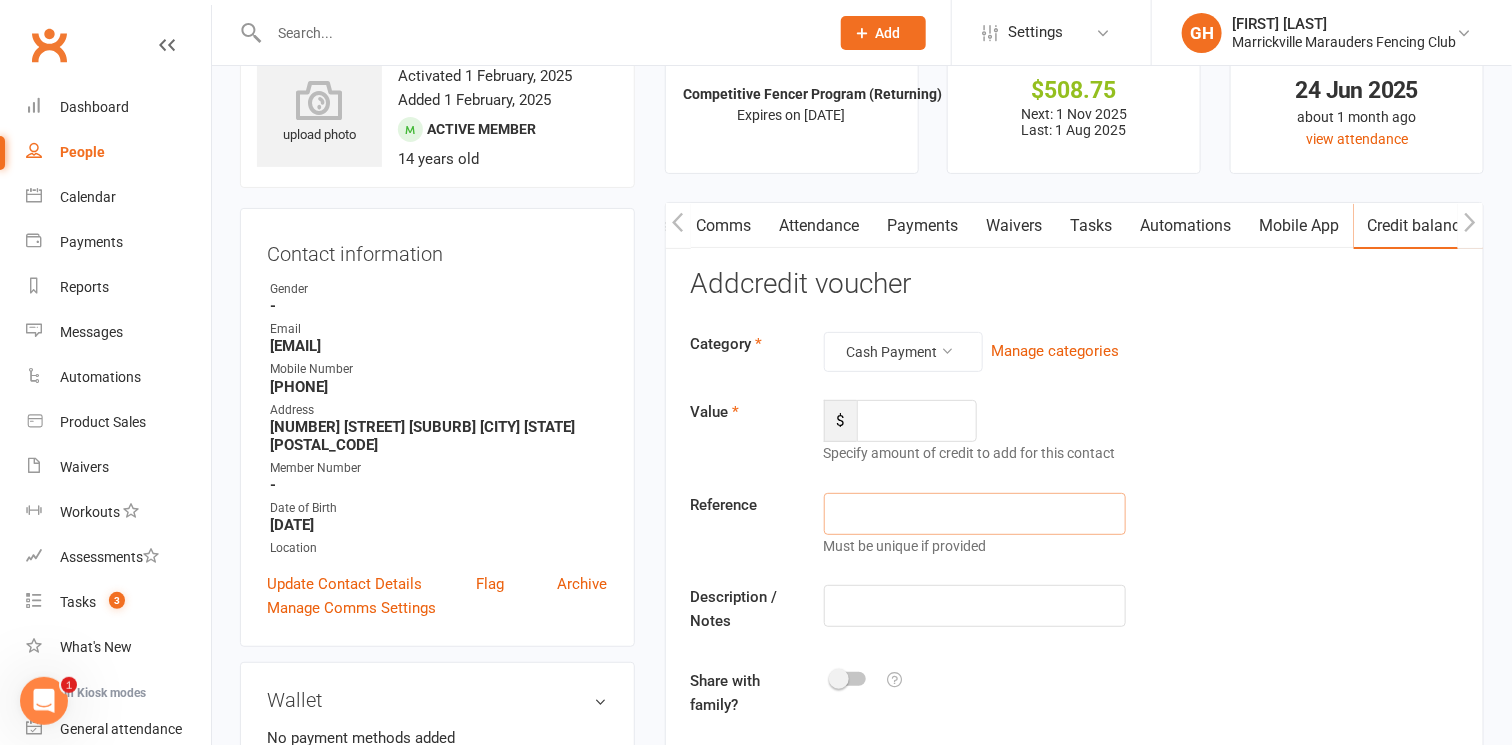 click 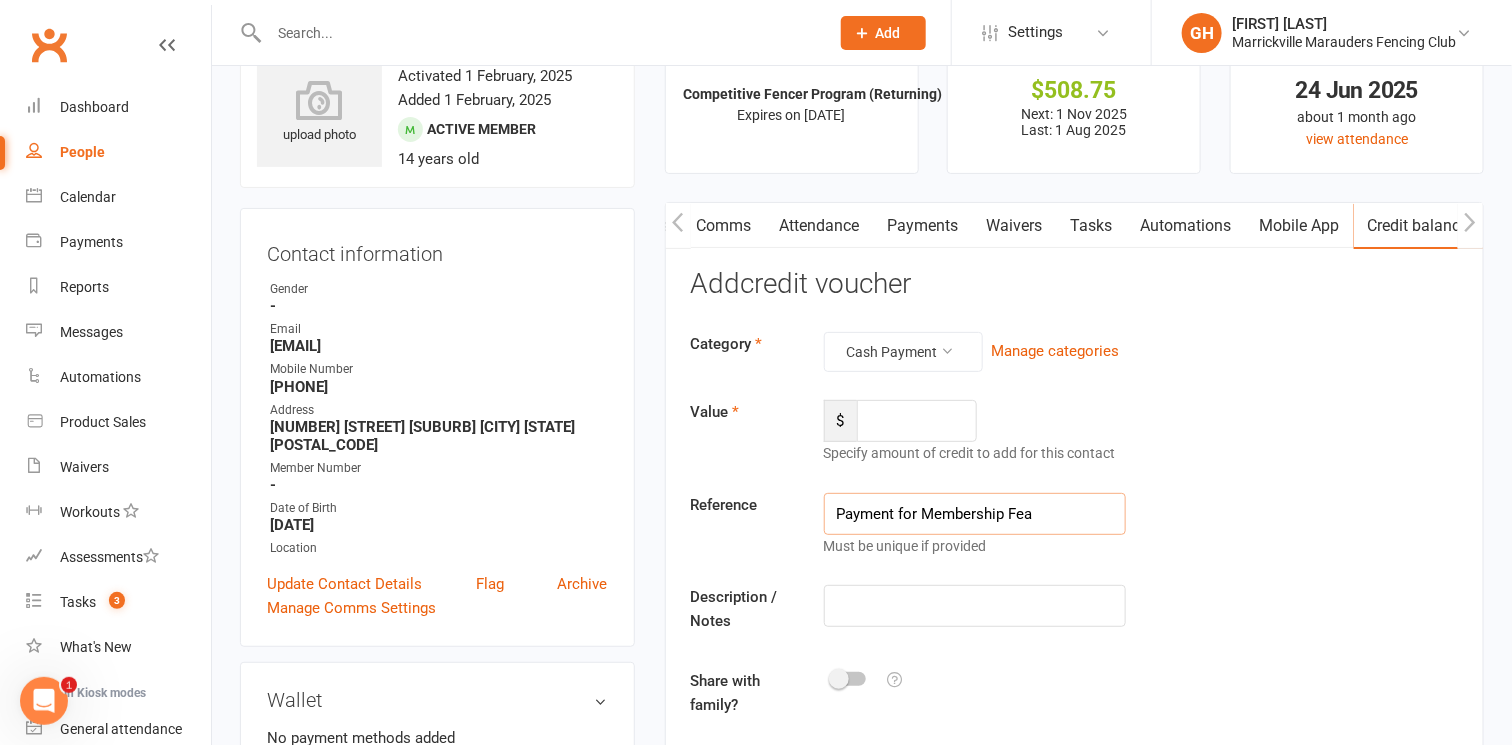 click on "Payment for Membership Fea" 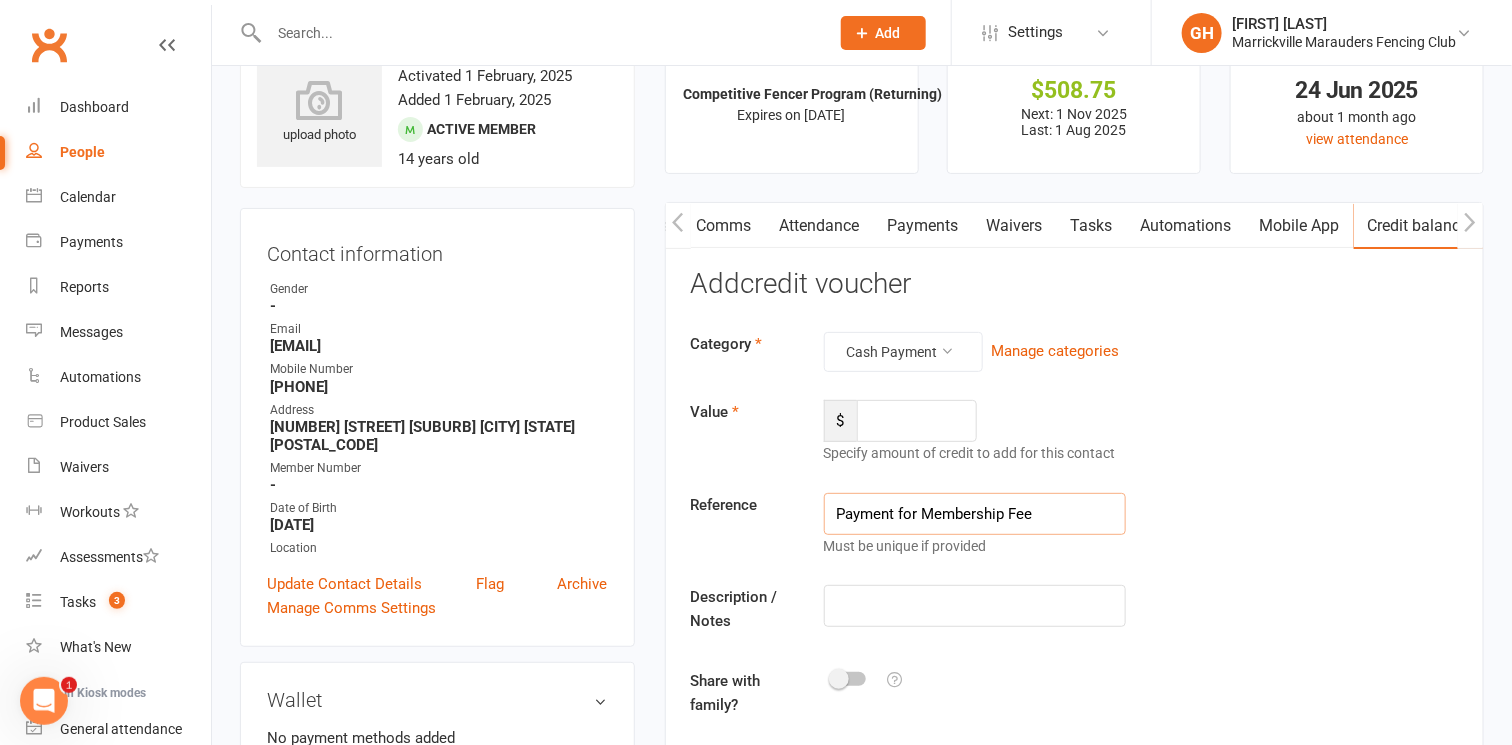 type on "Payment for Membership Fee" 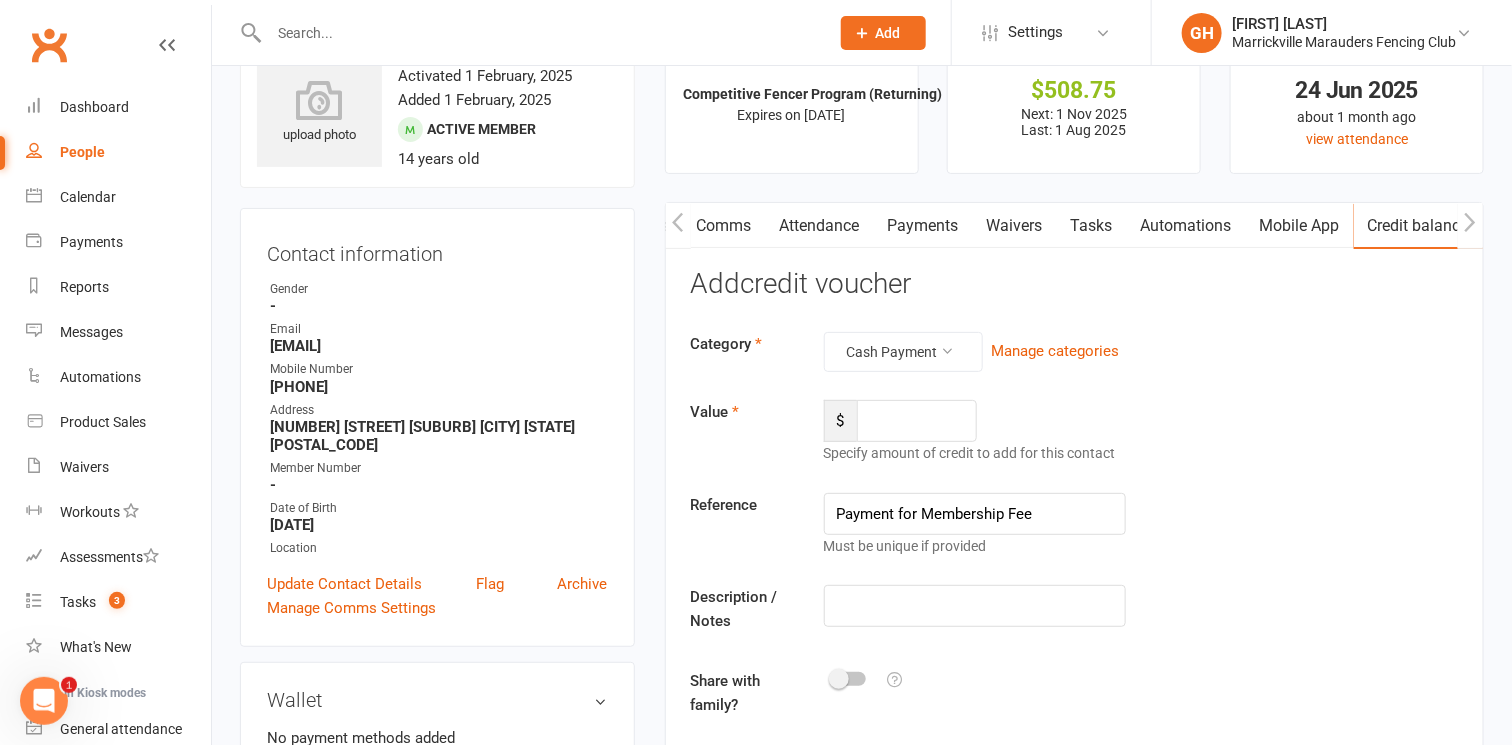 click on "Value $ Specify amount of credit to add for this contact" 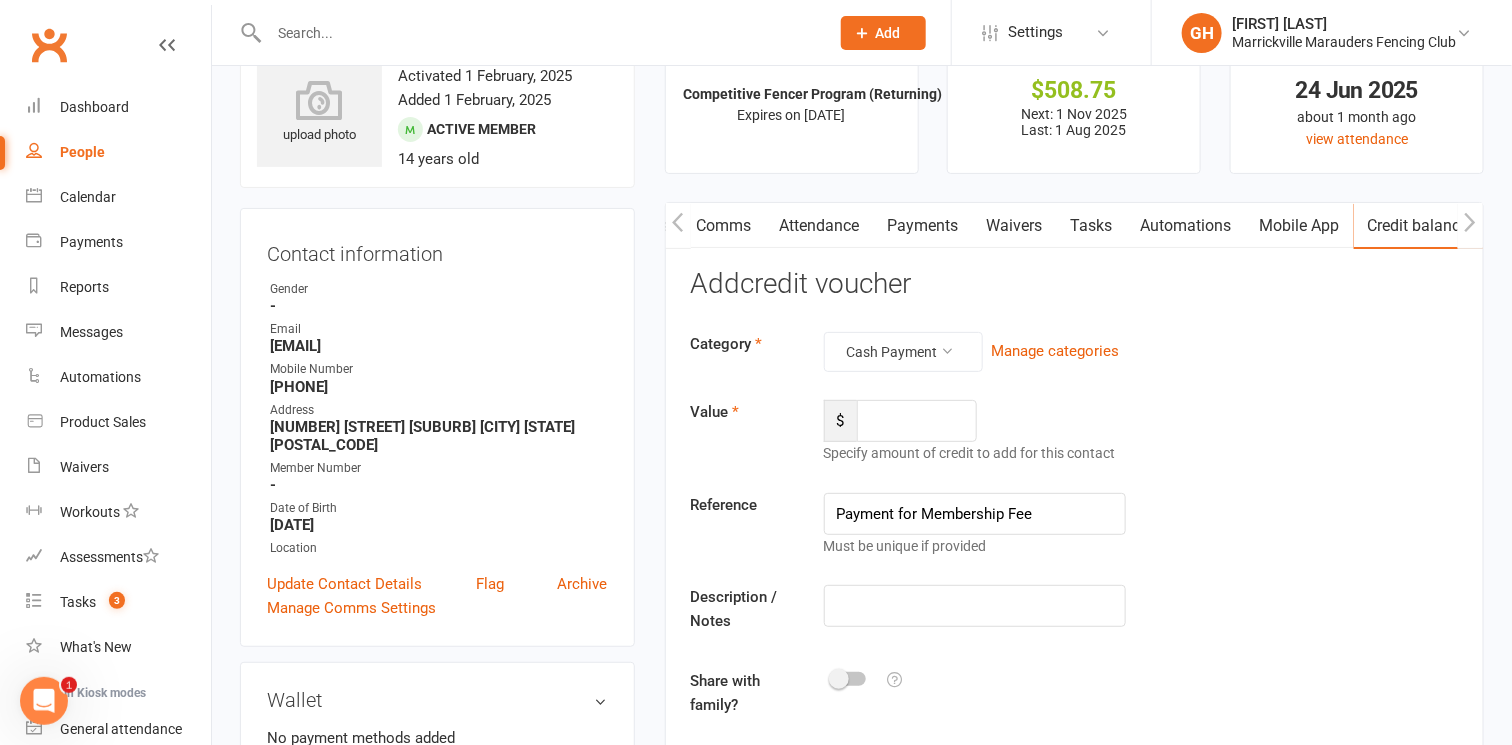 click on "Payments" at bounding box center [923, 226] 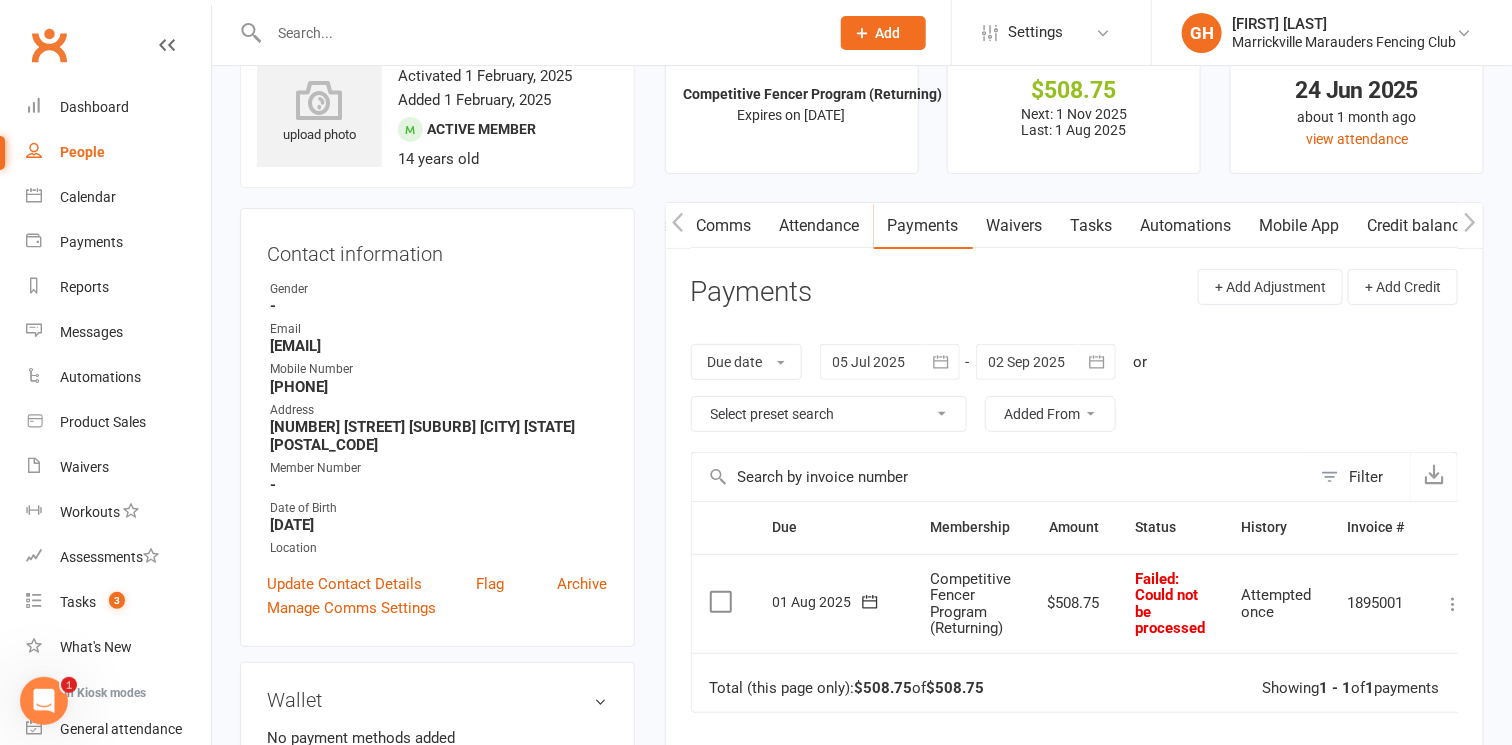 click on "Payments + Add Adjustment + Add Credit" at bounding box center (1074, 296) 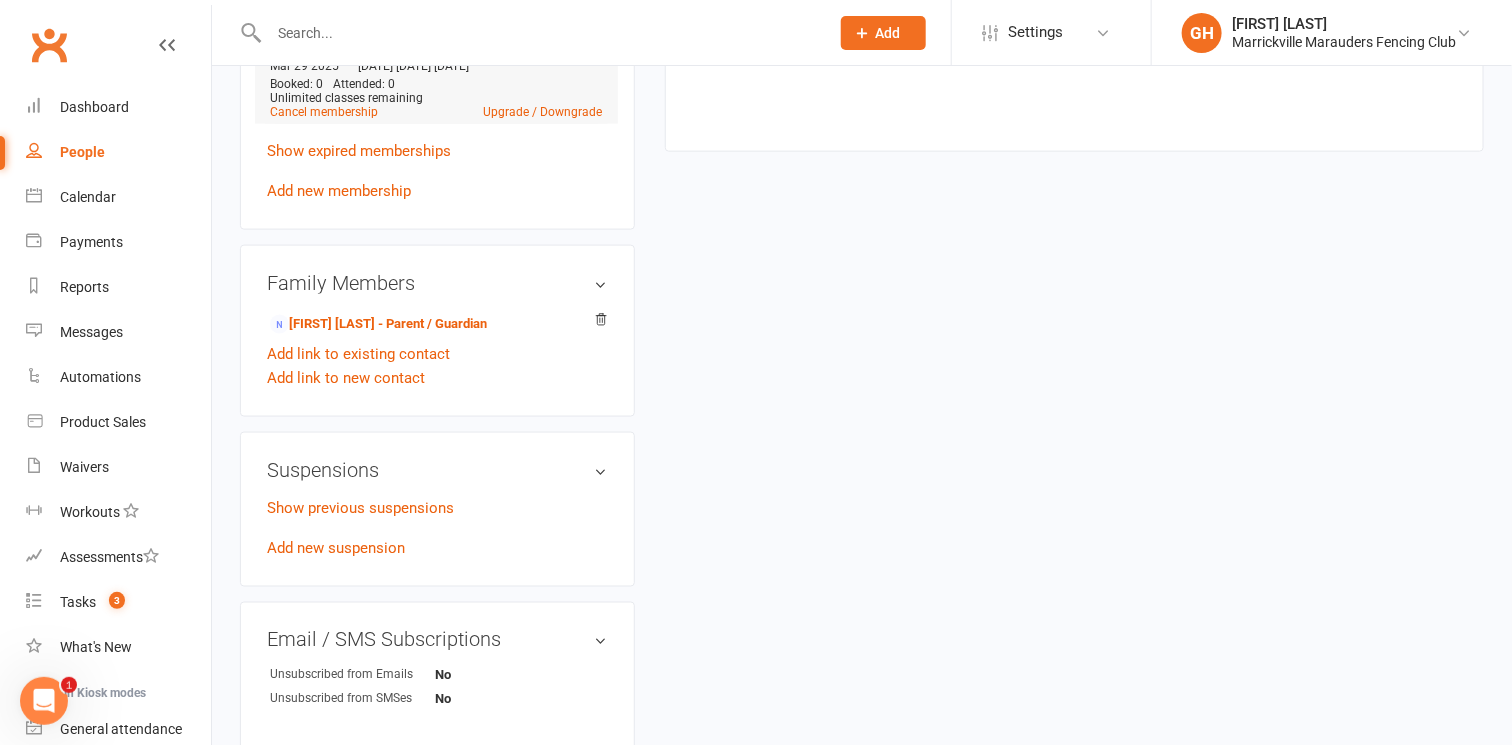 scroll, scrollTop: 920, scrollLeft: 0, axis: vertical 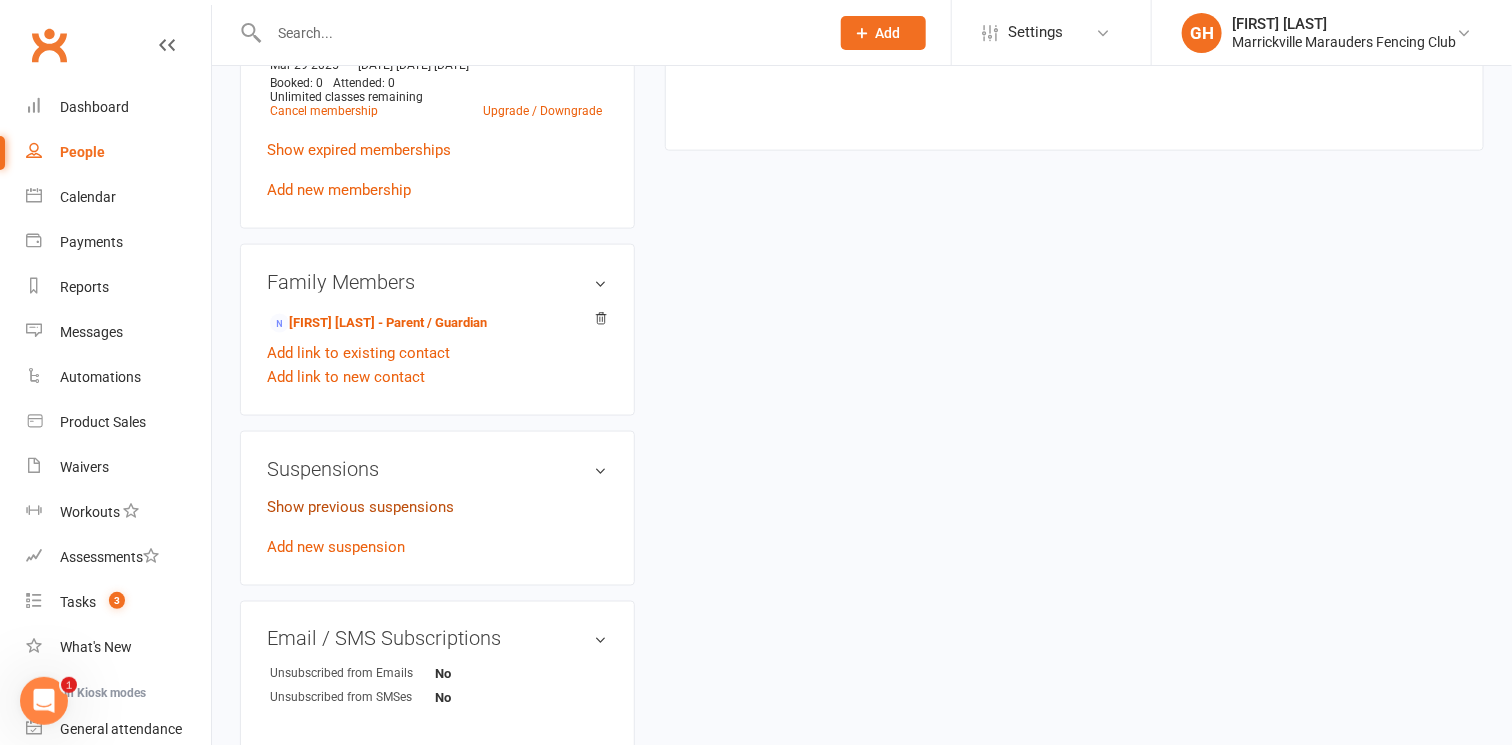 click on "Show previous suspensions" at bounding box center (360, 507) 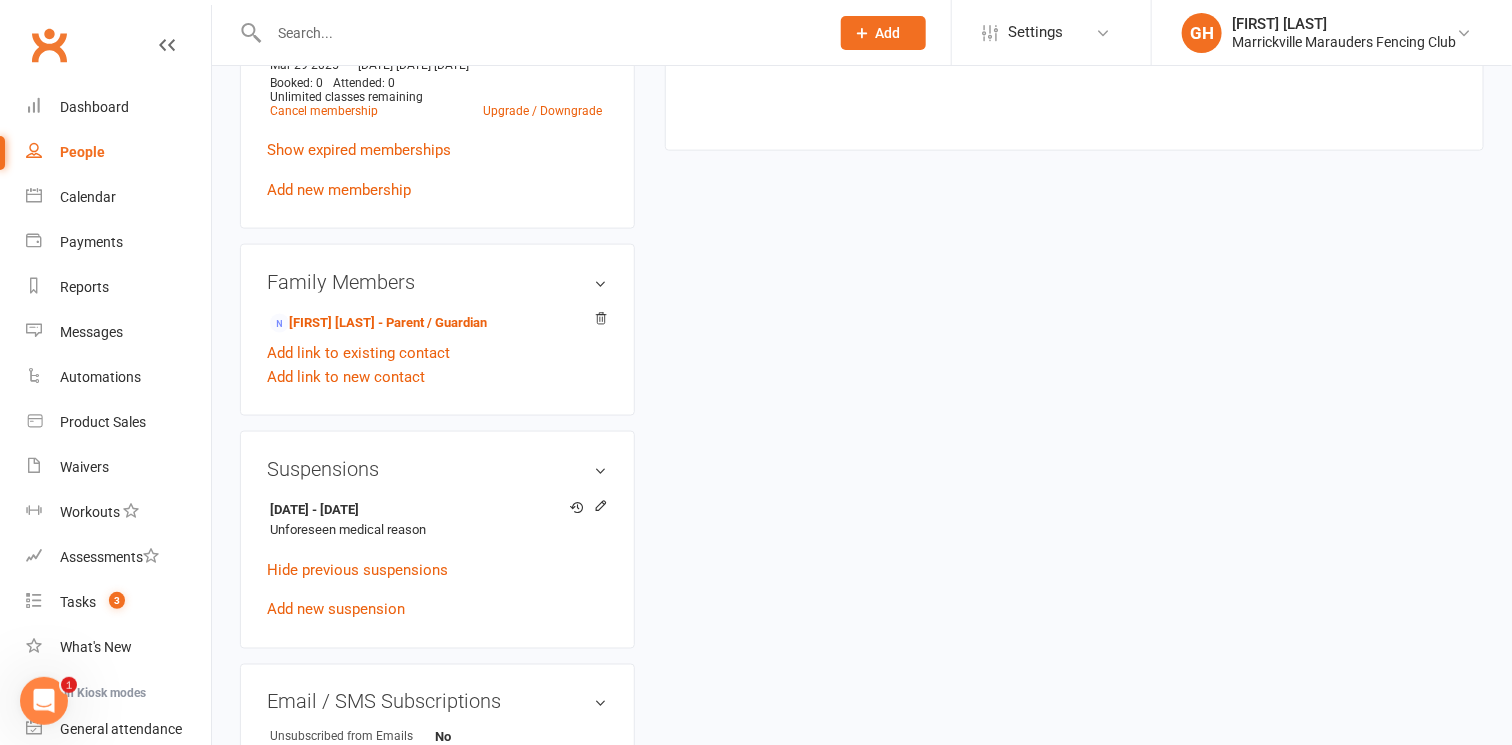 click on "Hide previous suspensions" at bounding box center [437, 570] 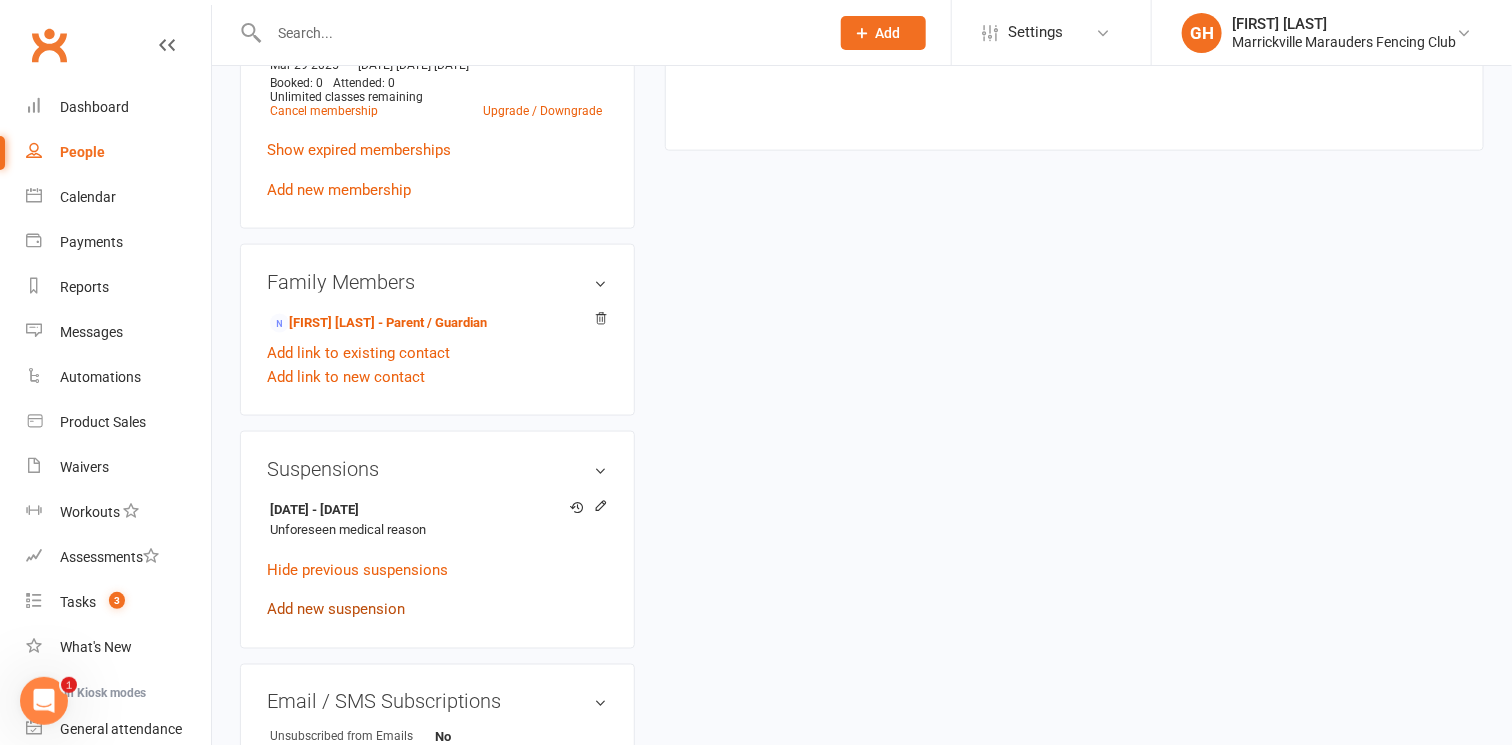 click on "Add new suspension" at bounding box center (336, 610) 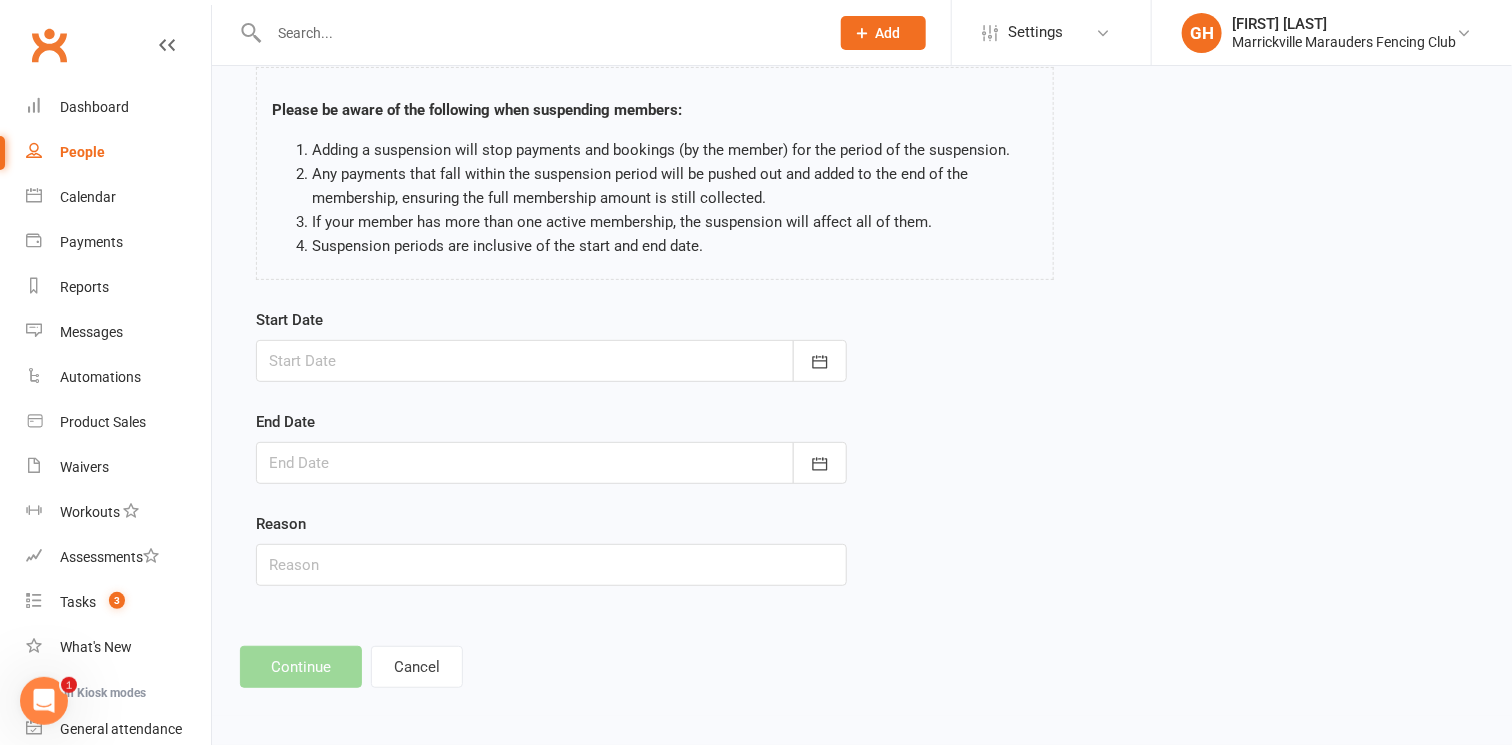 scroll, scrollTop: 0, scrollLeft: 0, axis: both 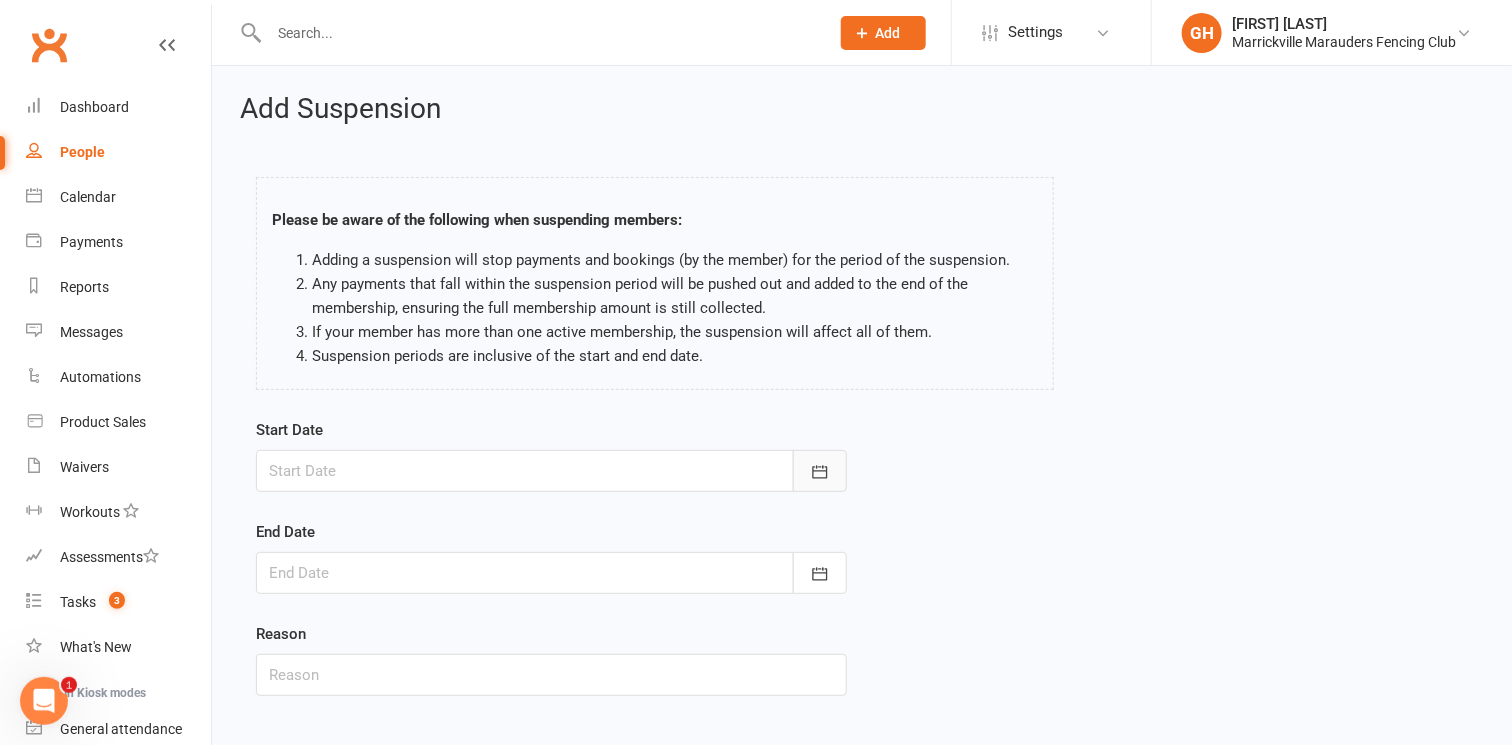 click 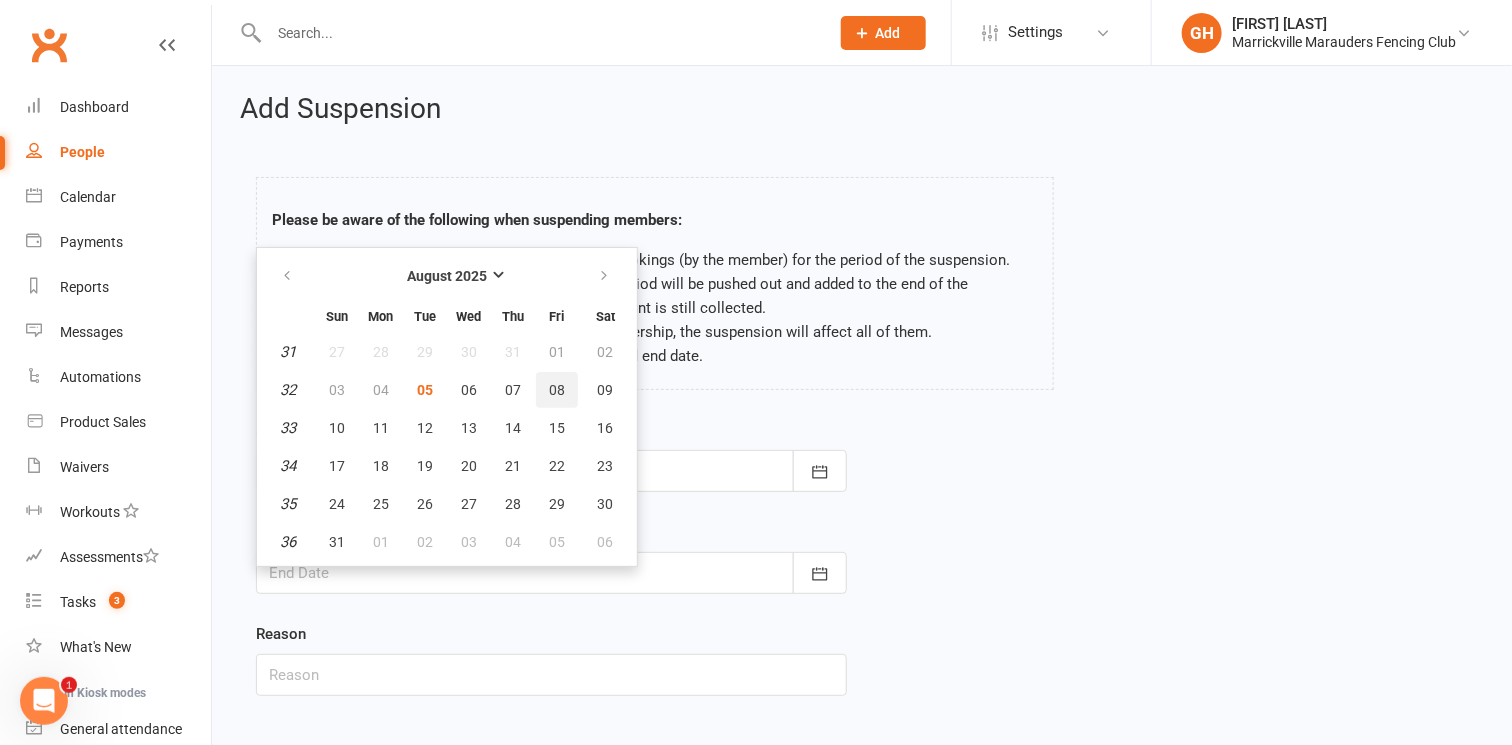 click on "08" at bounding box center [557, 390] 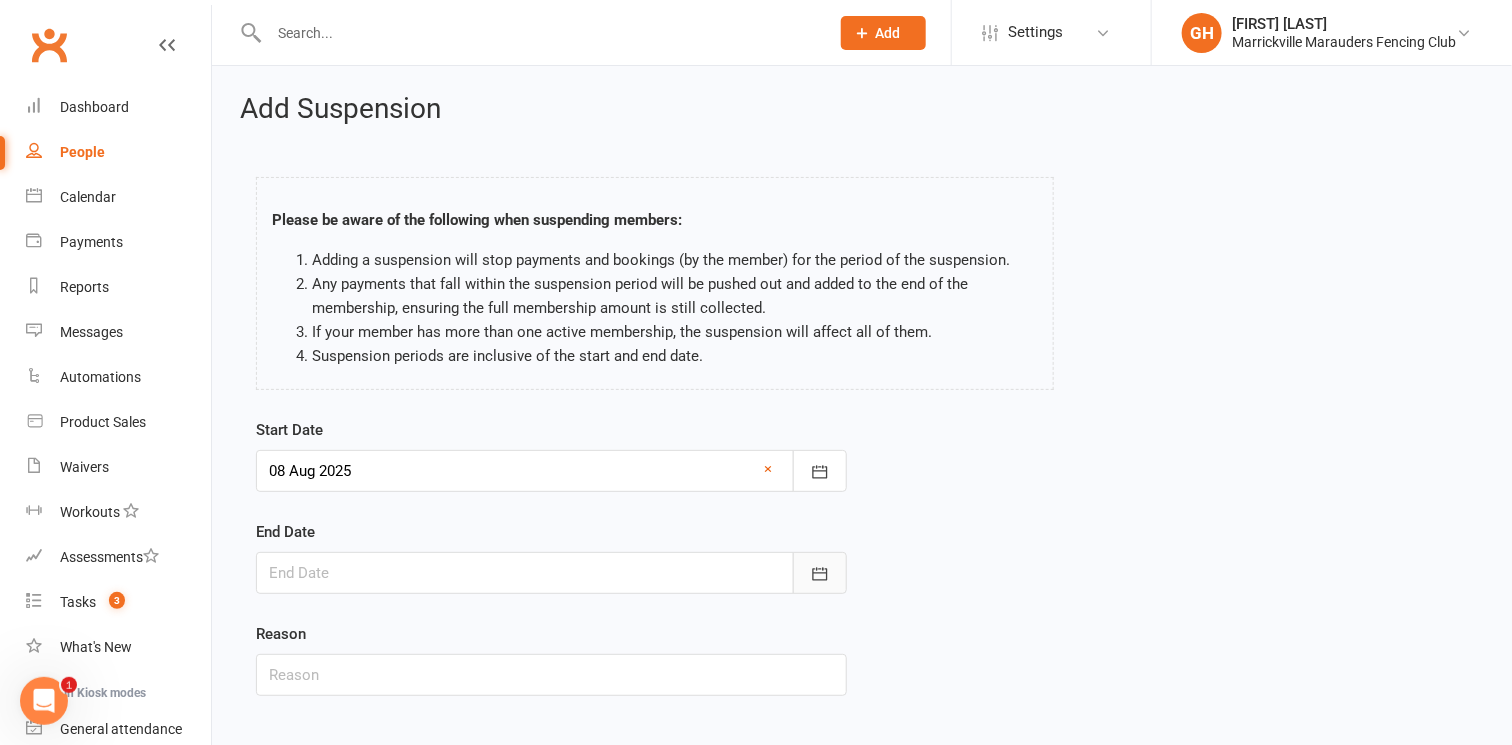 click 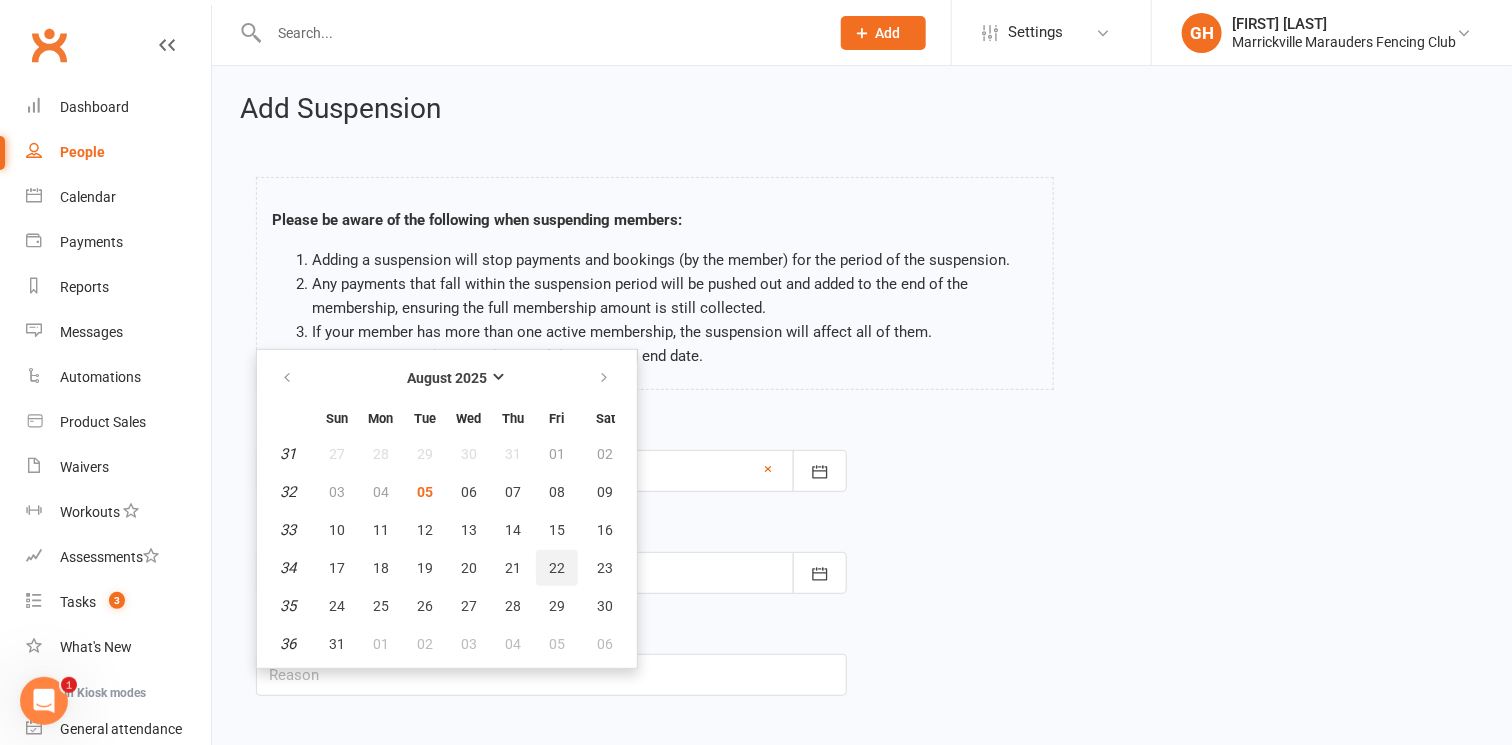 click on "22" at bounding box center (557, 568) 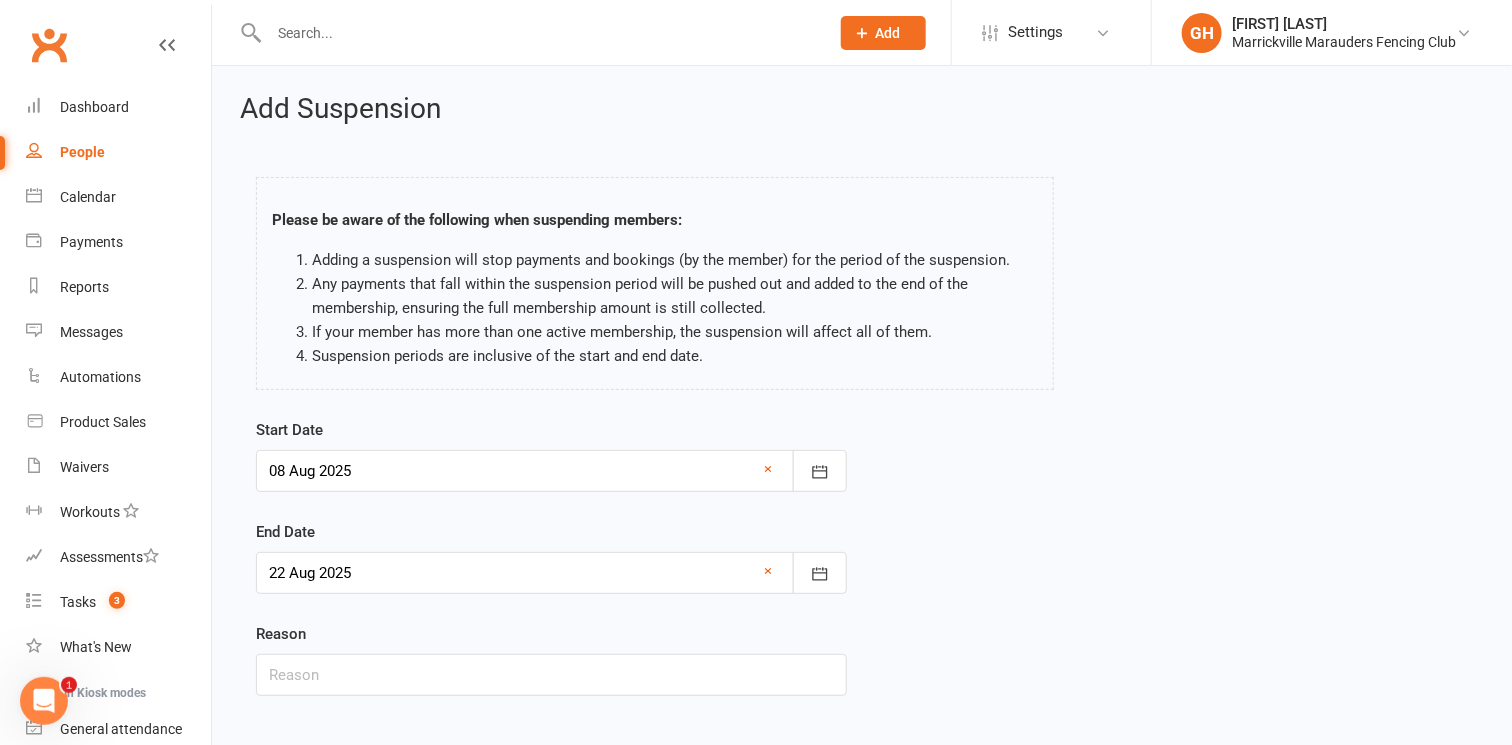 click on "Start Date  [DATE]
[MONTH] [YEAR]
Sun Mon Tue Wed Thu Fri Sat
31
27
28
29
30
31
01
02
32
03
04
05
06
07
08
09
33
10
11
12
13
14
15
16
34
17
18
19
20
21
22
23
35
24
25
26
27
28
29
30
36" at bounding box center (862, 571) 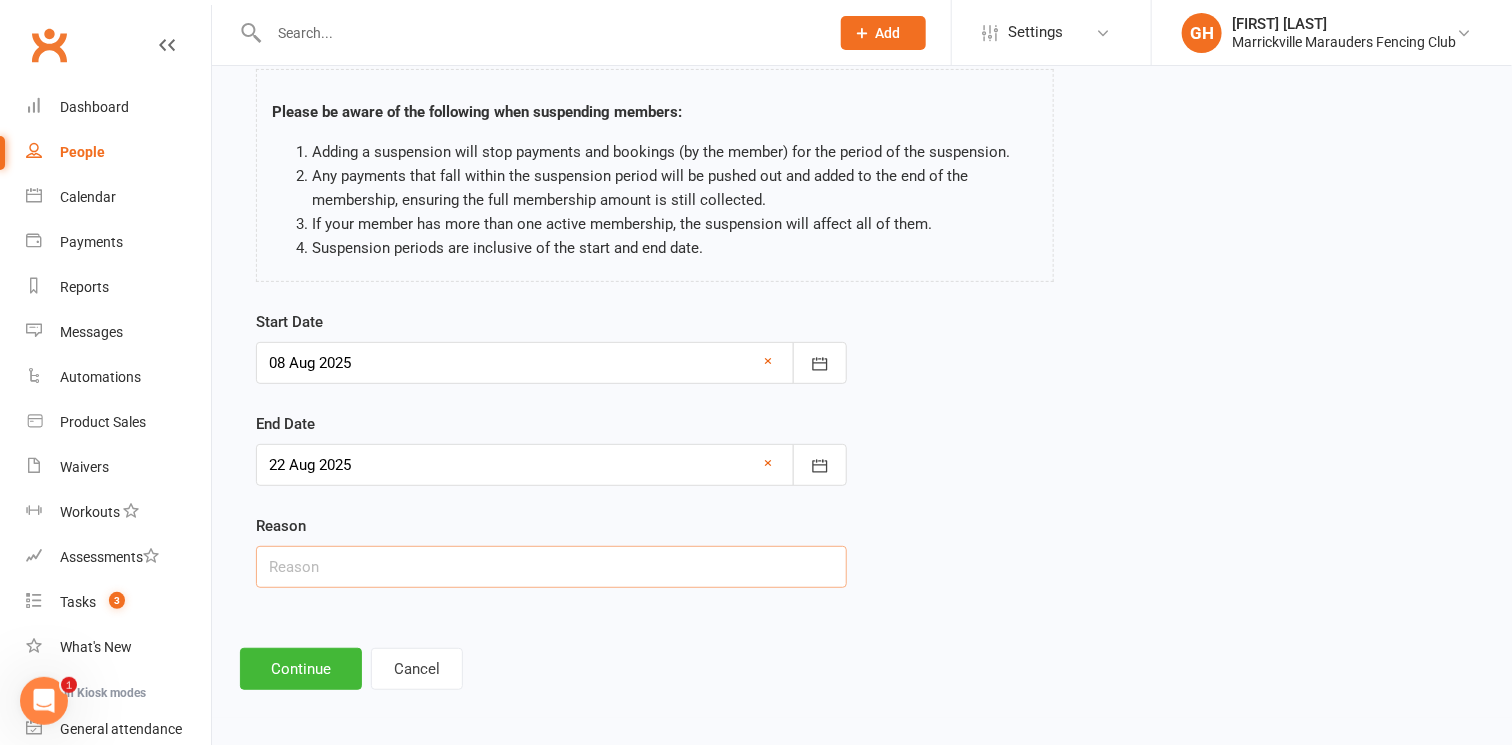 click at bounding box center [551, 567] 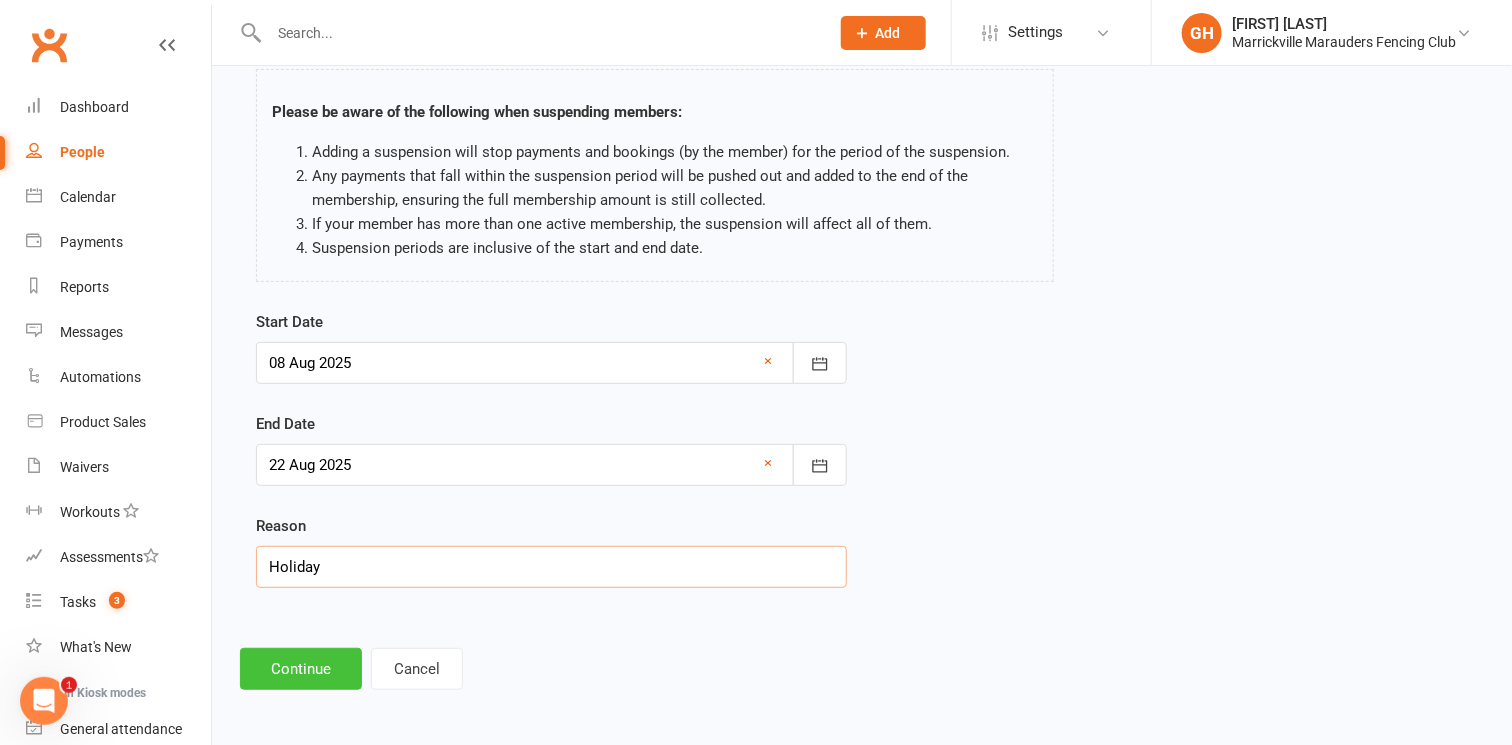 type on "Holiday" 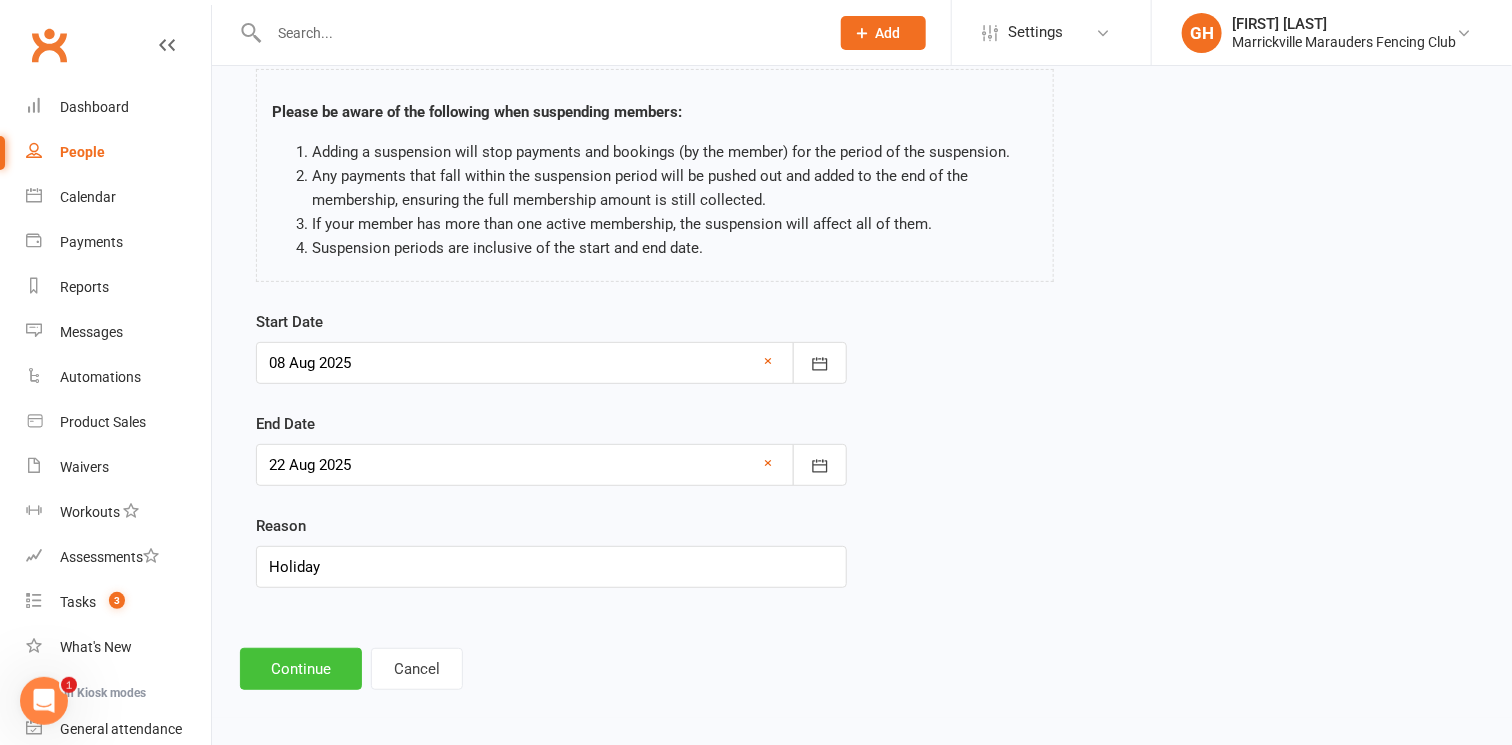 click on "Continue" at bounding box center [301, 669] 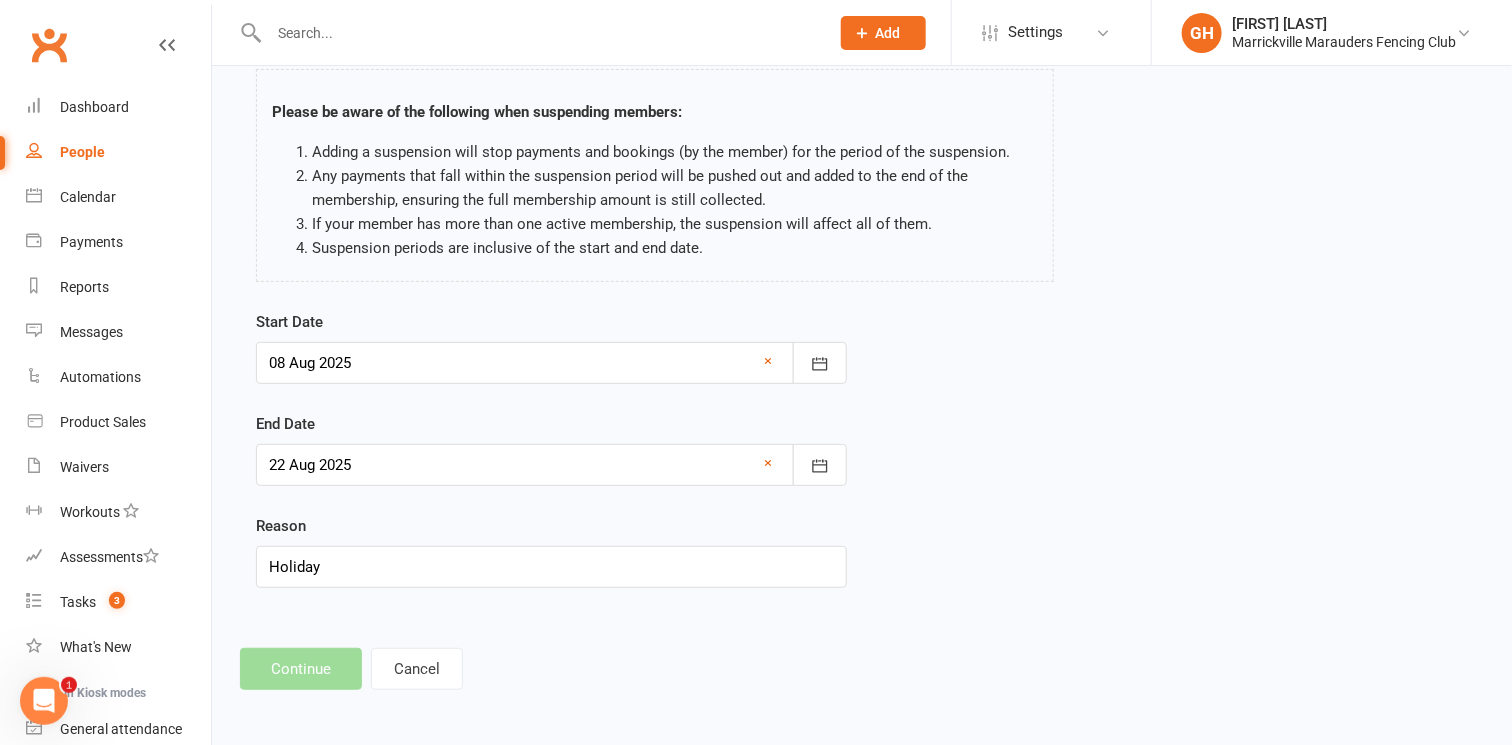scroll, scrollTop: 0, scrollLeft: 0, axis: both 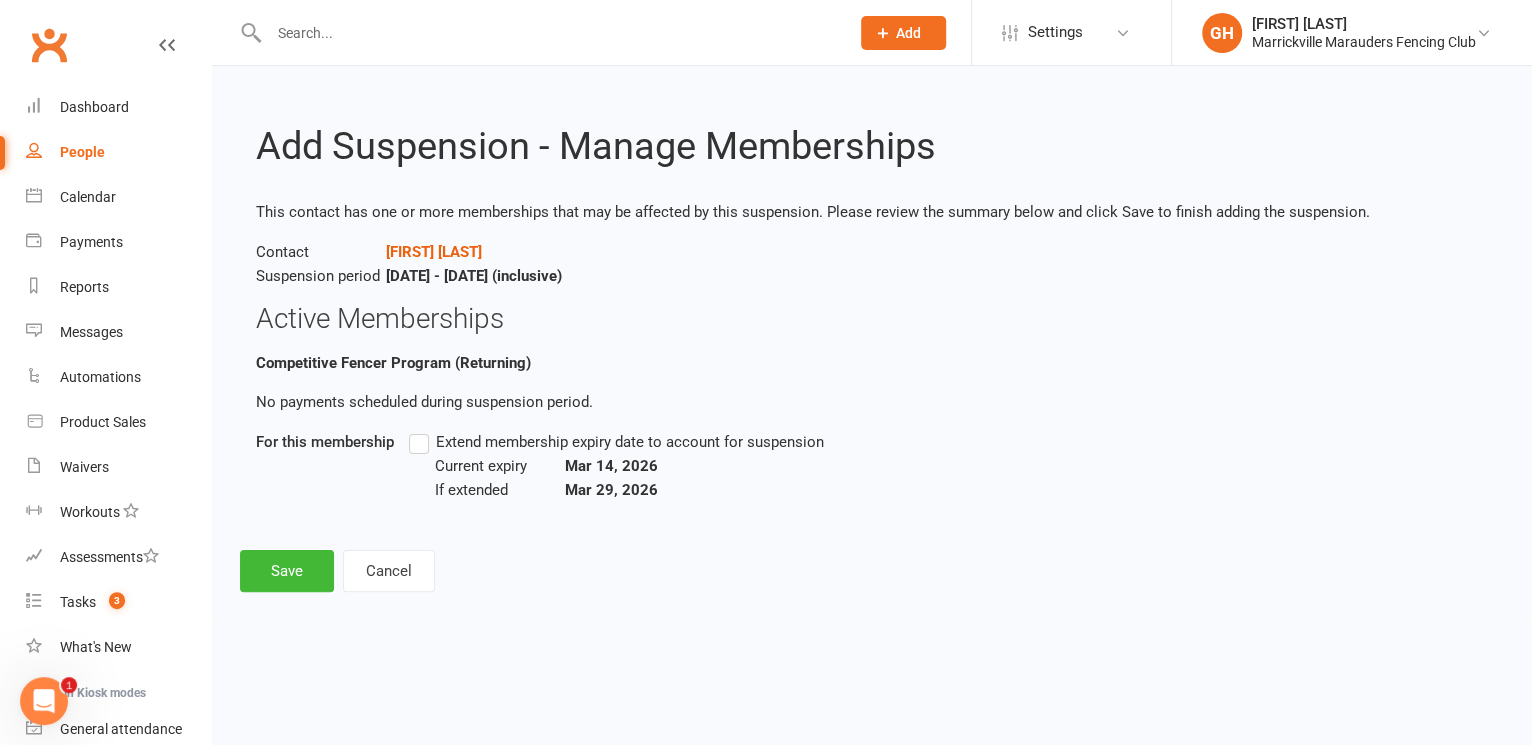 click on "Extend membership expiry date to account for suspension" at bounding box center (616, 442) 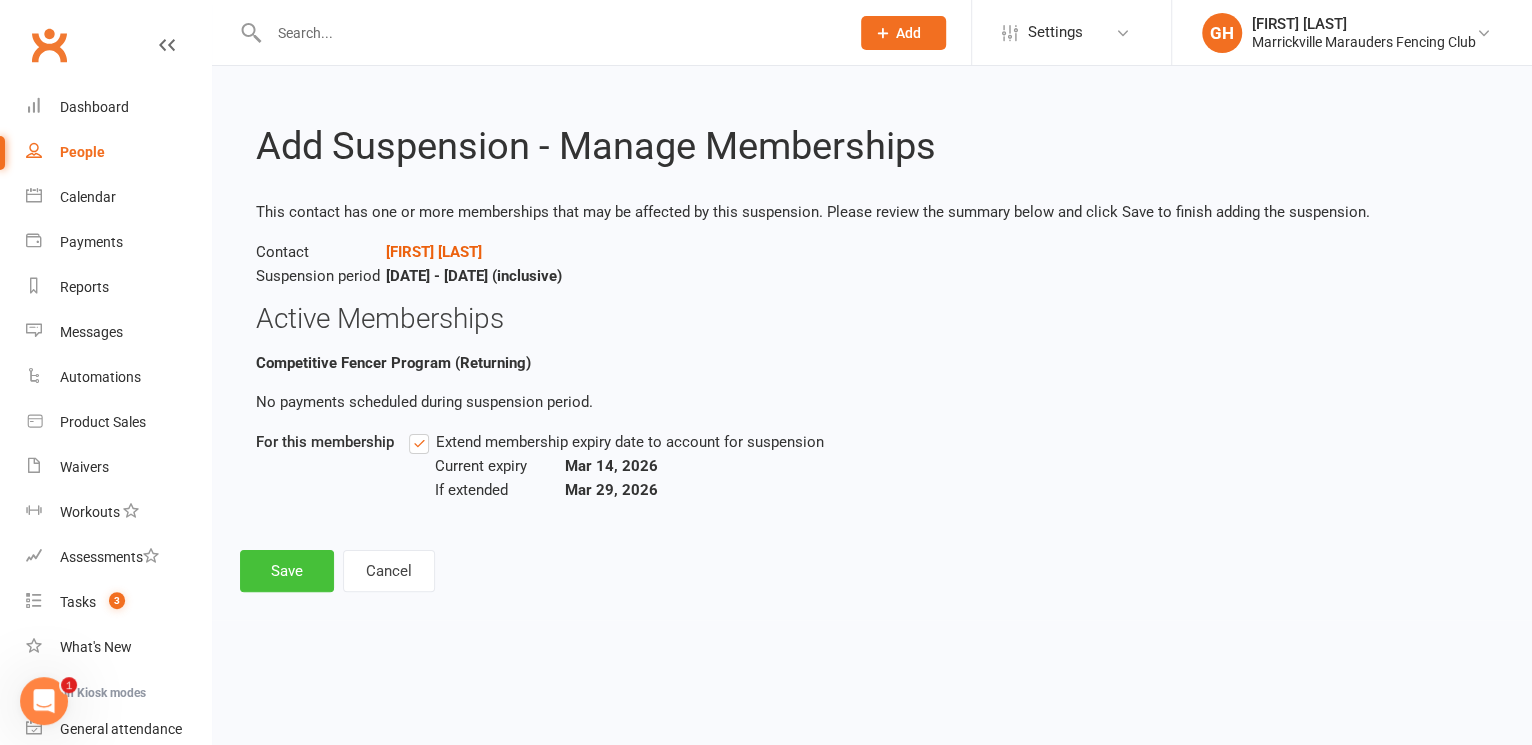 click on "Save" at bounding box center (287, 571) 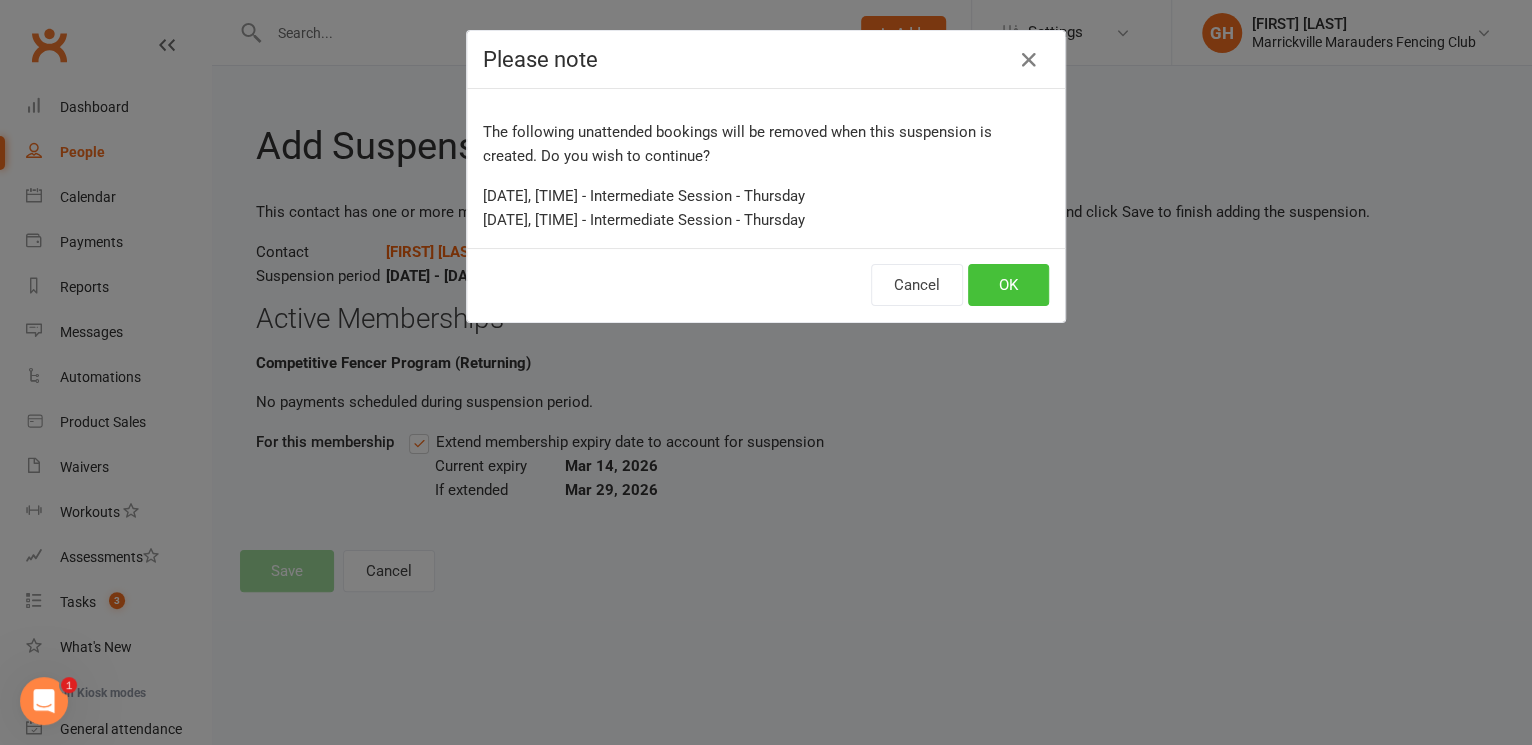 click on "OK" at bounding box center (1008, 285) 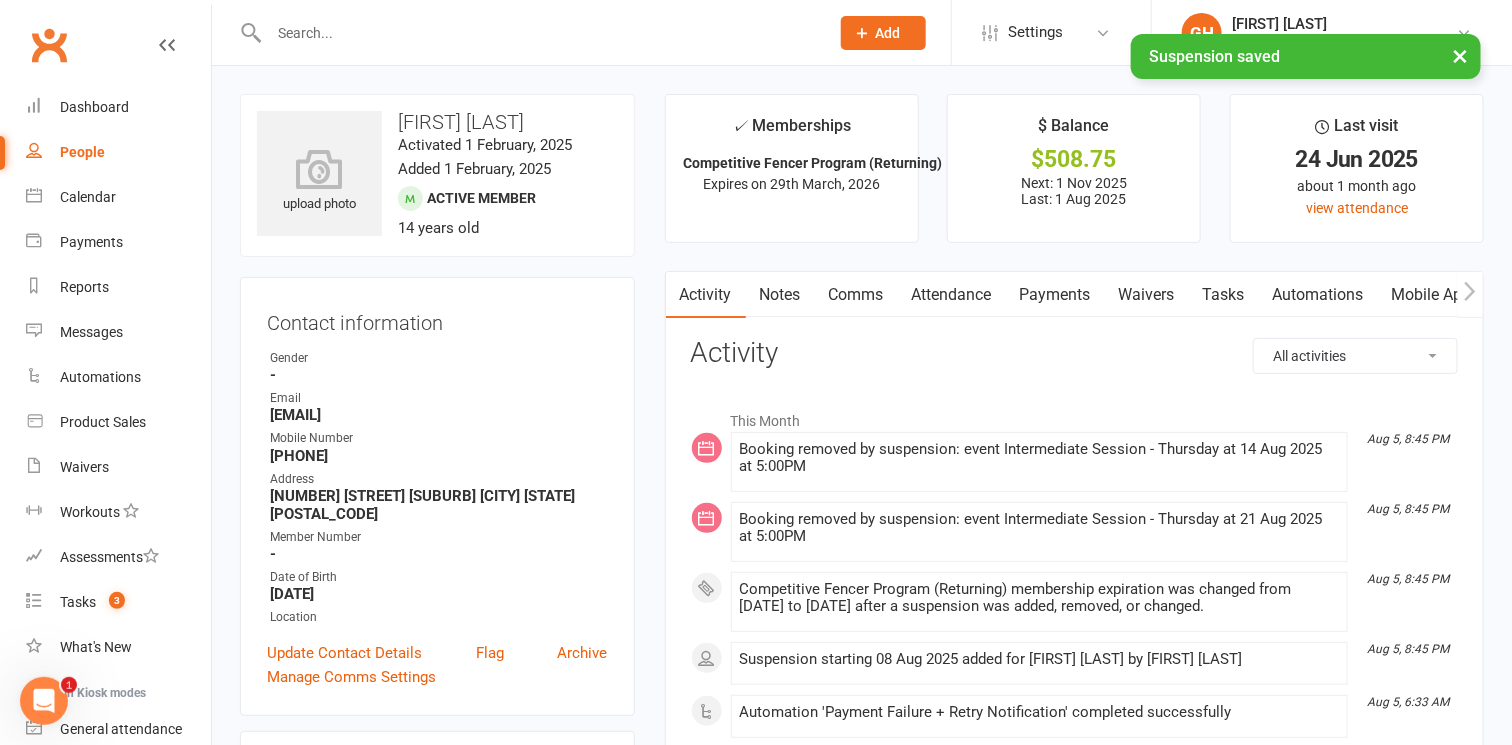 scroll, scrollTop: 0, scrollLeft: 137, axis: horizontal 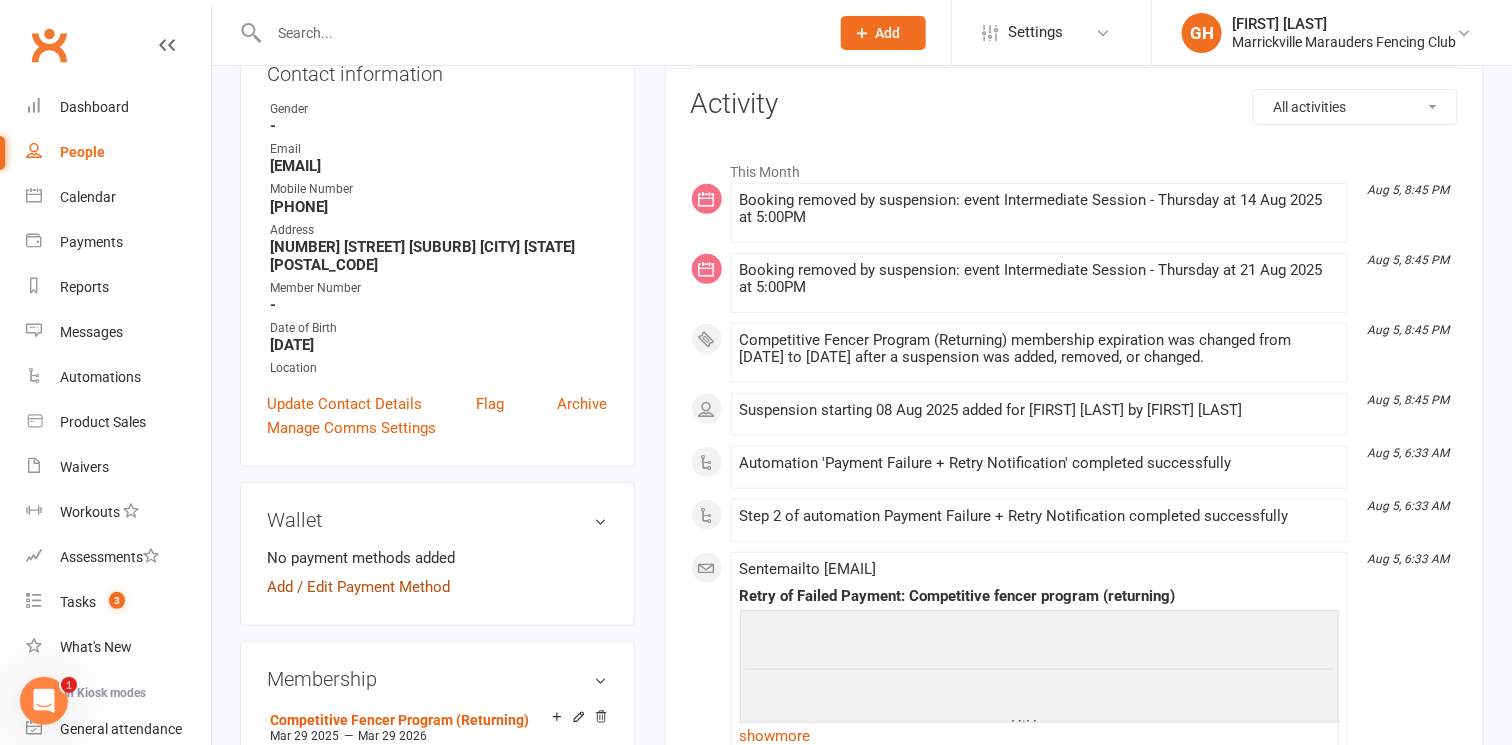 click on "Add / Edit Payment Method" at bounding box center (358, 587) 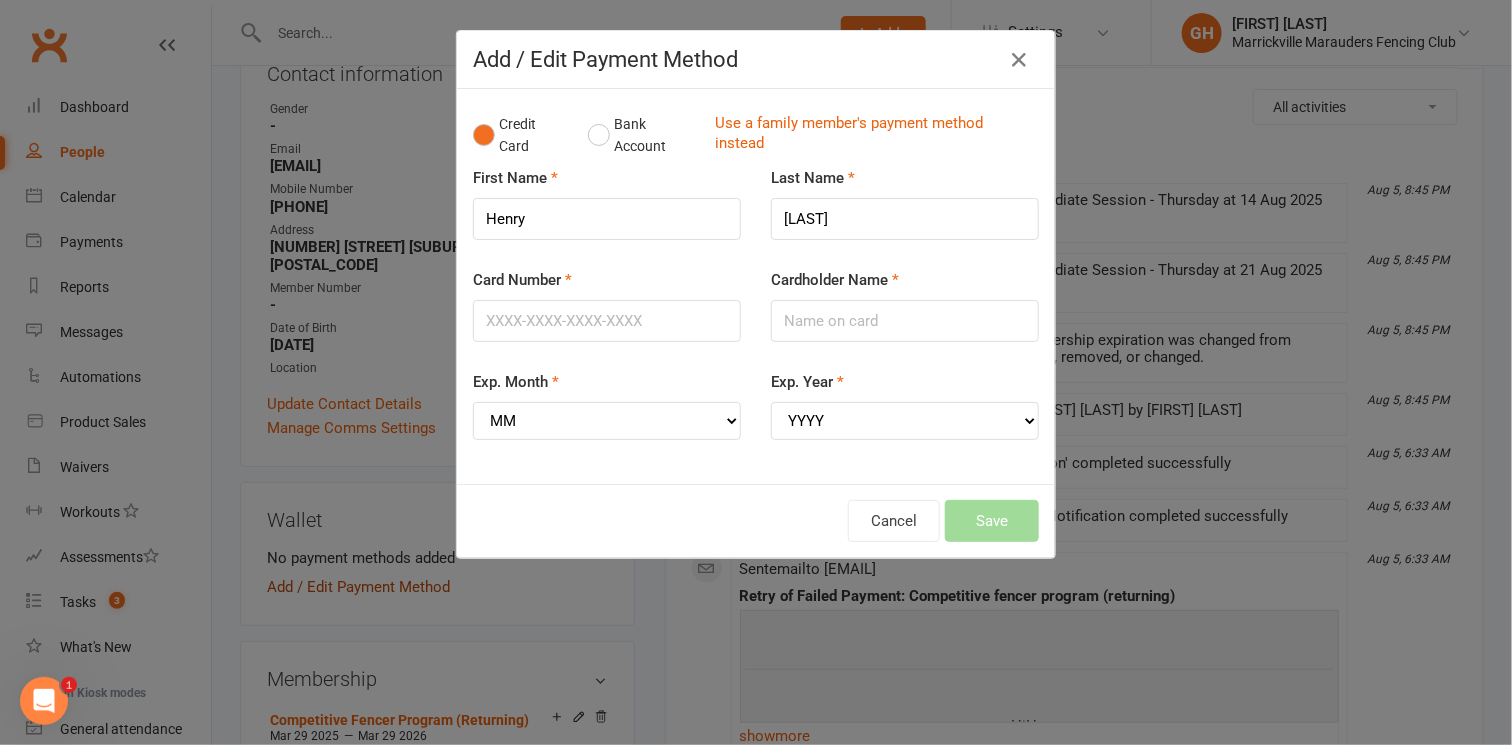 scroll, scrollTop: 0, scrollLeft: 124, axis: horizontal 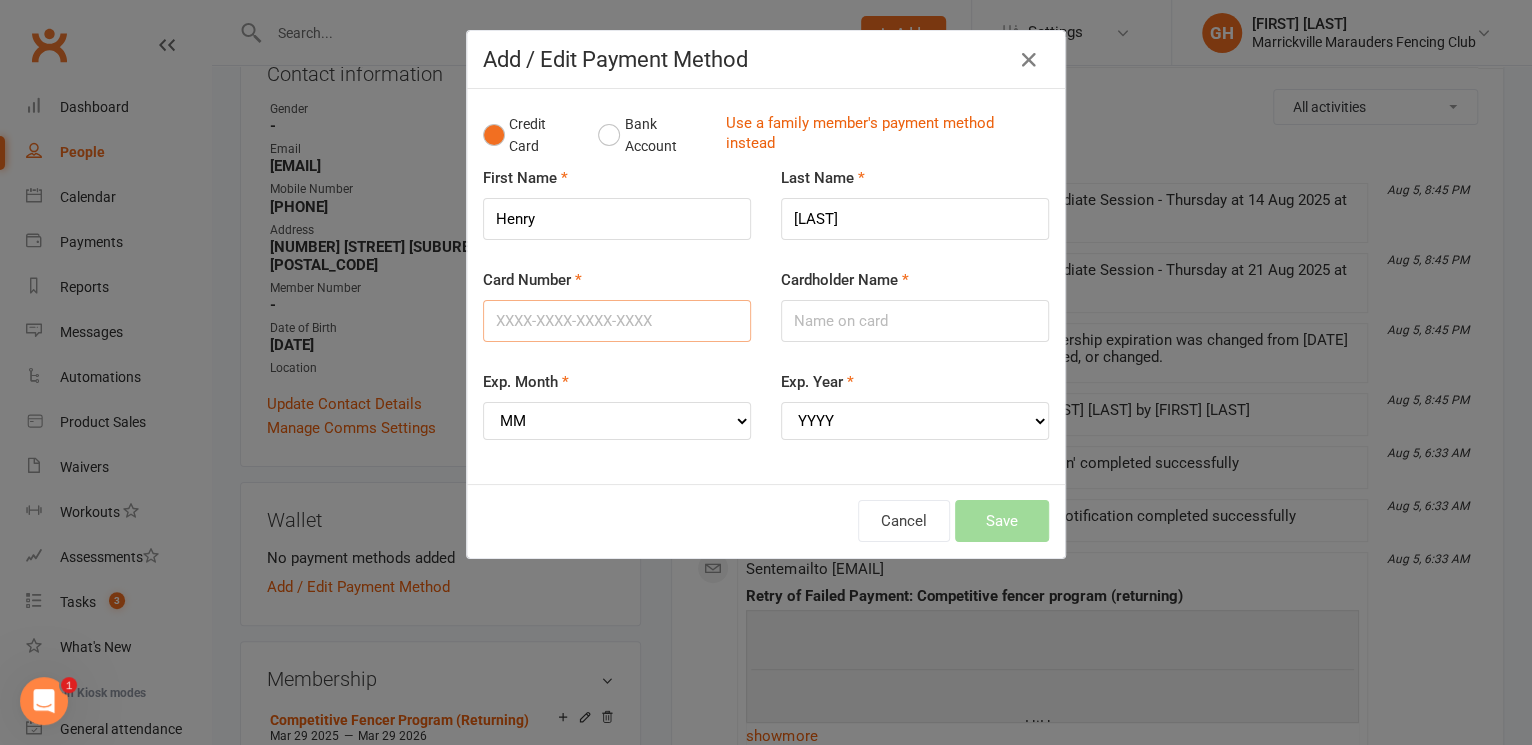 click on "Card Number" at bounding box center [617, 321] 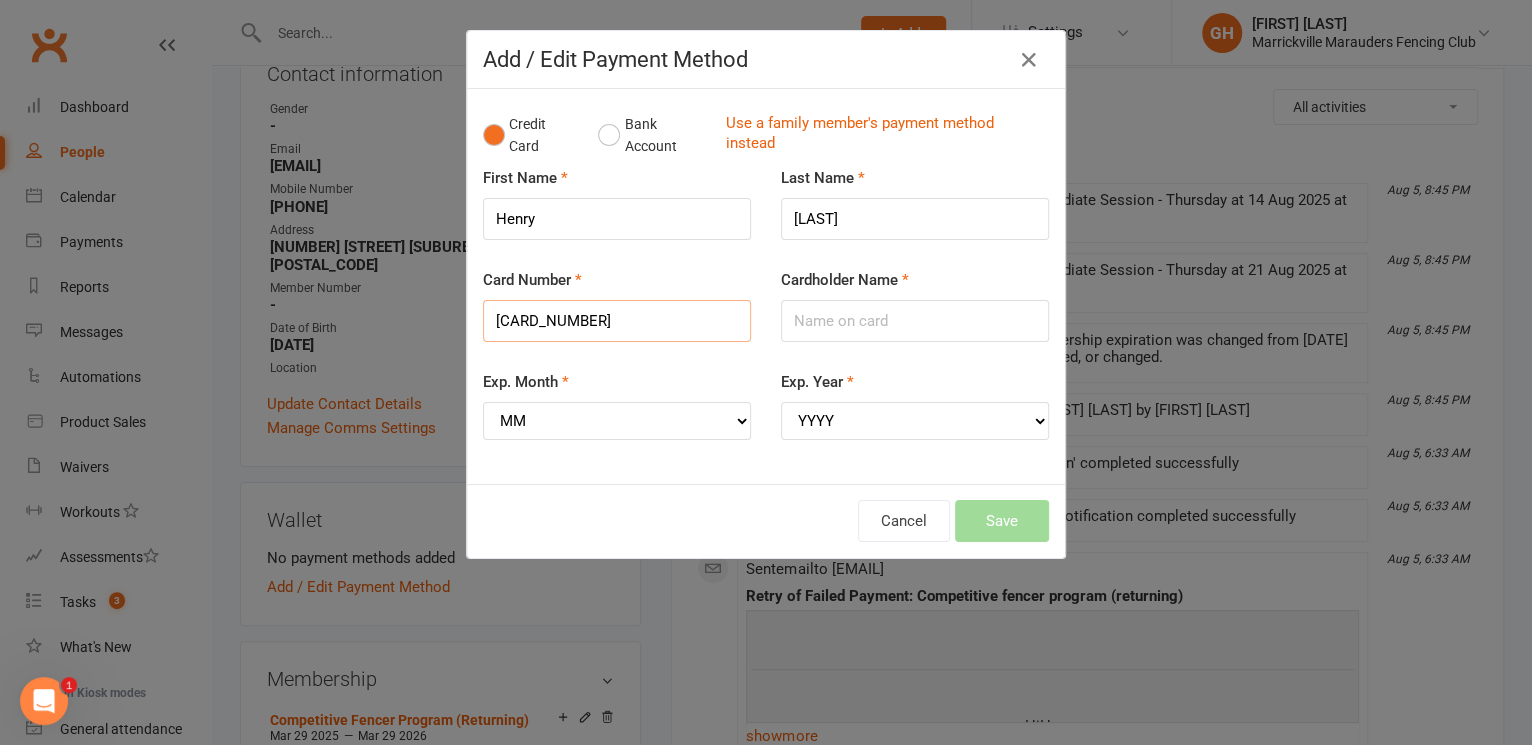 type on "[CARD_NUMBER]" 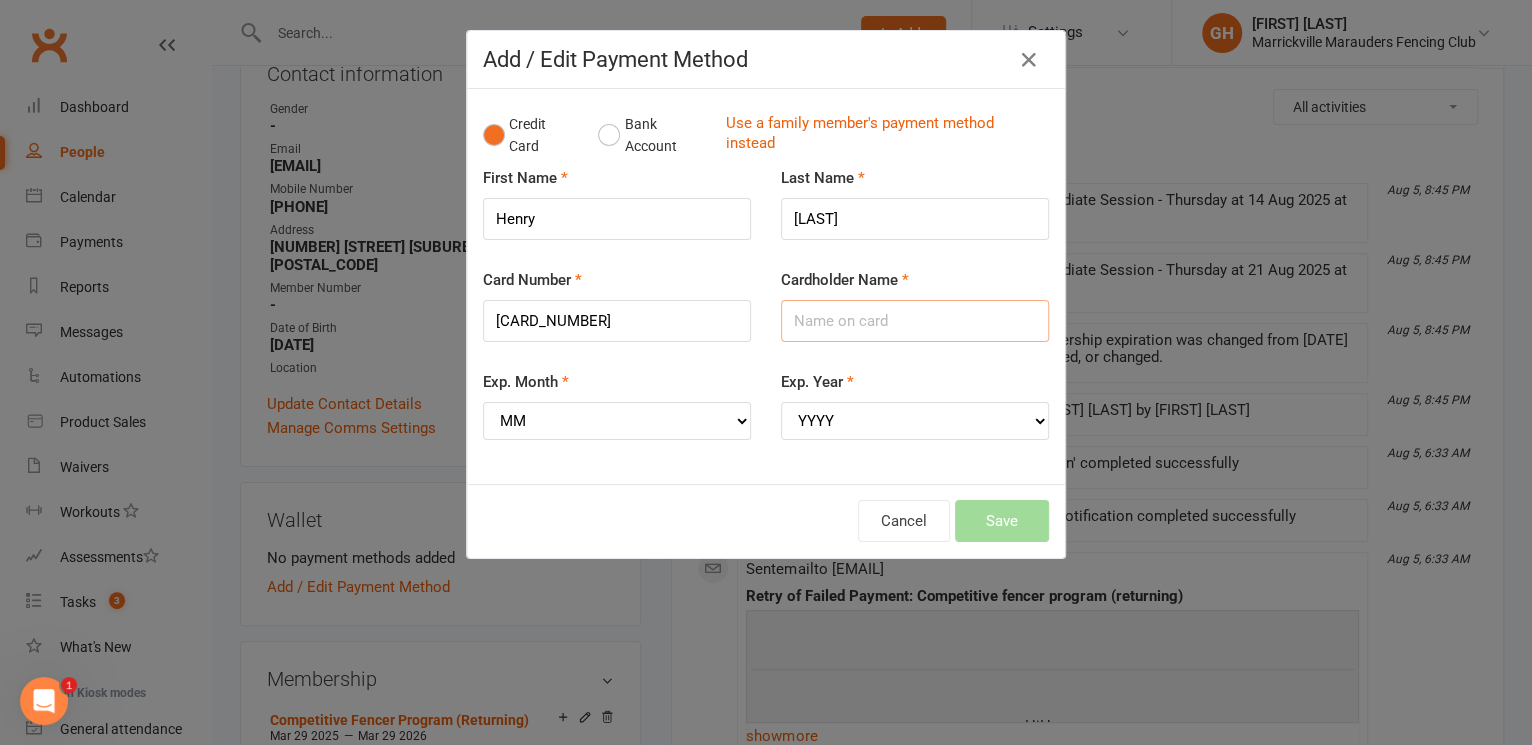 click on "Cardholder Name" at bounding box center [915, 321] 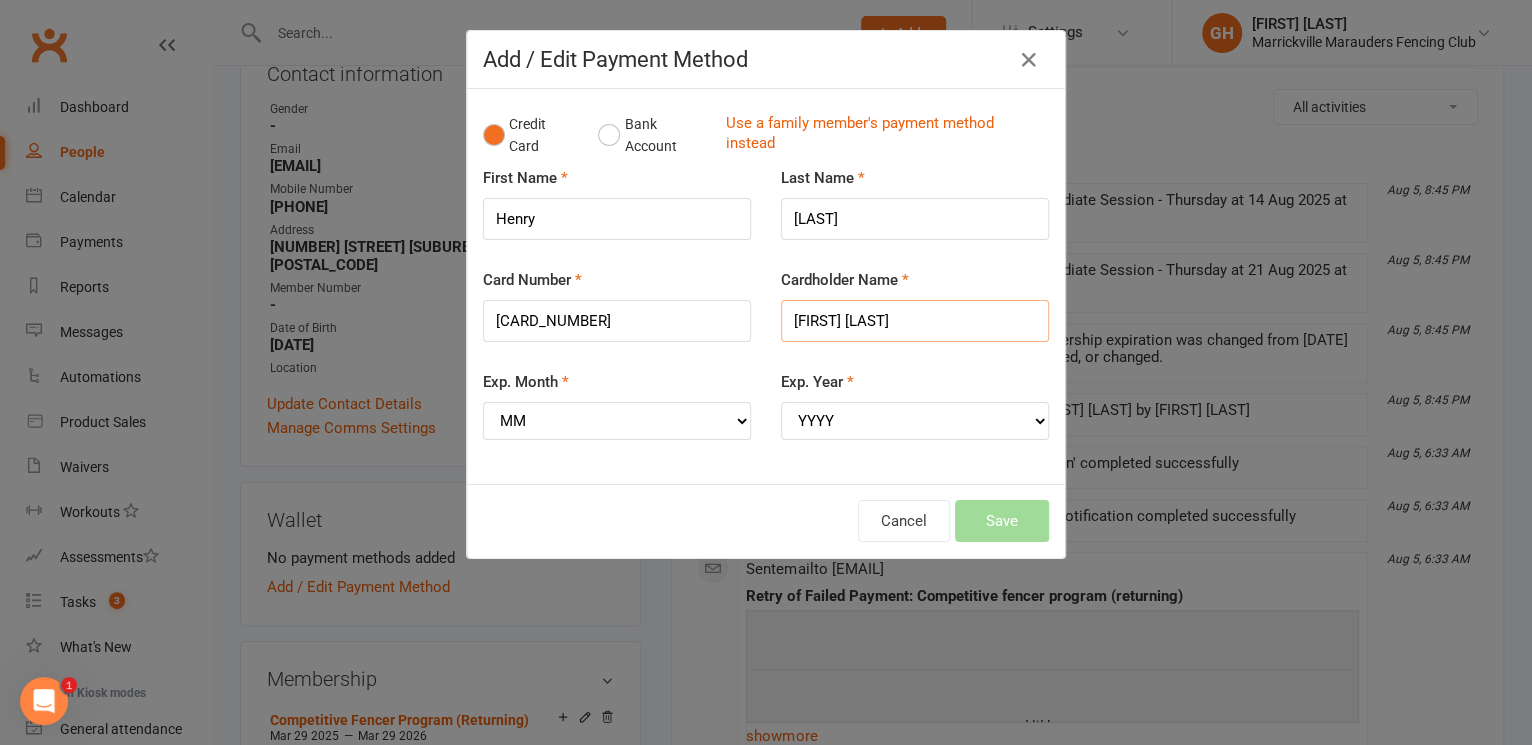 type on "[FIRST] [LAST]" 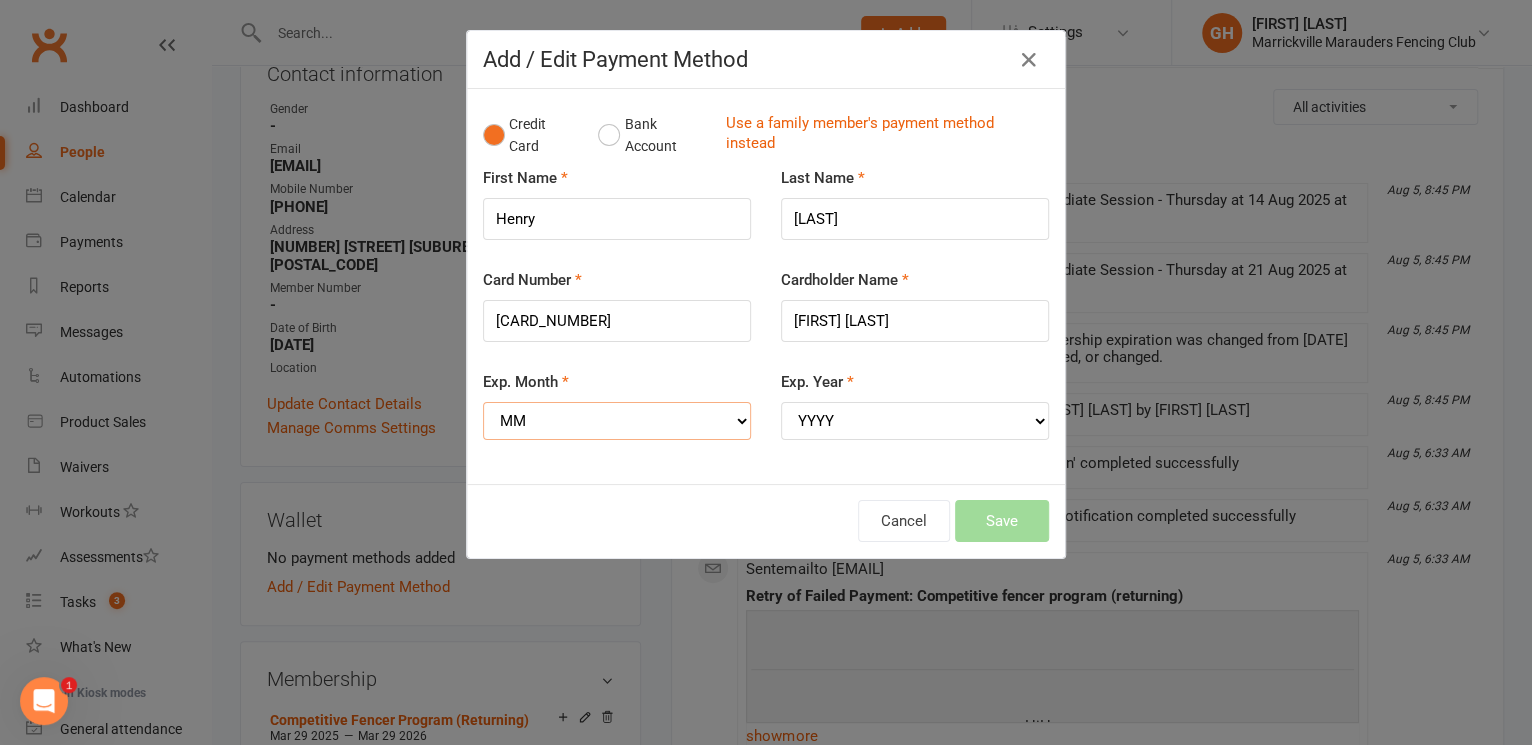 click on "MM 01 02 03 04 05 06 07 08 09 10 11 12" at bounding box center [617, 421] 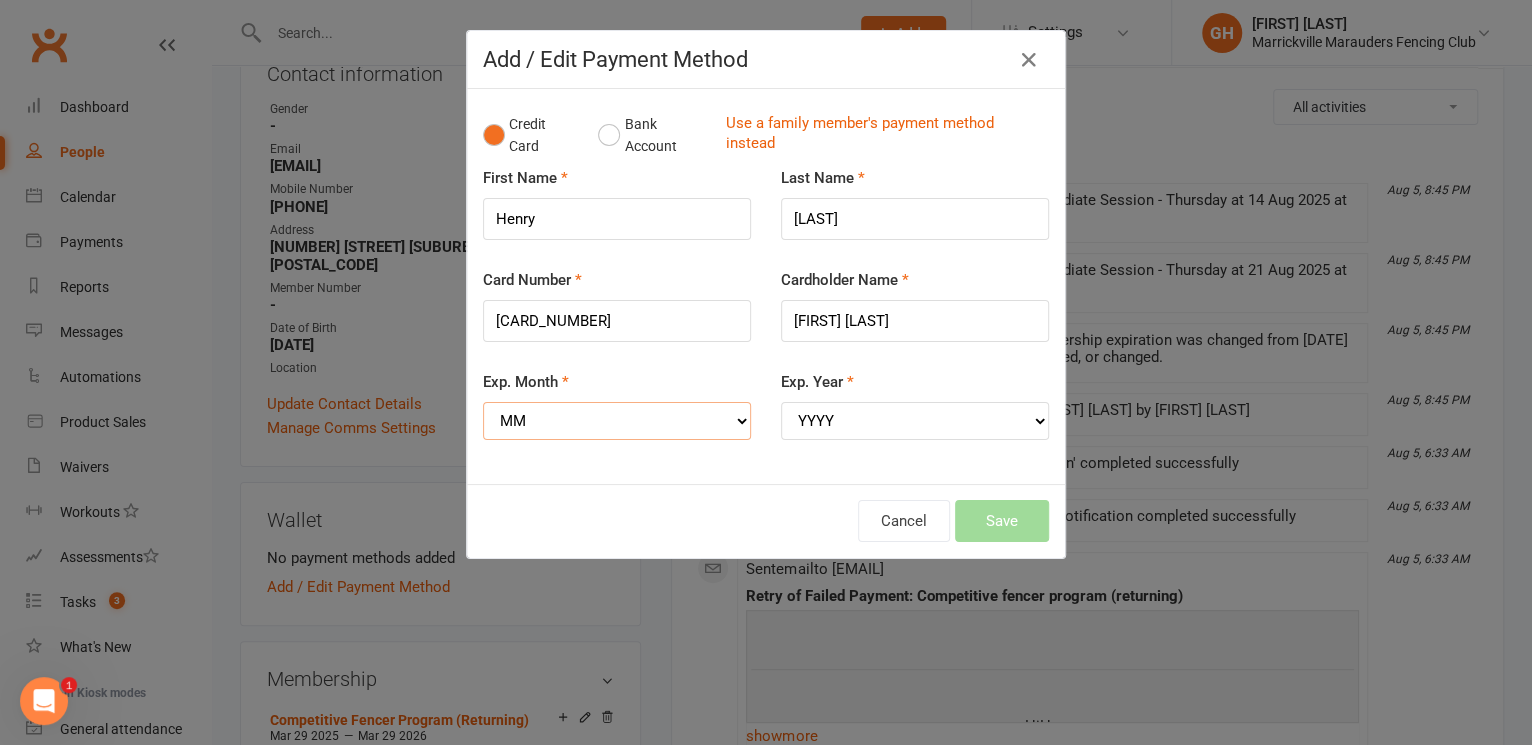 select on "04" 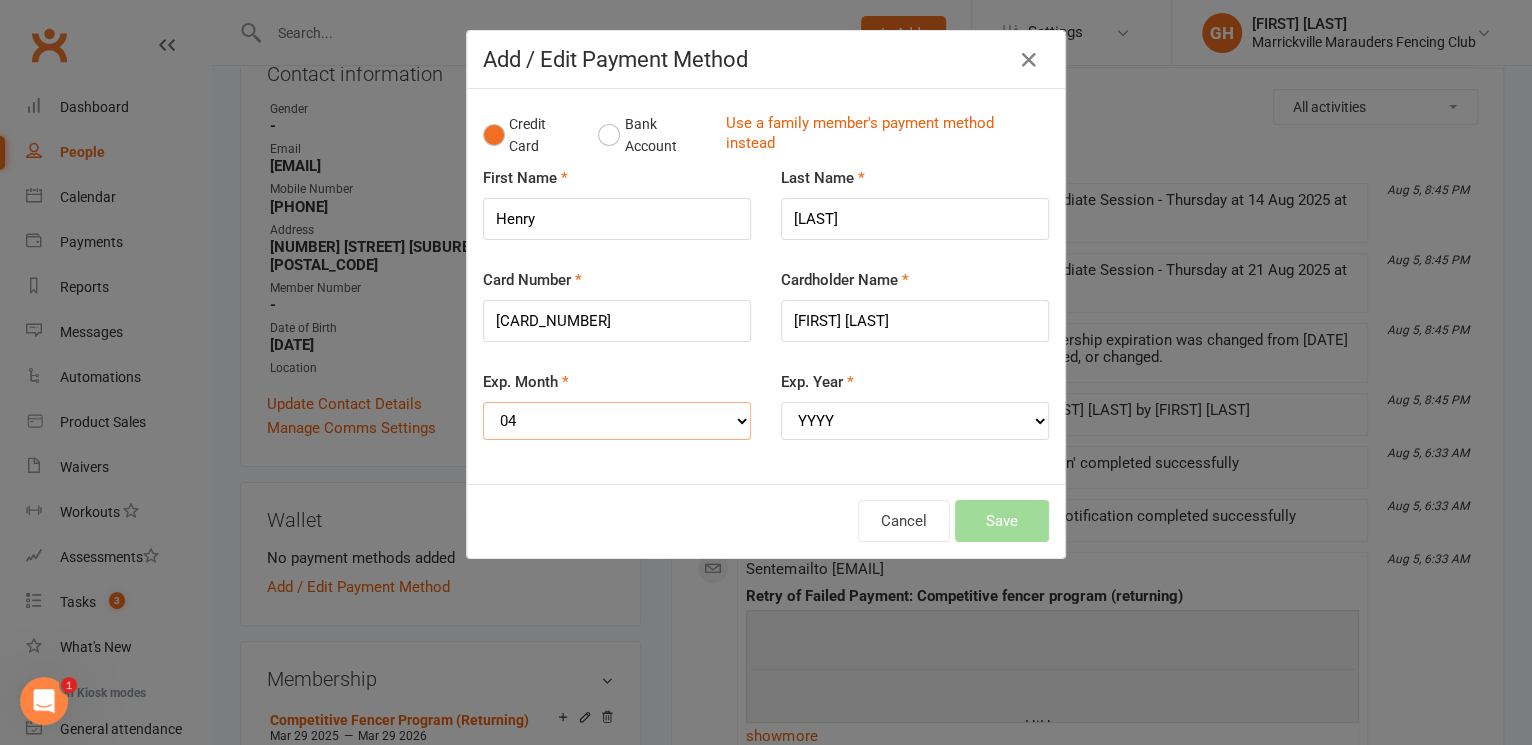 click on "MM 01 02 03 04 05 06 07 08 09 10 11 12" at bounding box center (617, 421) 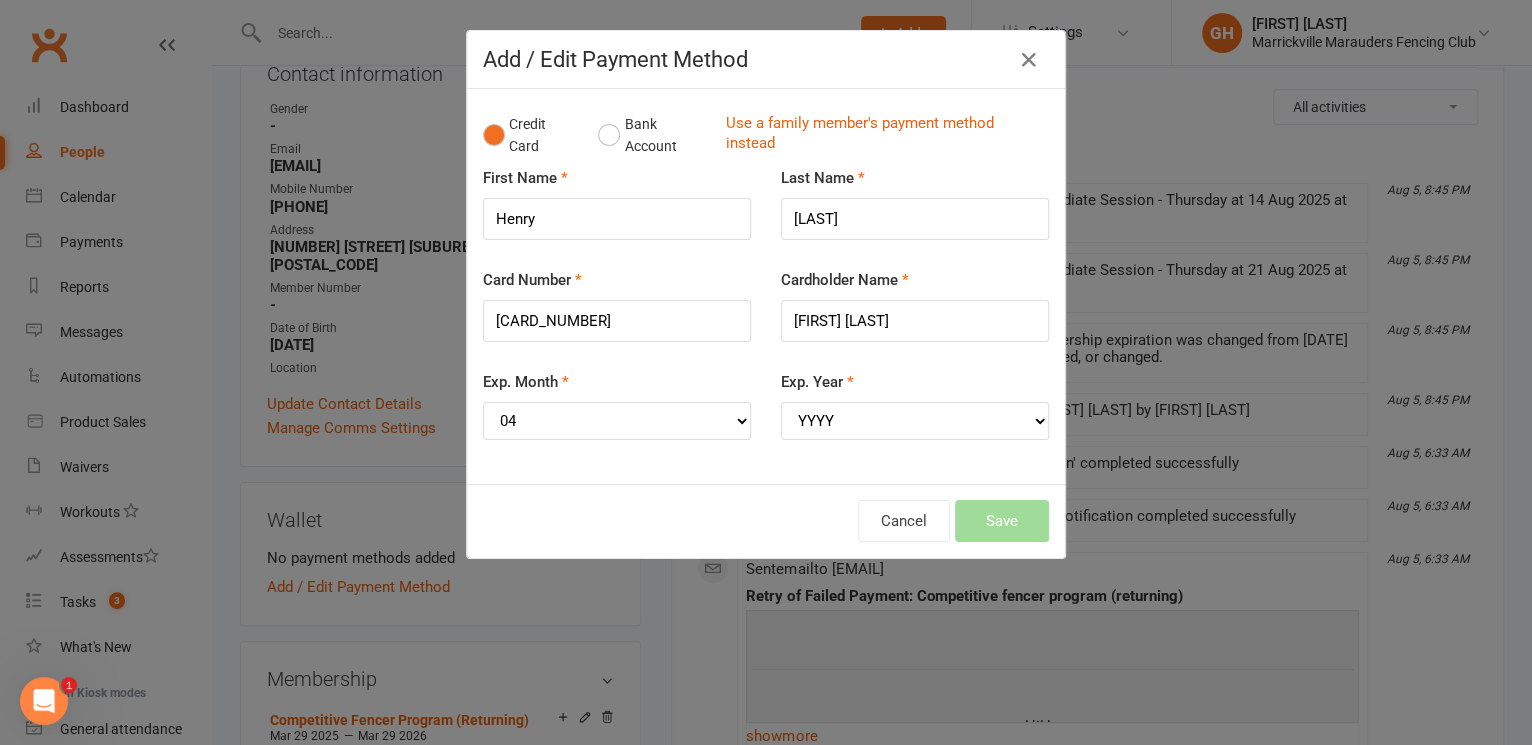click on "Credit Card Bank Account Use a family member's payment method instead First Name [FIRST] Last Name [LAST] Card Number [CARD_NUMBER] Cardholder Name [FIRST] [LAST] Exp. Month MM 01 02 03 04 05 06 07 08 09 10 11 12 Exp. Year YYYY 2025 2026 2027 2028 2029 2030 2031 2032 2033 2034 [EMAIL] [PHONE] [INVOICE_NUMBER]" at bounding box center (766, 286) 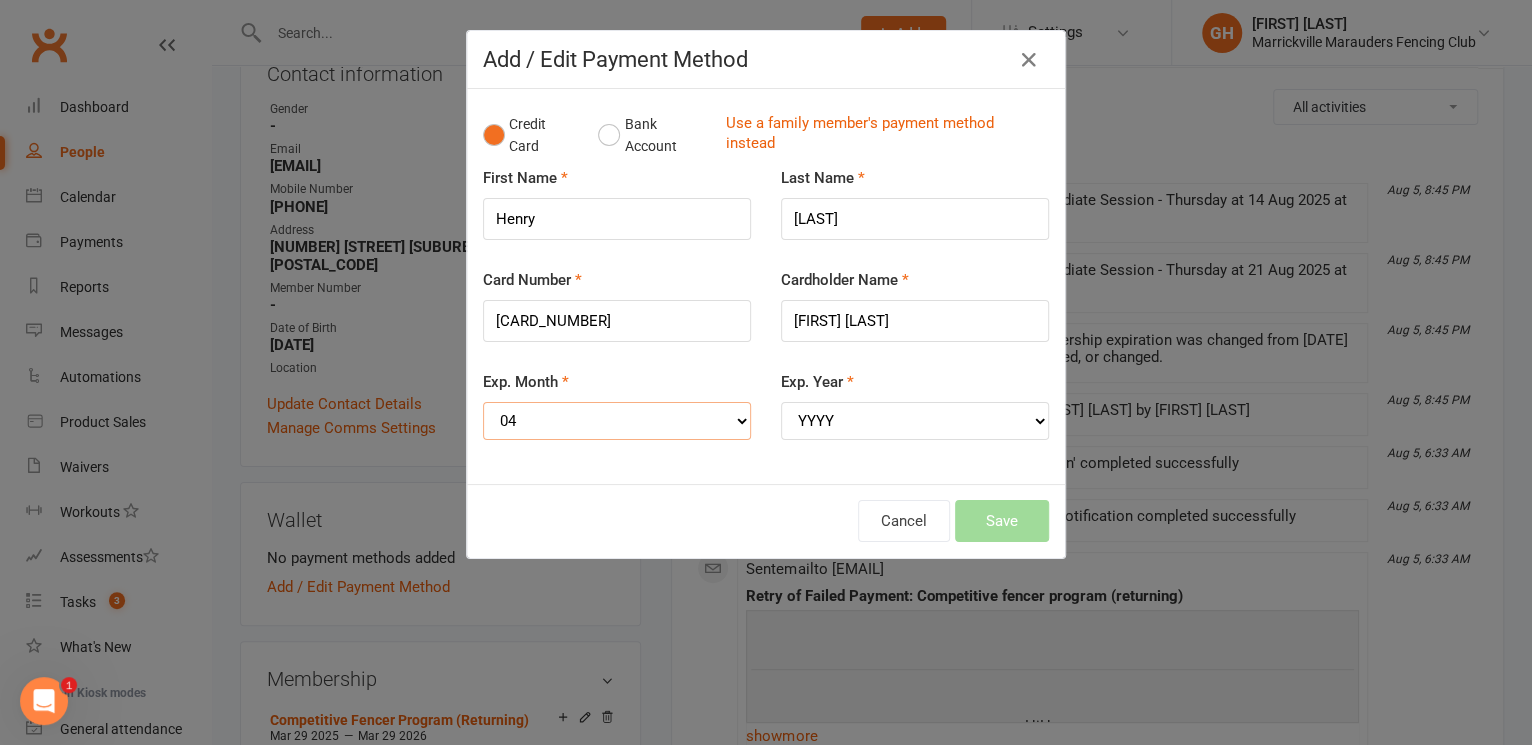 click on "MM 01 02 03 04 05 06 07 08 09 10 11 12" at bounding box center [617, 421] 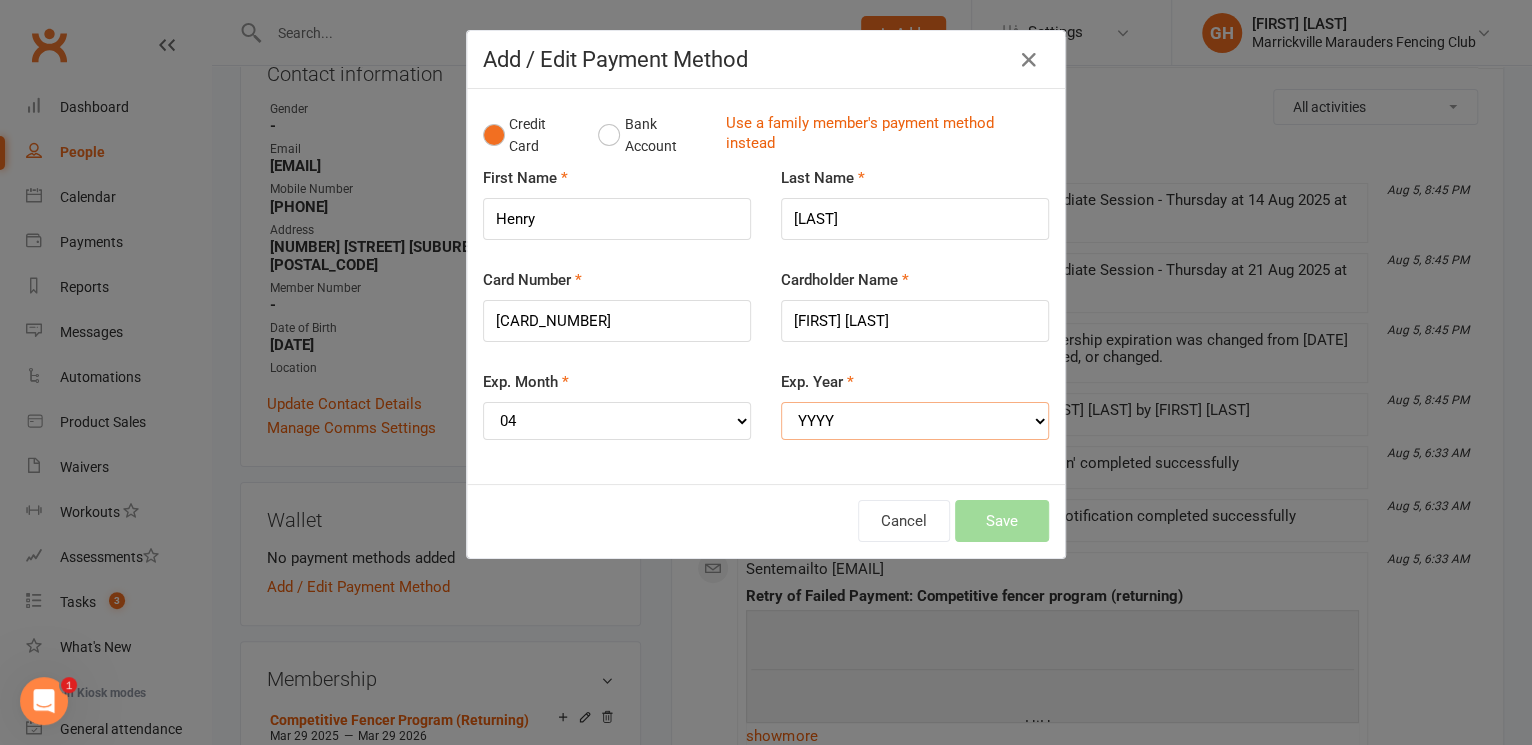 click on "YYYY 2025 2026 2027 2028 2029 2030 2031 2032 2033 2034" at bounding box center [915, 421] 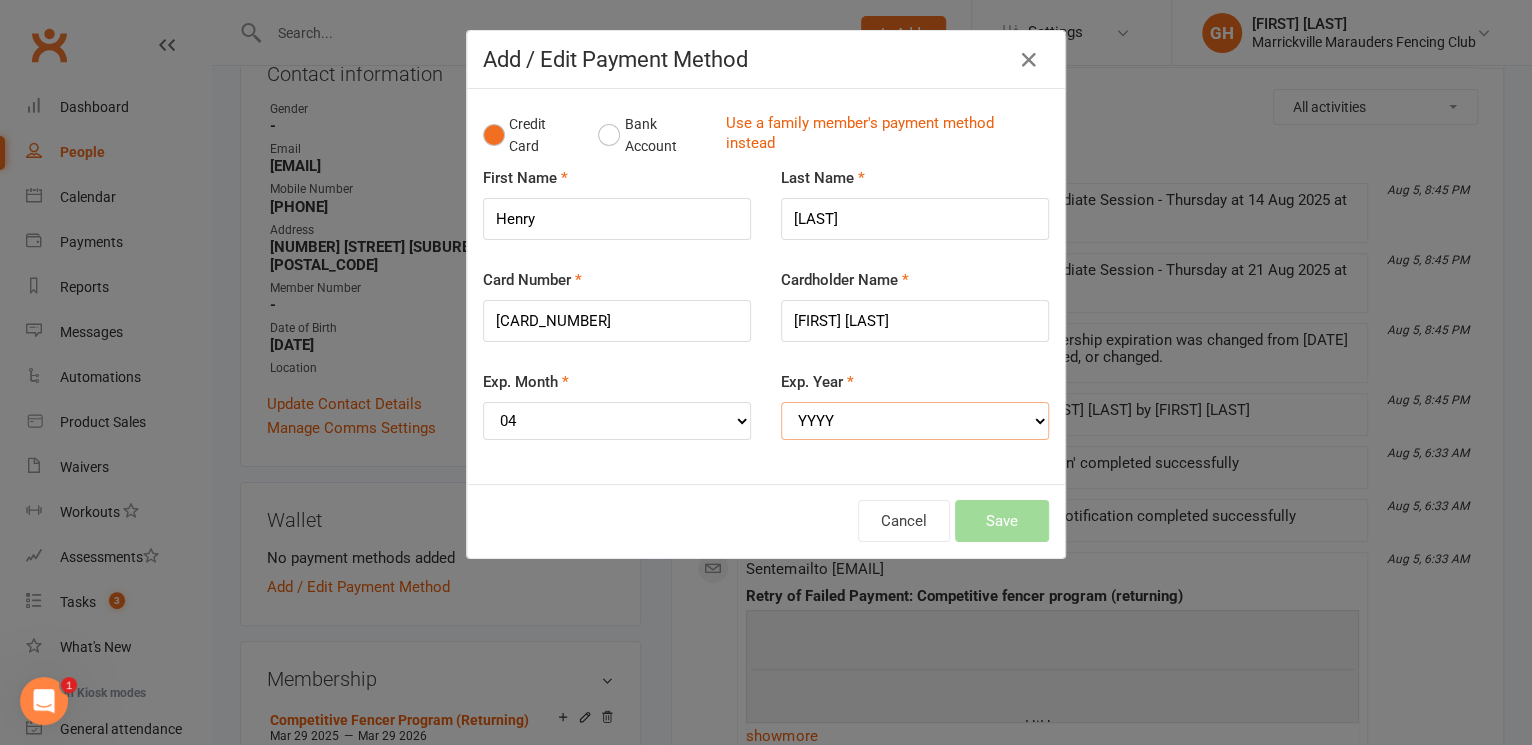 select on "2029" 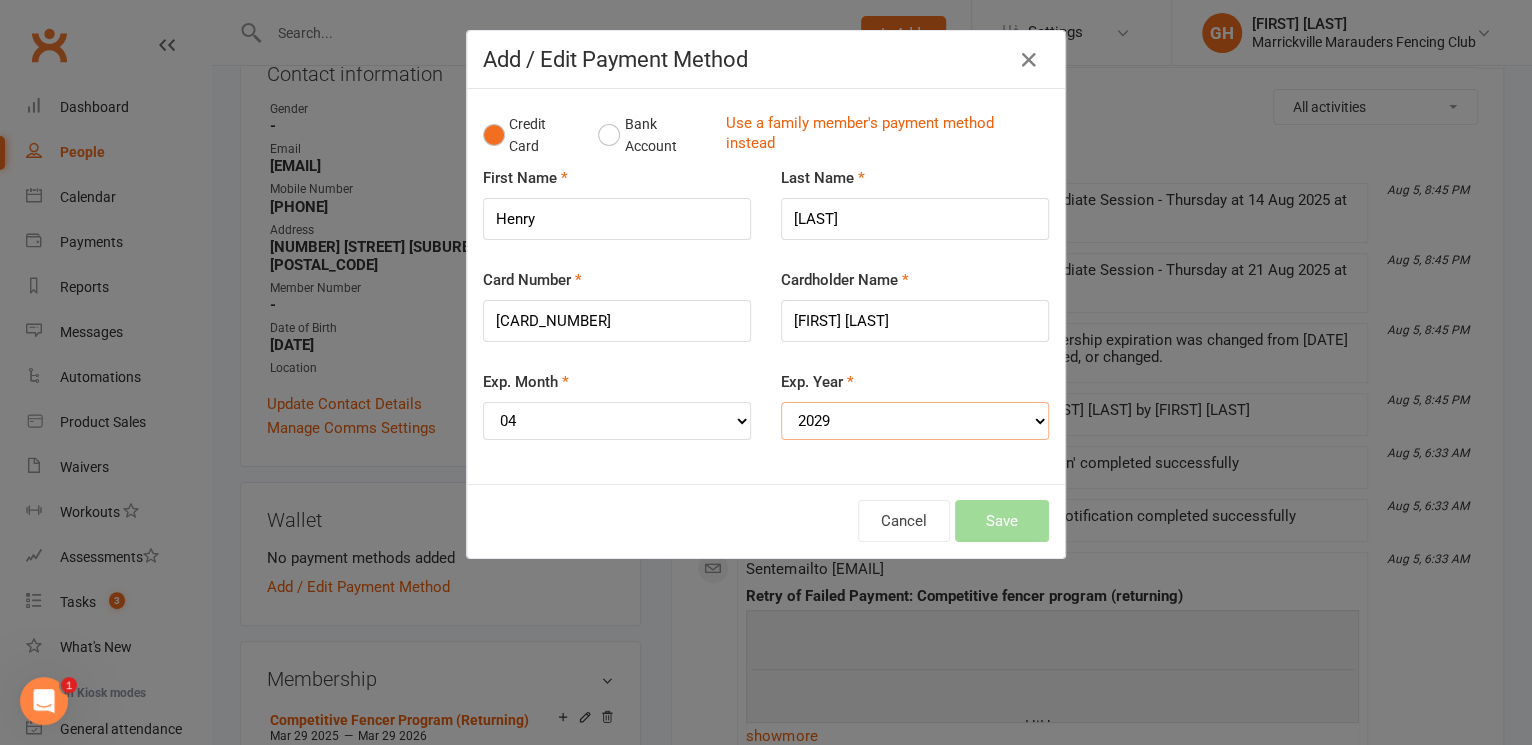 click on "YYYY 2025 2026 2027 2028 2029 2030 2031 2032 2033 2034" at bounding box center [915, 421] 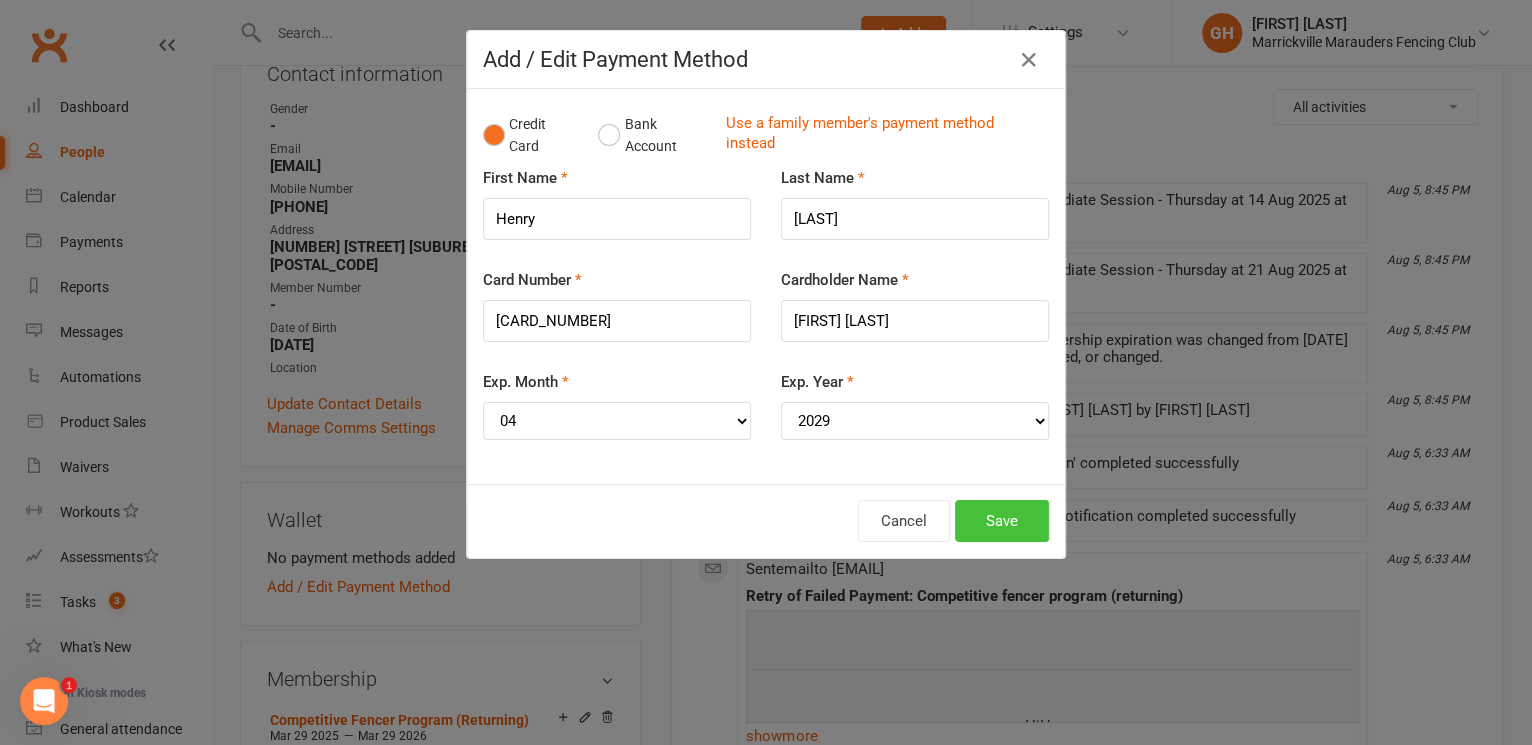 click on "Save" at bounding box center (1002, 521) 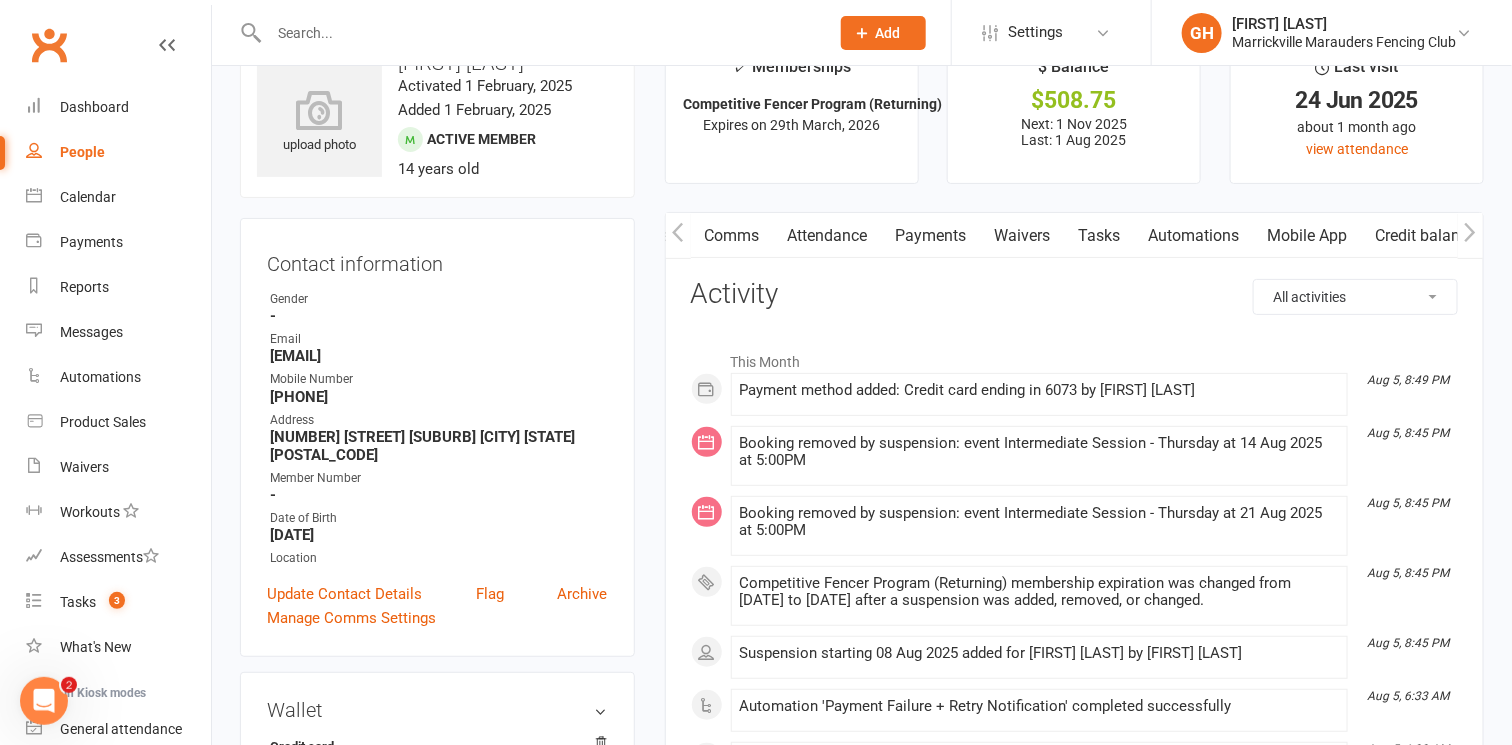 scroll, scrollTop: 56, scrollLeft: 0, axis: vertical 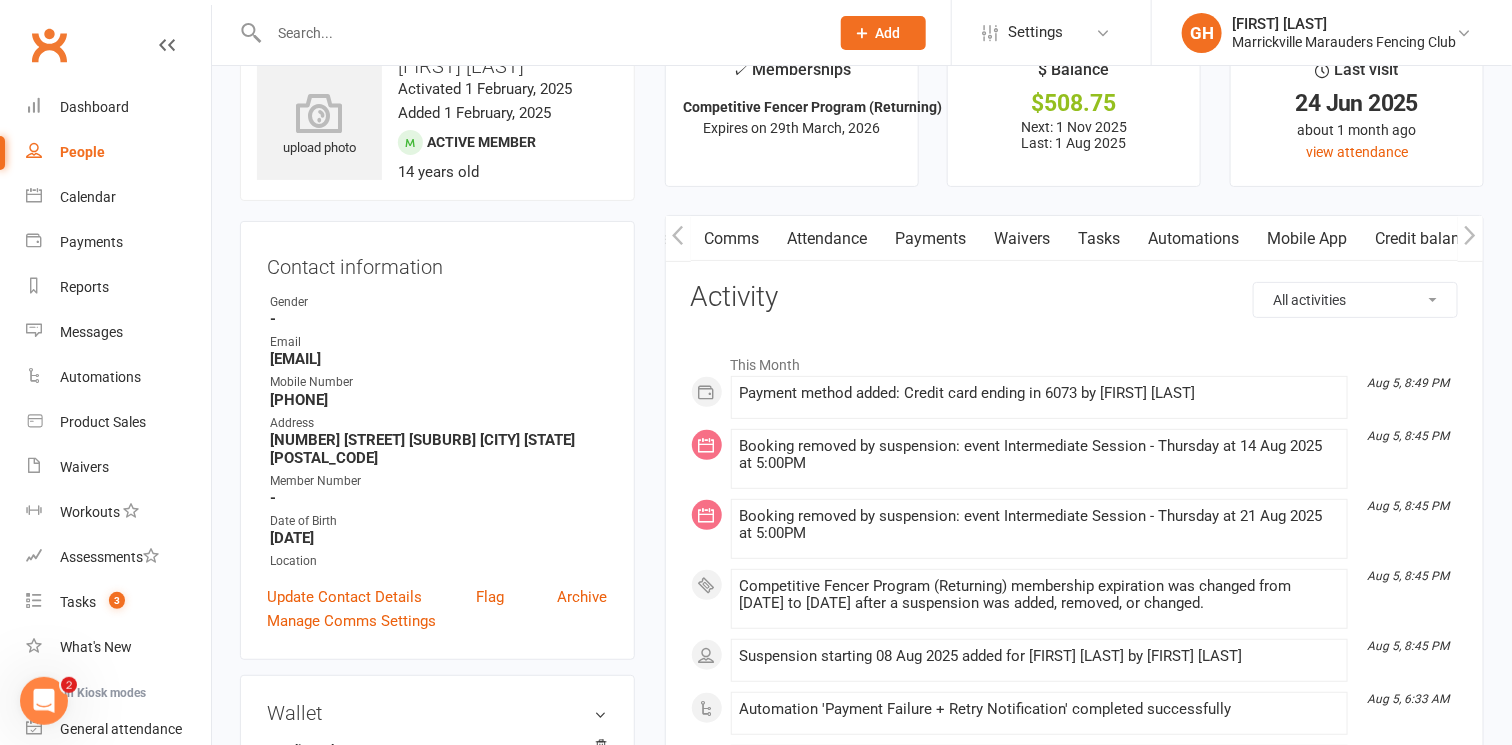 click on "Credit balance" at bounding box center [1426, 239] 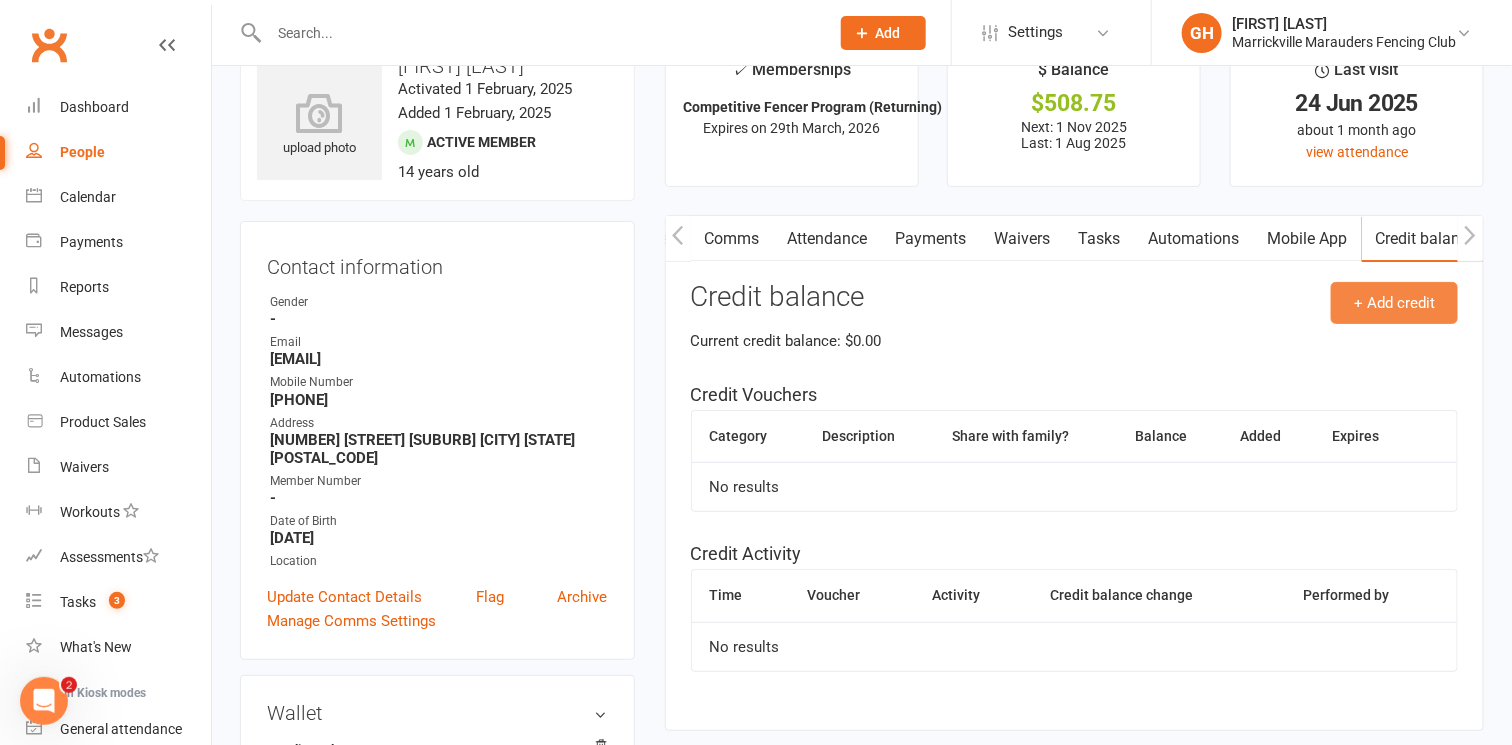 click on "+ Add credit" at bounding box center (1394, 303) 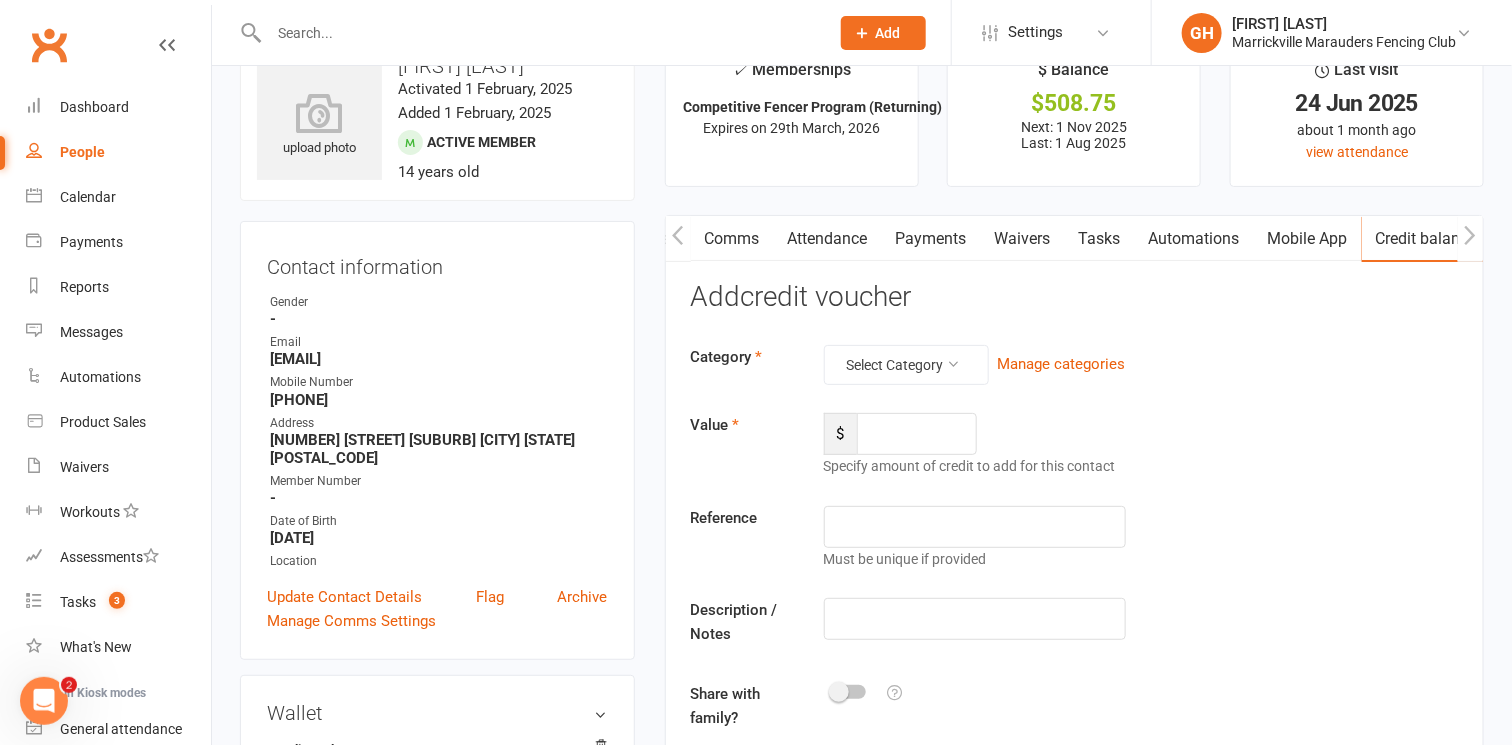 click on "Add  credit voucher Category Select Category     Manage categories Value $ Specify amount of credit to add for this contact Reference Must be unique if provided Description / Notes Share with family? Expires Navigate forward to interact with the calendar and select a date. Press the question mark key to get the keyboard shortcuts for changing dates. Save Cancel" at bounding box center (1074, 582) 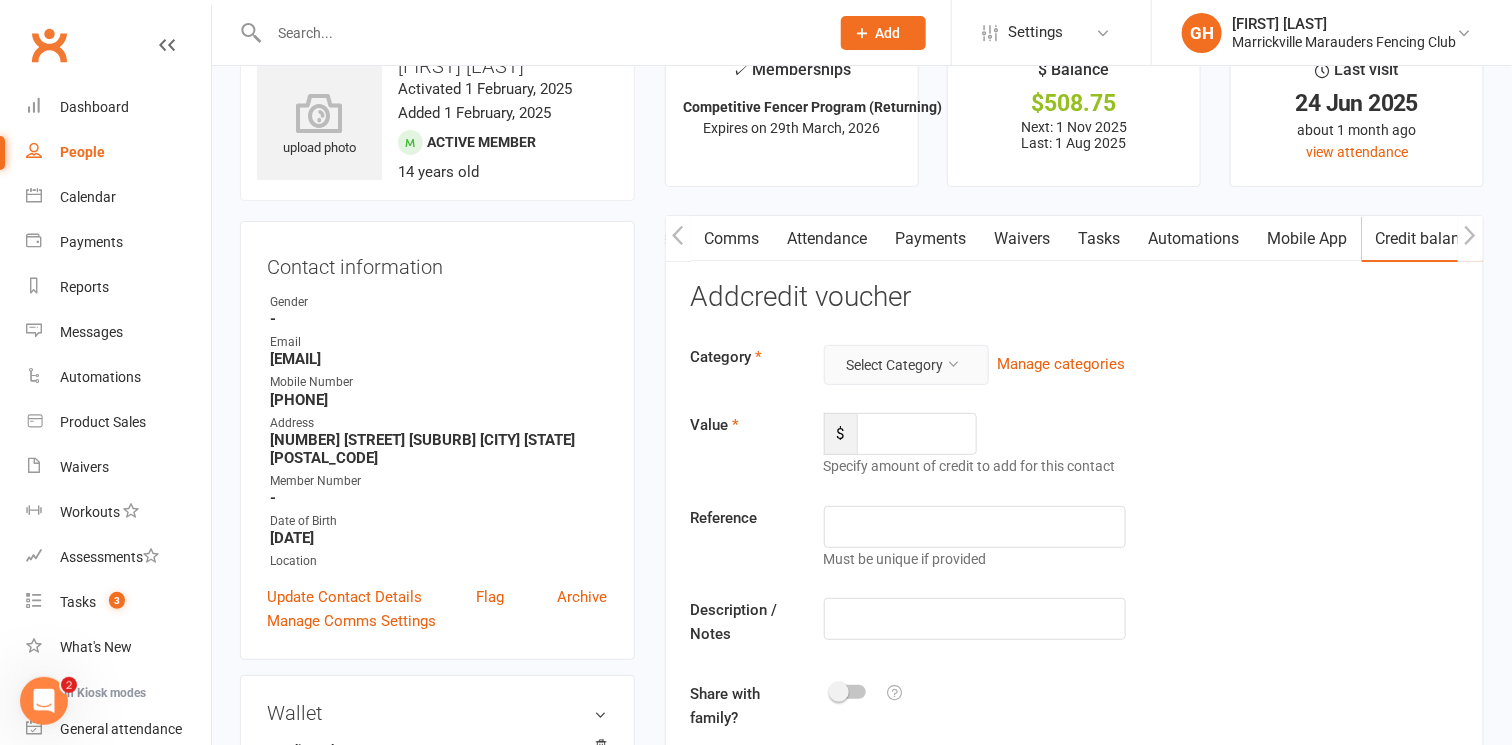 click on "Select Category" at bounding box center (906, 365) 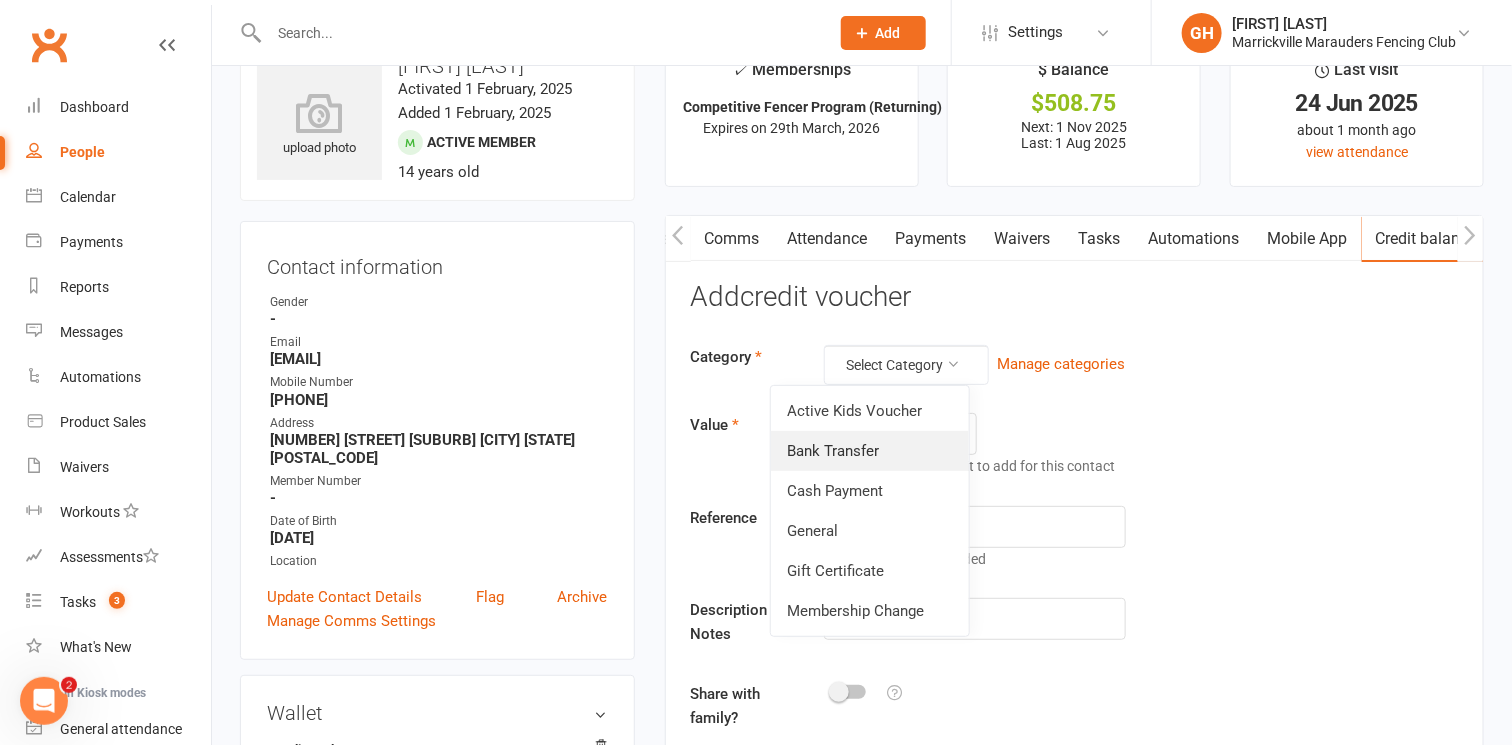 click on "Bank Transfer" at bounding box center (870, 451) 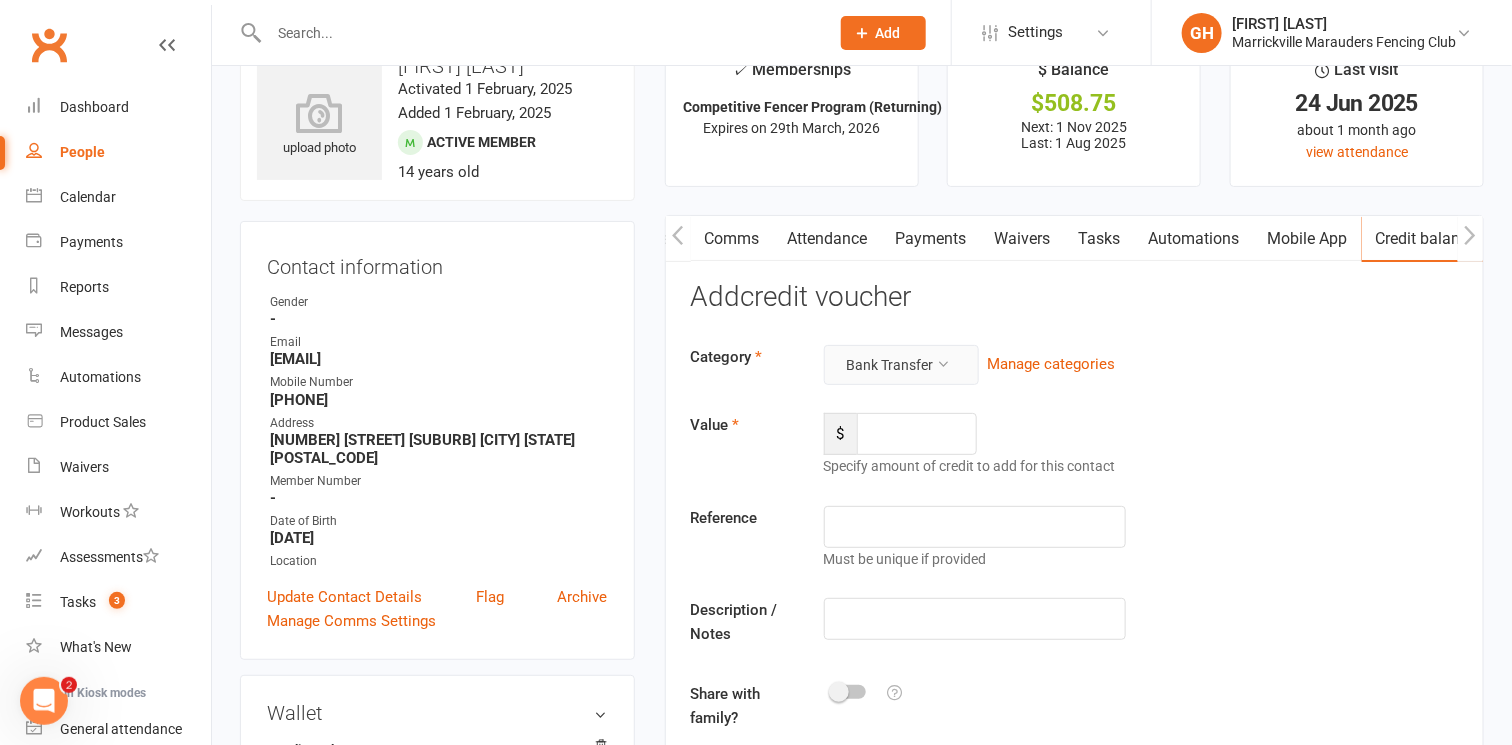click on "Bank Transfer" at bounding box center [901, 365] 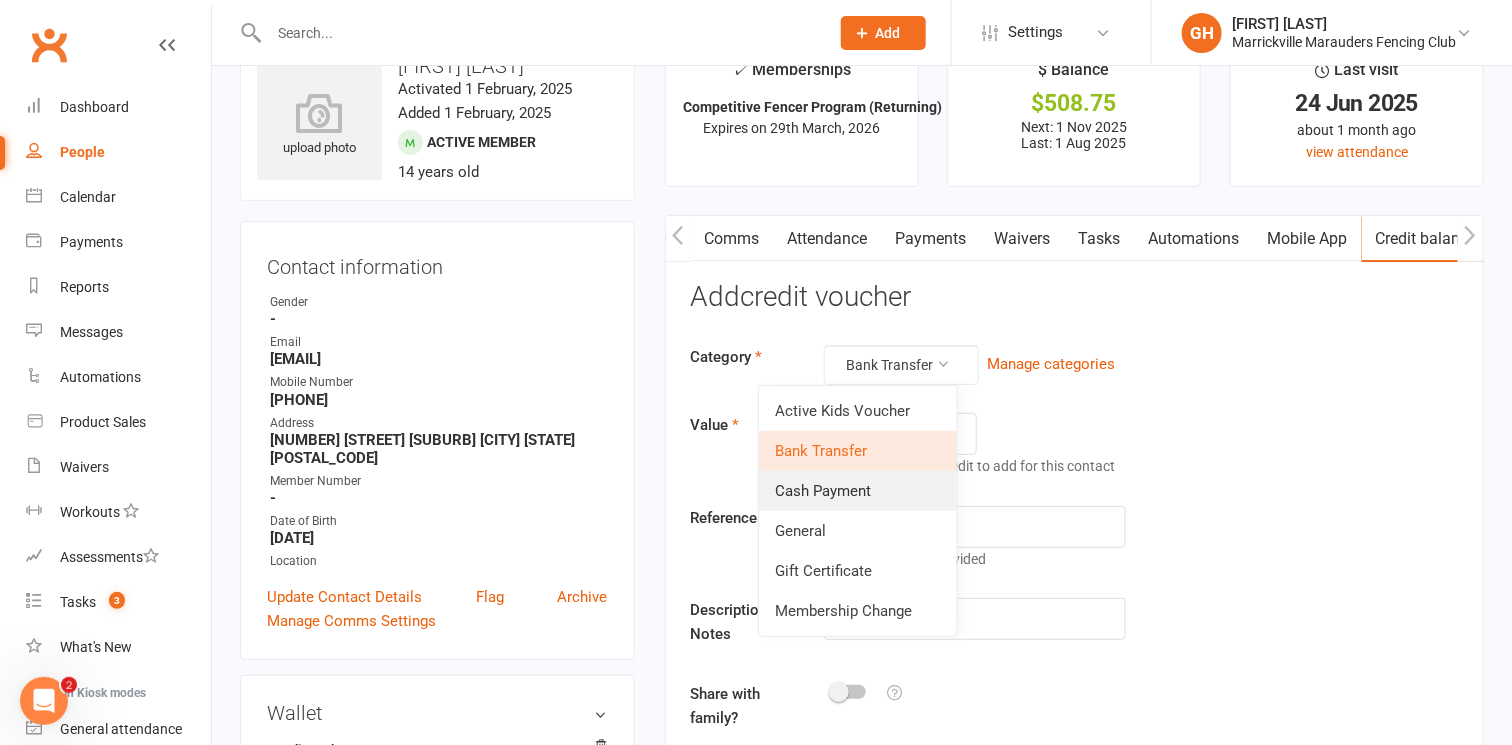 click on "Cash Payment" at bounding box center [858, 491] 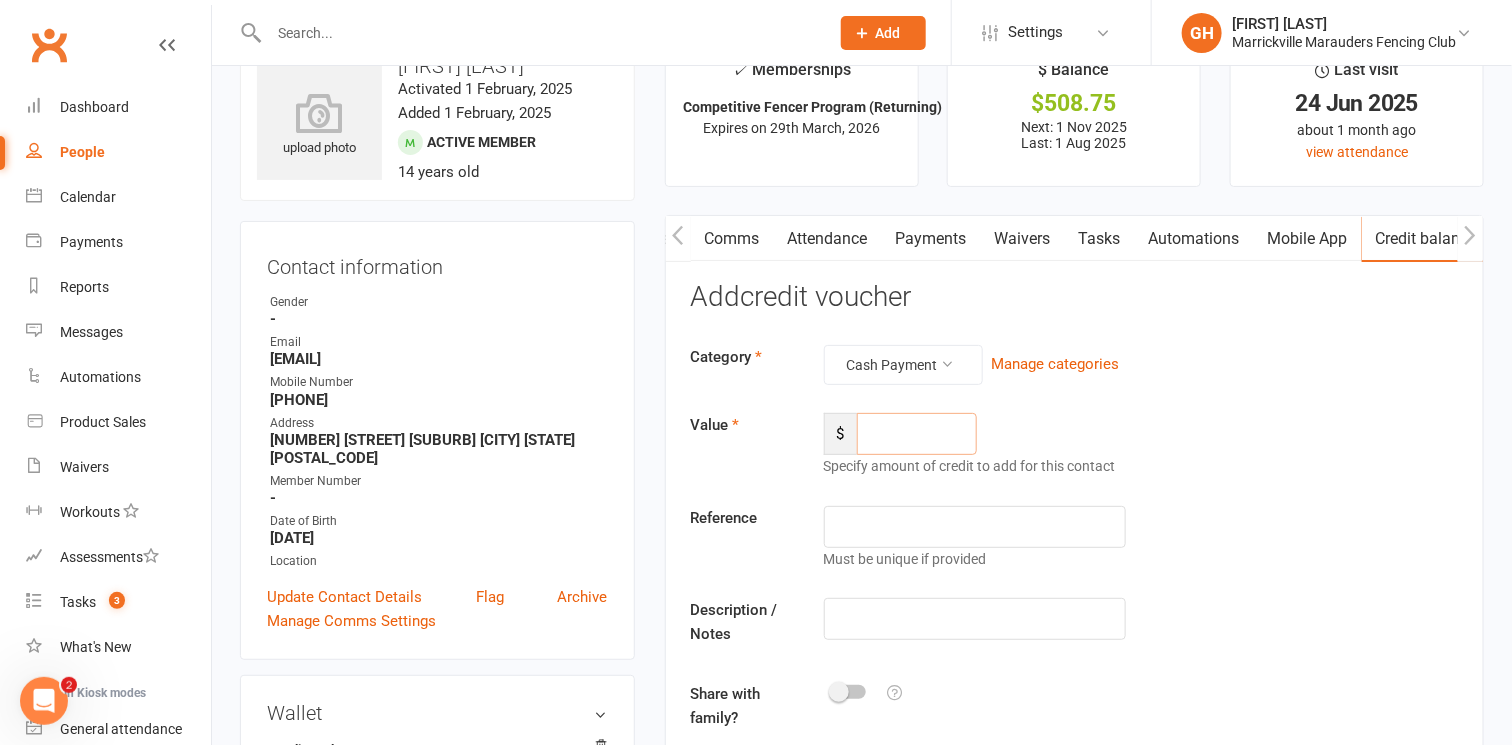 click at bounding box center [917, 434] 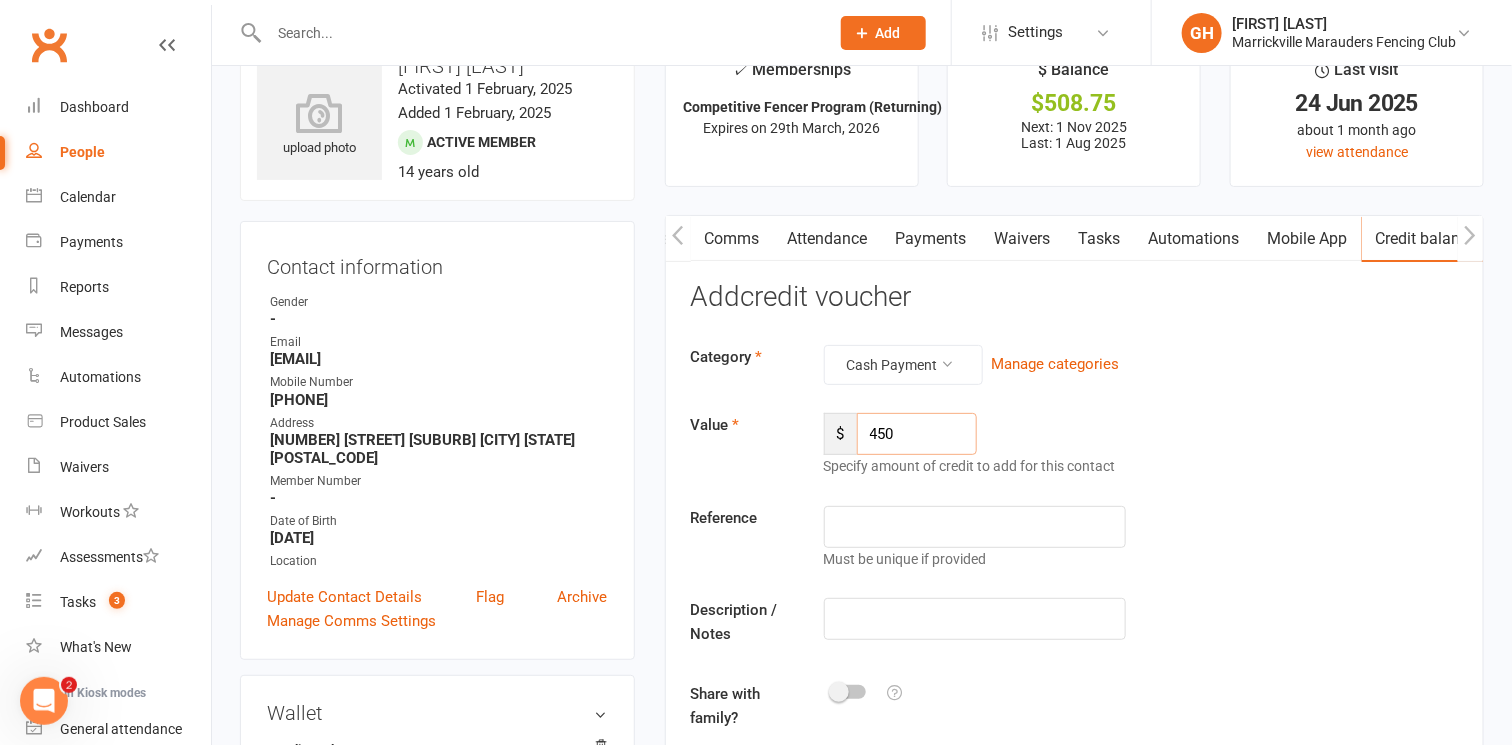 type on "450" 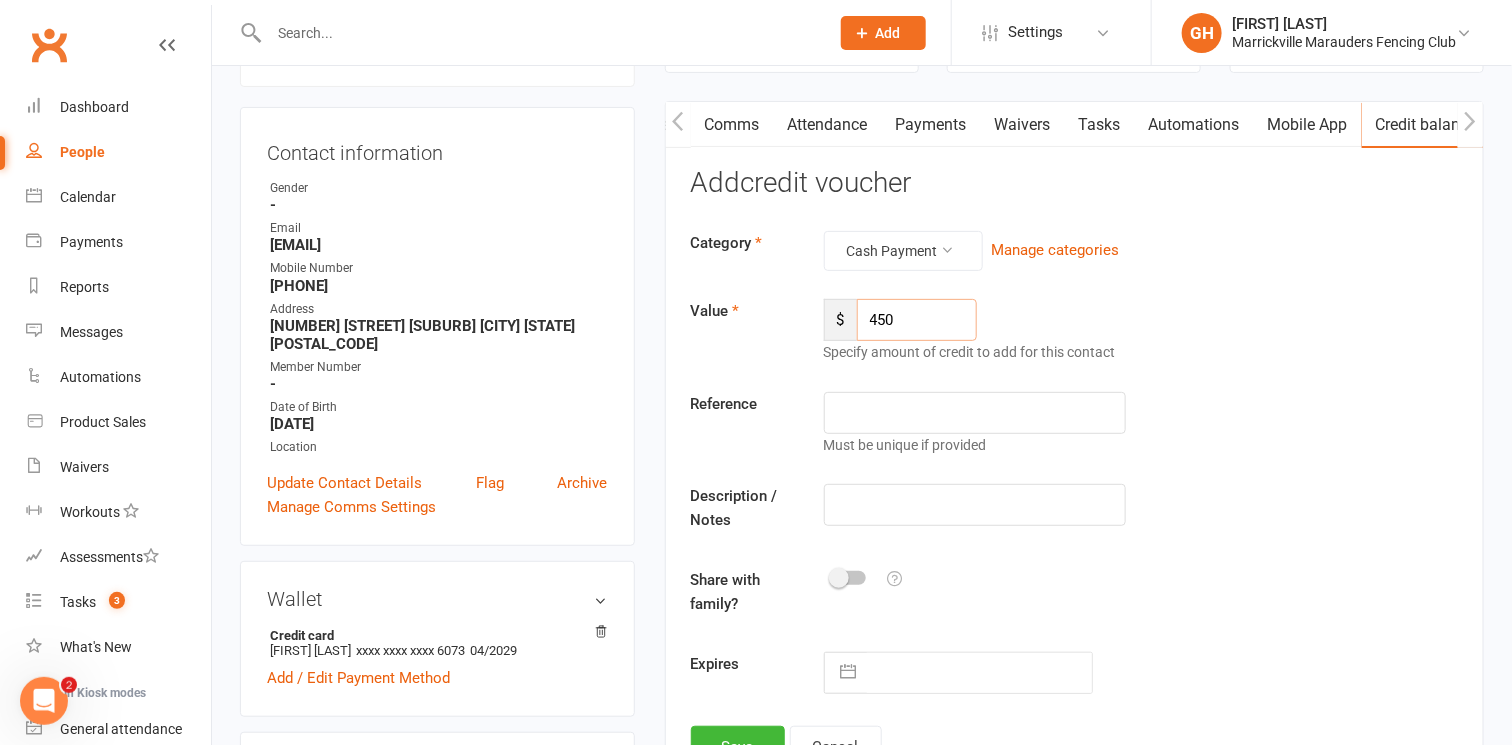 scroll, scrollTop: 179, scrollLeft: 0, axis: vertical 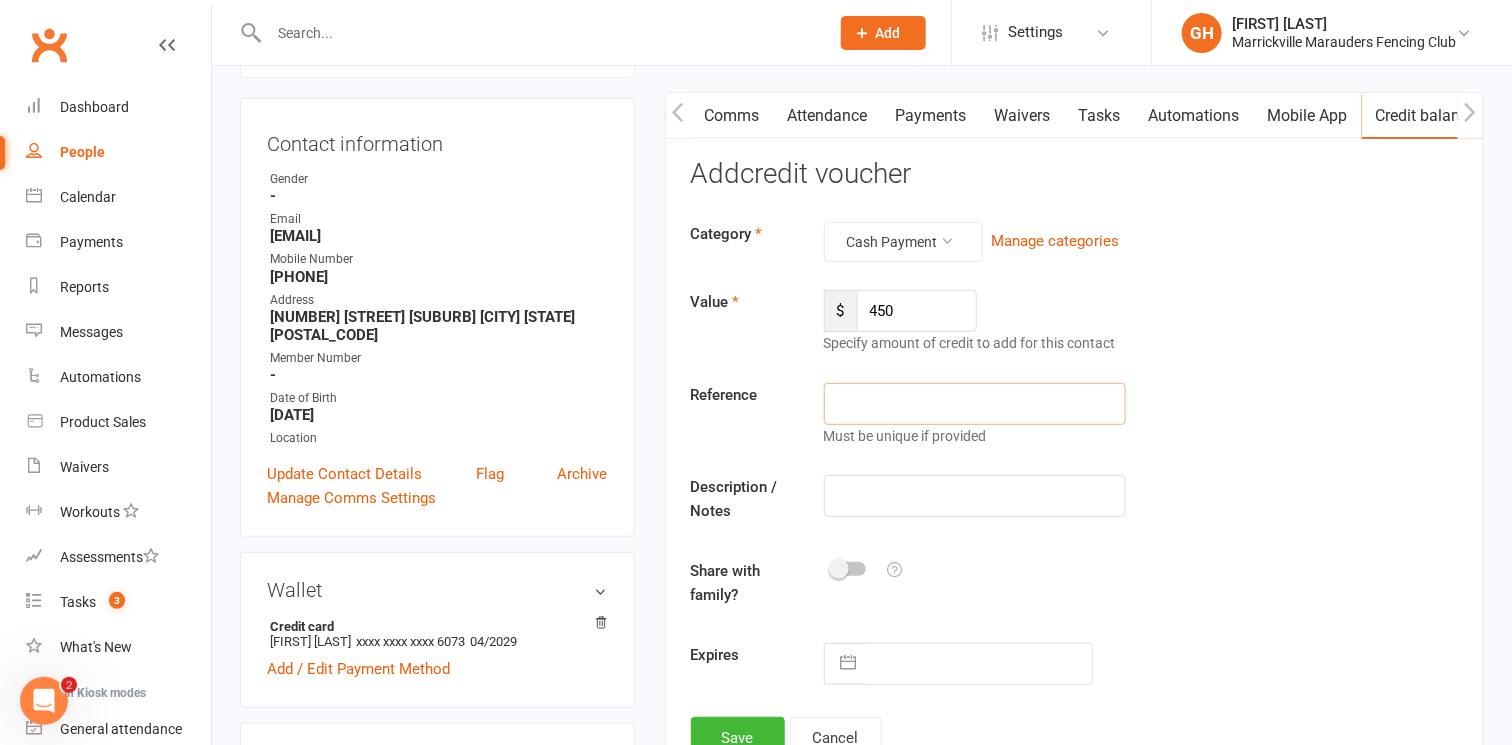 click at bounding box center [975, 404] 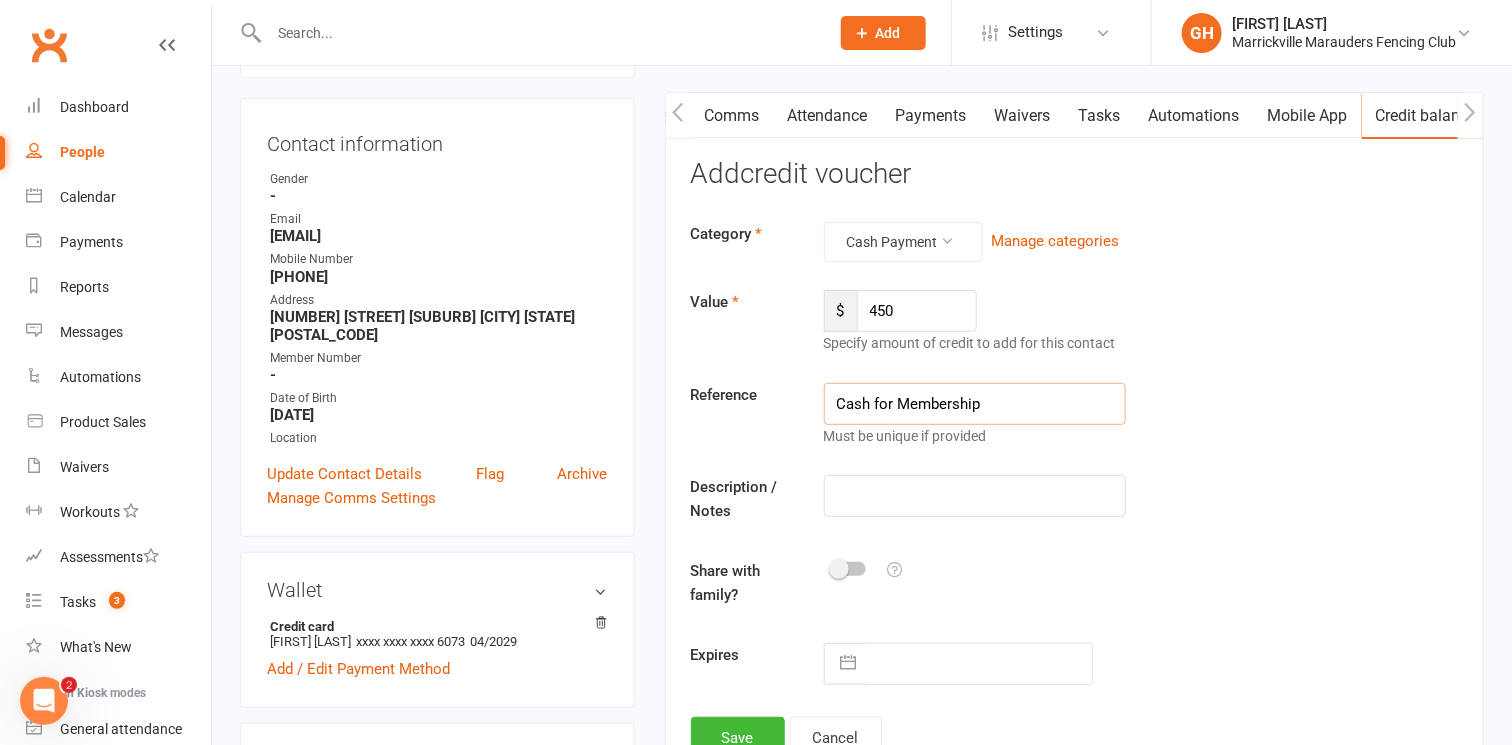 type on "Cash for Membership" 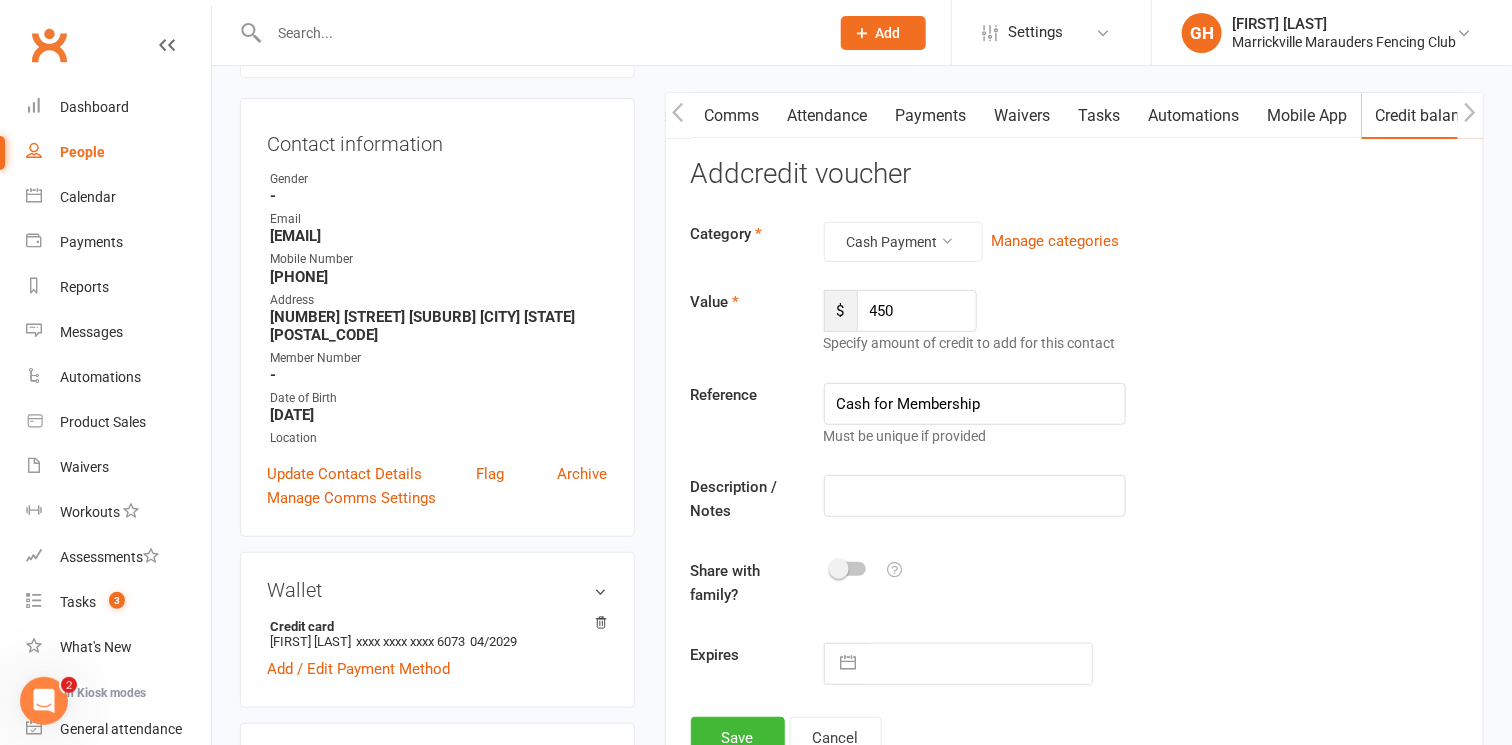 click at bounding box center (839, 569) 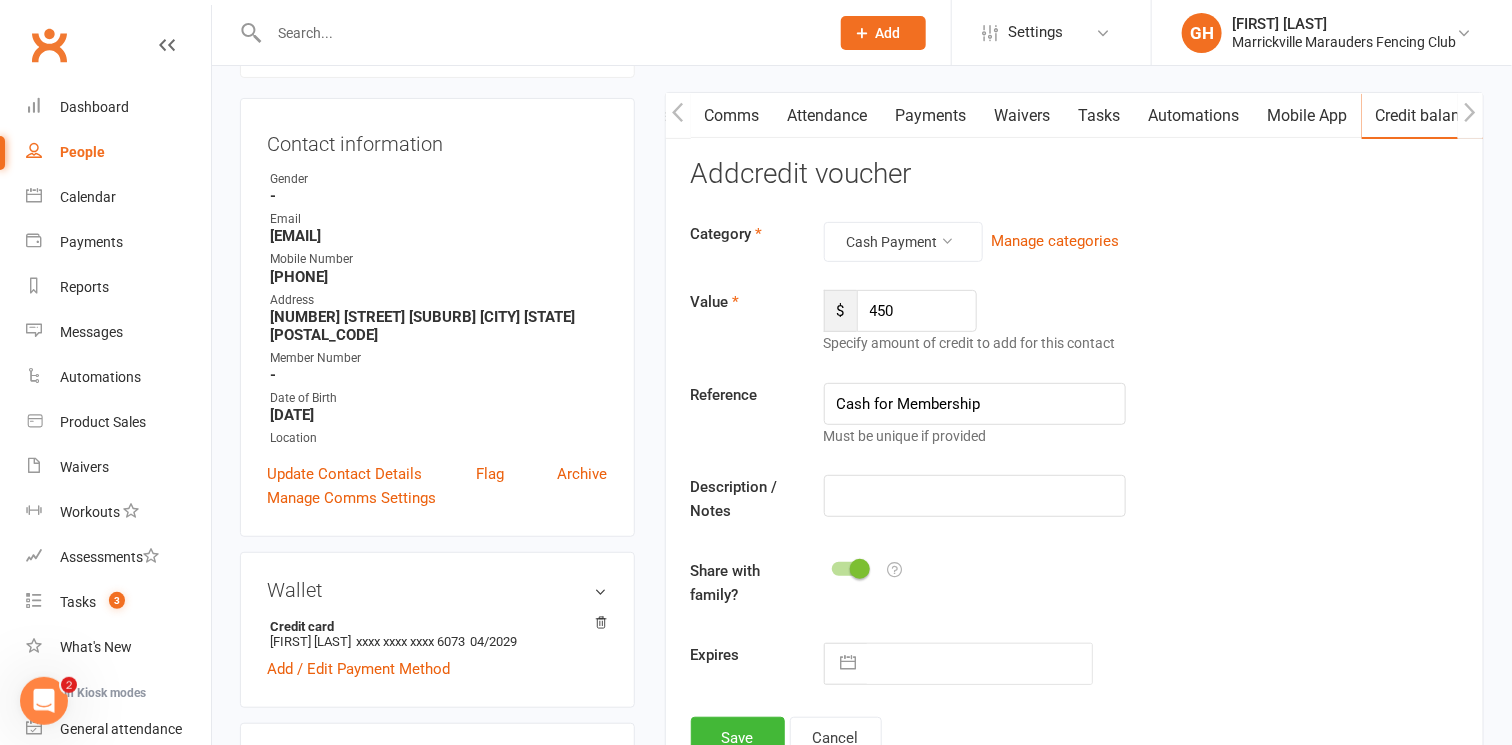 scroll, scrollTop: 272, scrollLeft: 0, axis: vertical 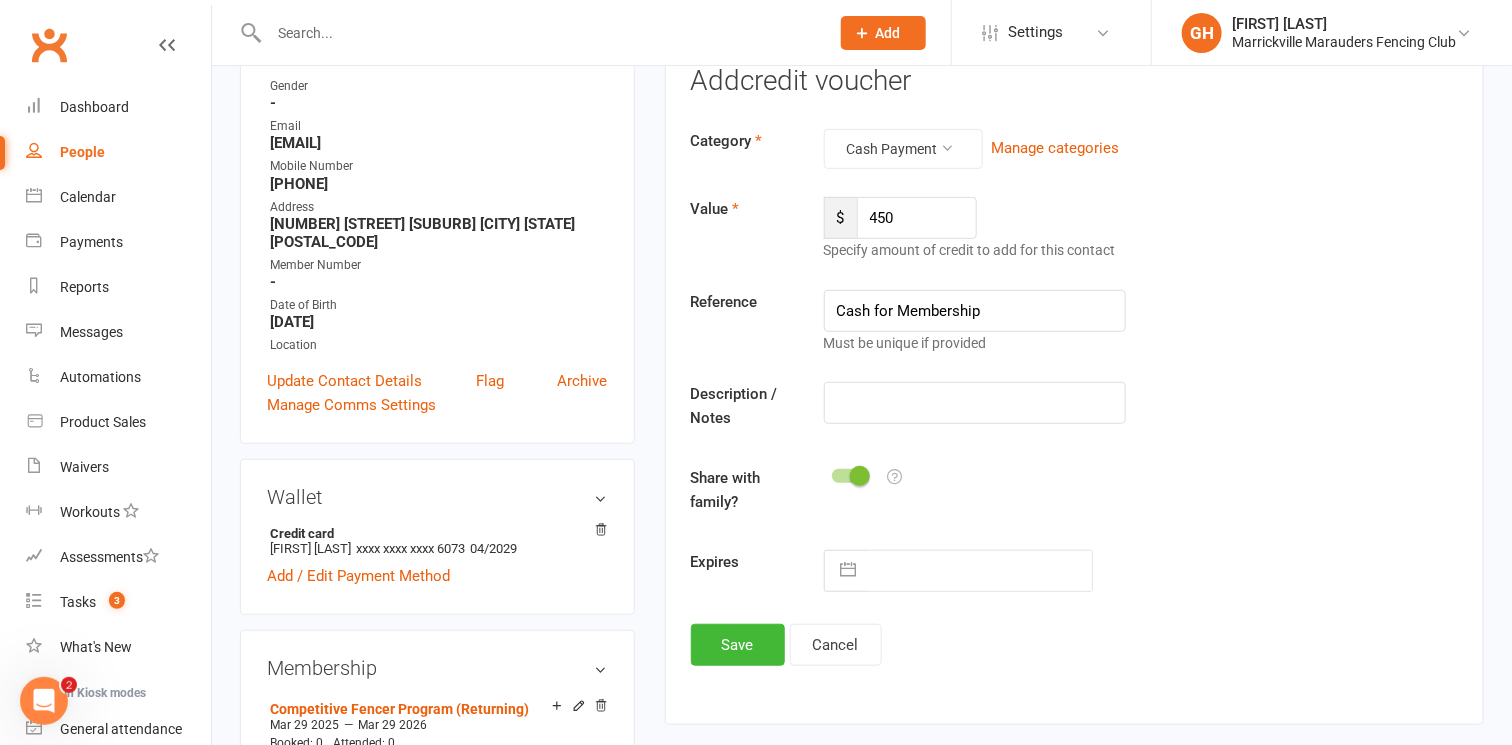 click on "Activity Notes Comms Attendance Payments Waivers Tasks Automations Mobile App Credit balance
Add  credit voucher Enable this setting to allow the voucher to be used by related family members. Category Cash Payment     Manage categories Value $ 450 Specify amount of credit to add for this contact Reference Cash for Membership Must be unique if provided Description / Notes Share with family? Expires Navigate forward to interact with the calendar and select a date. Press the question mark key to get the keyboard shortcuts for changing dates. Save Cancel" at bounding box center [1074, 362] 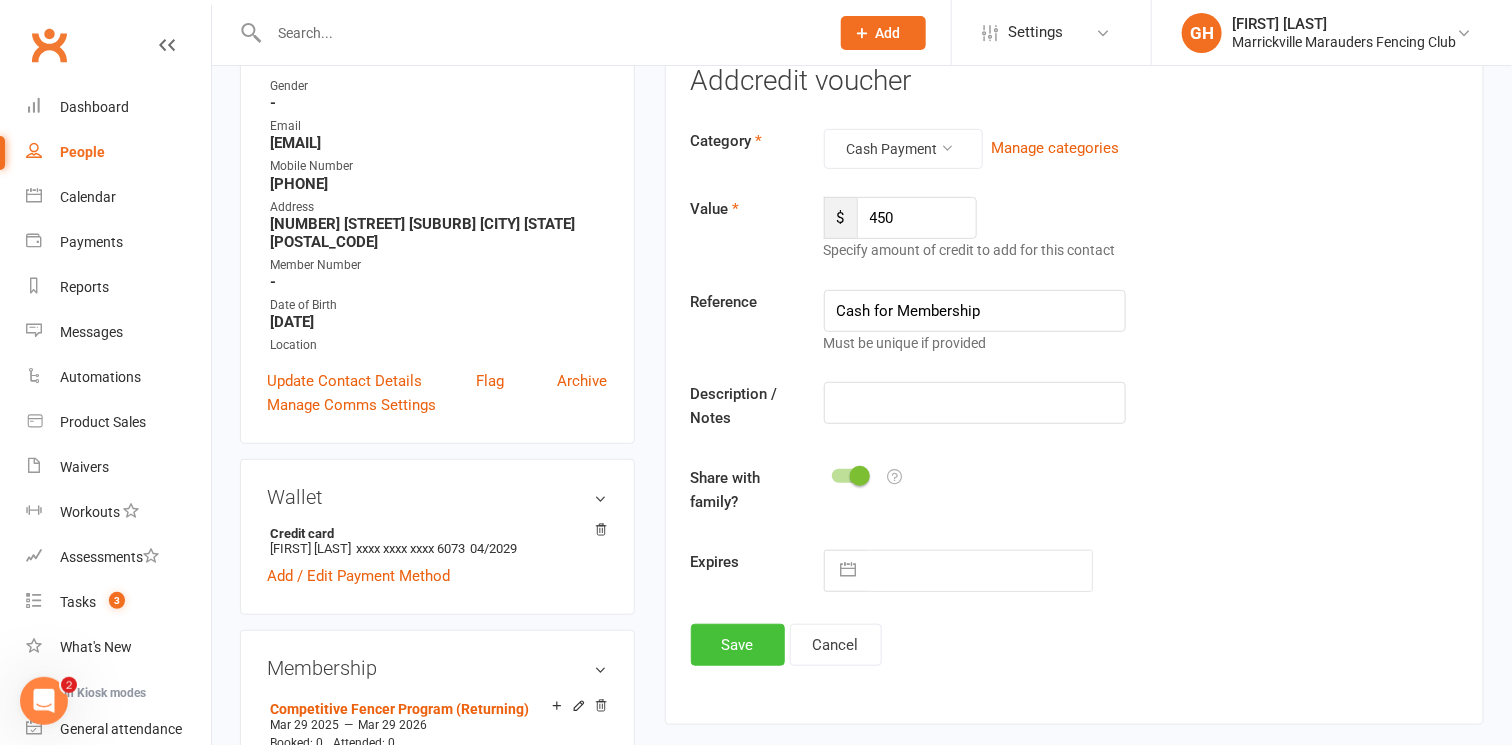 click on "Save" at bounding box center [738, 645] 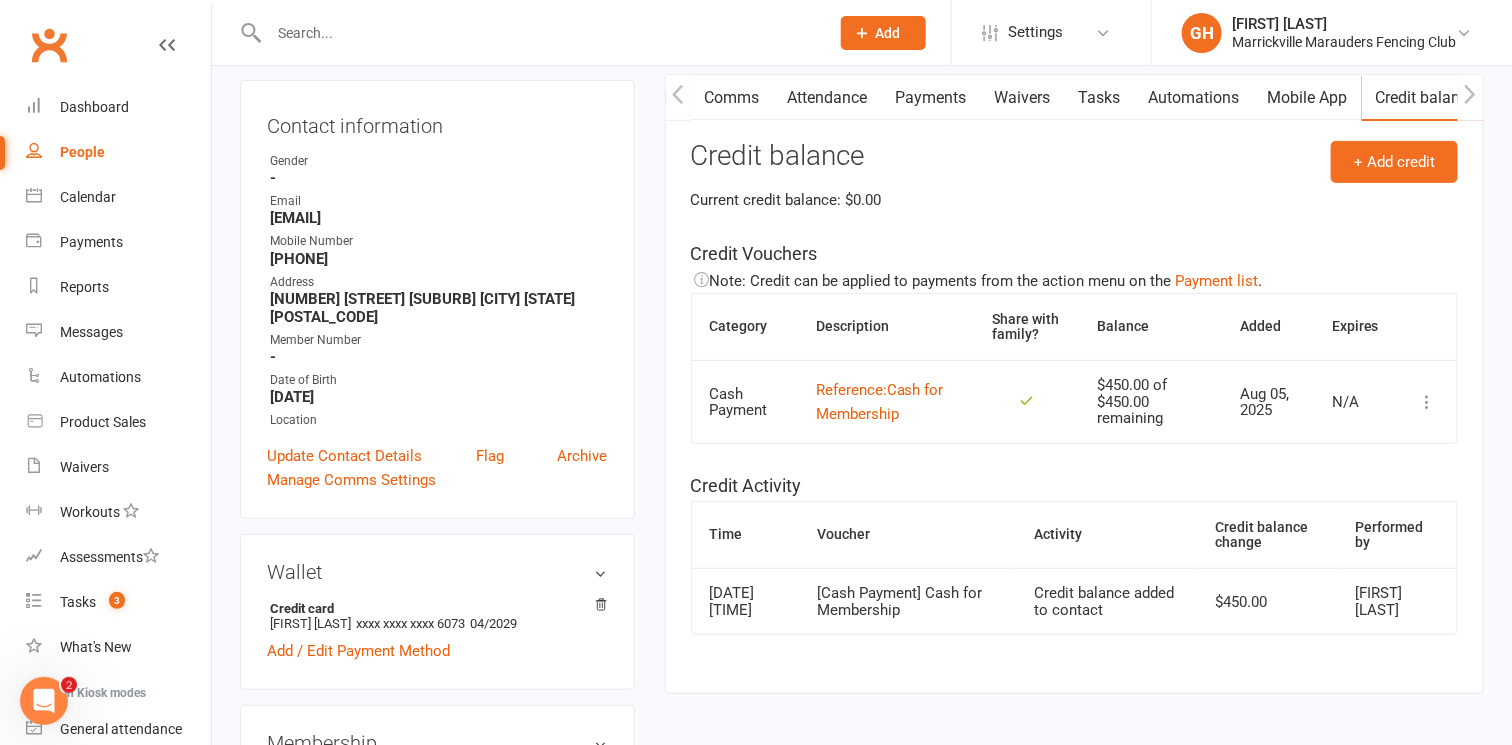 scroll, scrollTop: 0, scrollLeft: 0, axis: both 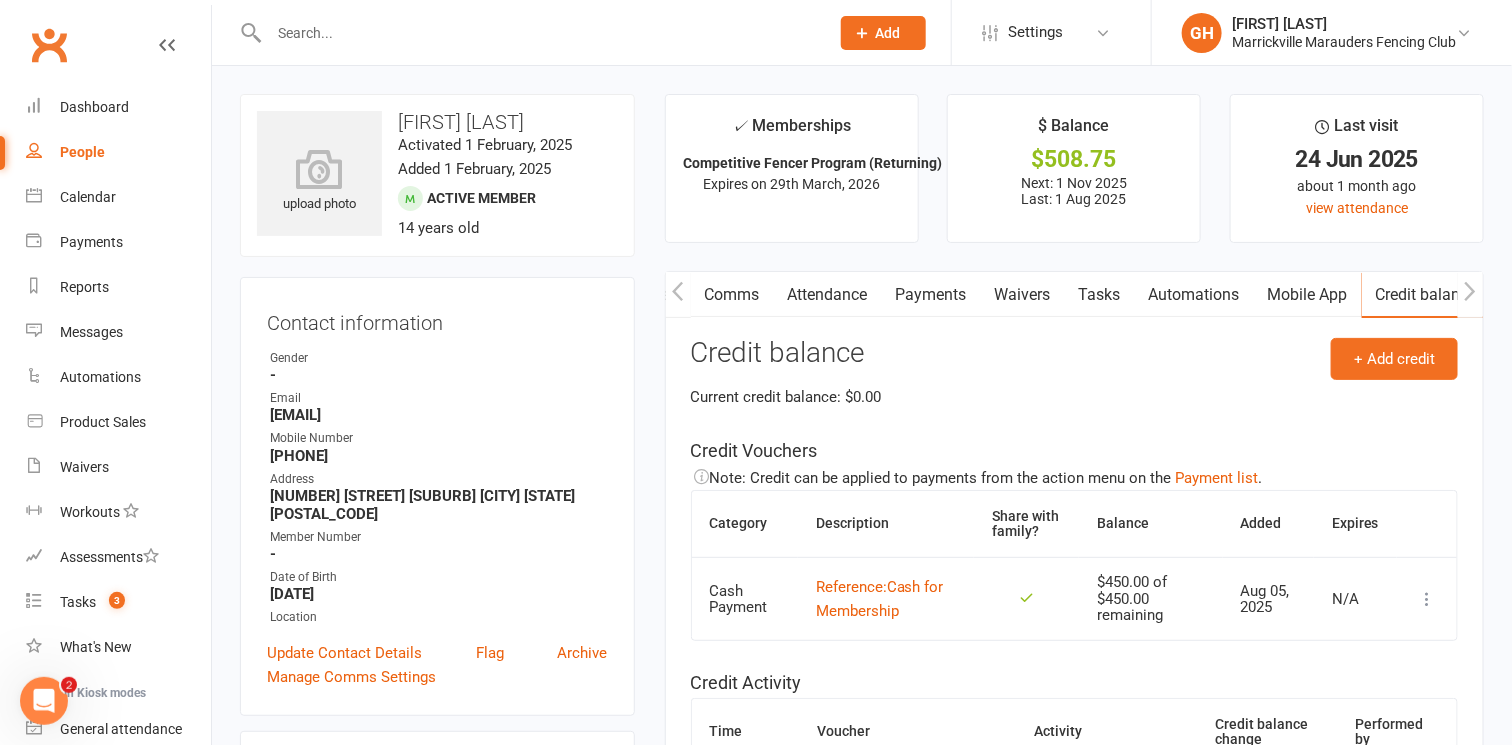 click on "Comms" at bounding box center (732, 295) 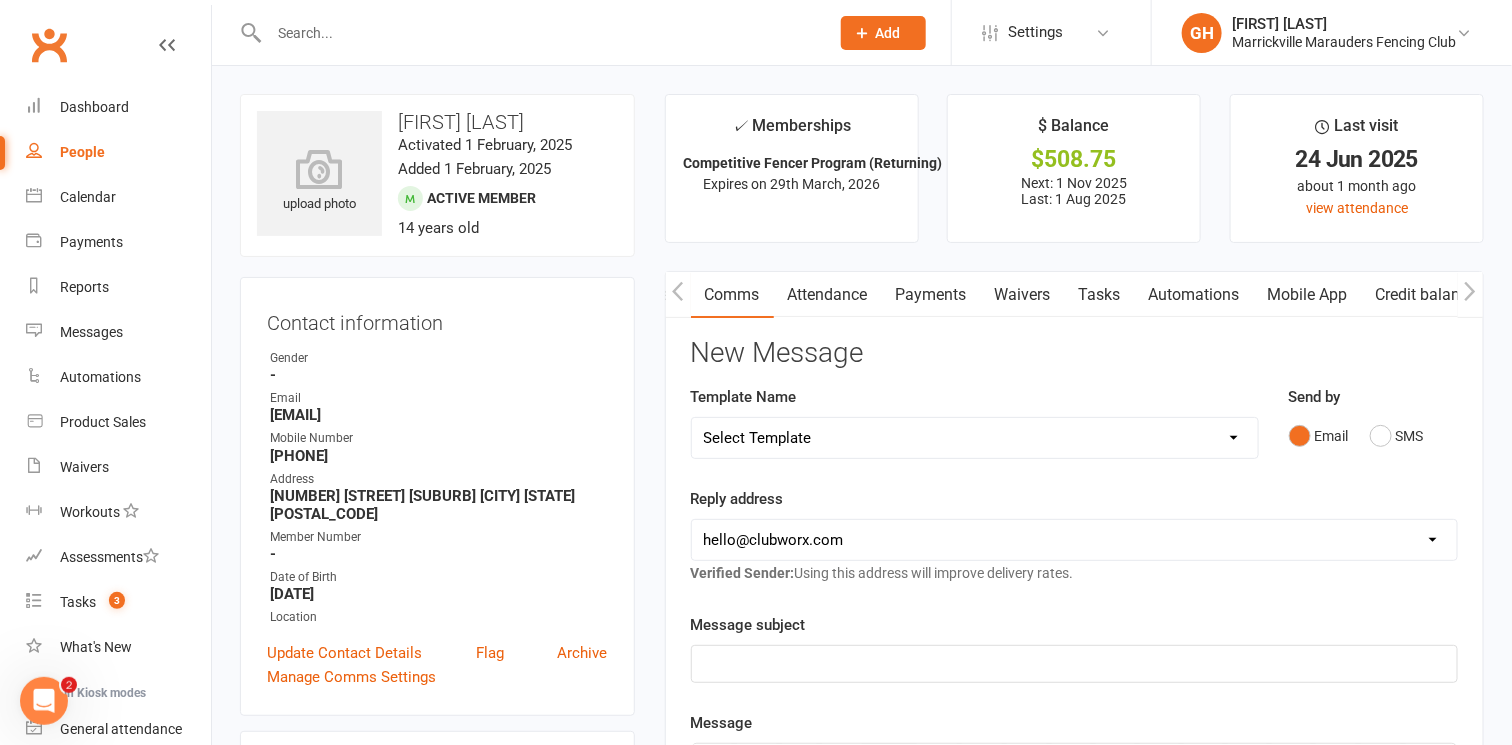click on "Payments" at bounding box center [931, 295] 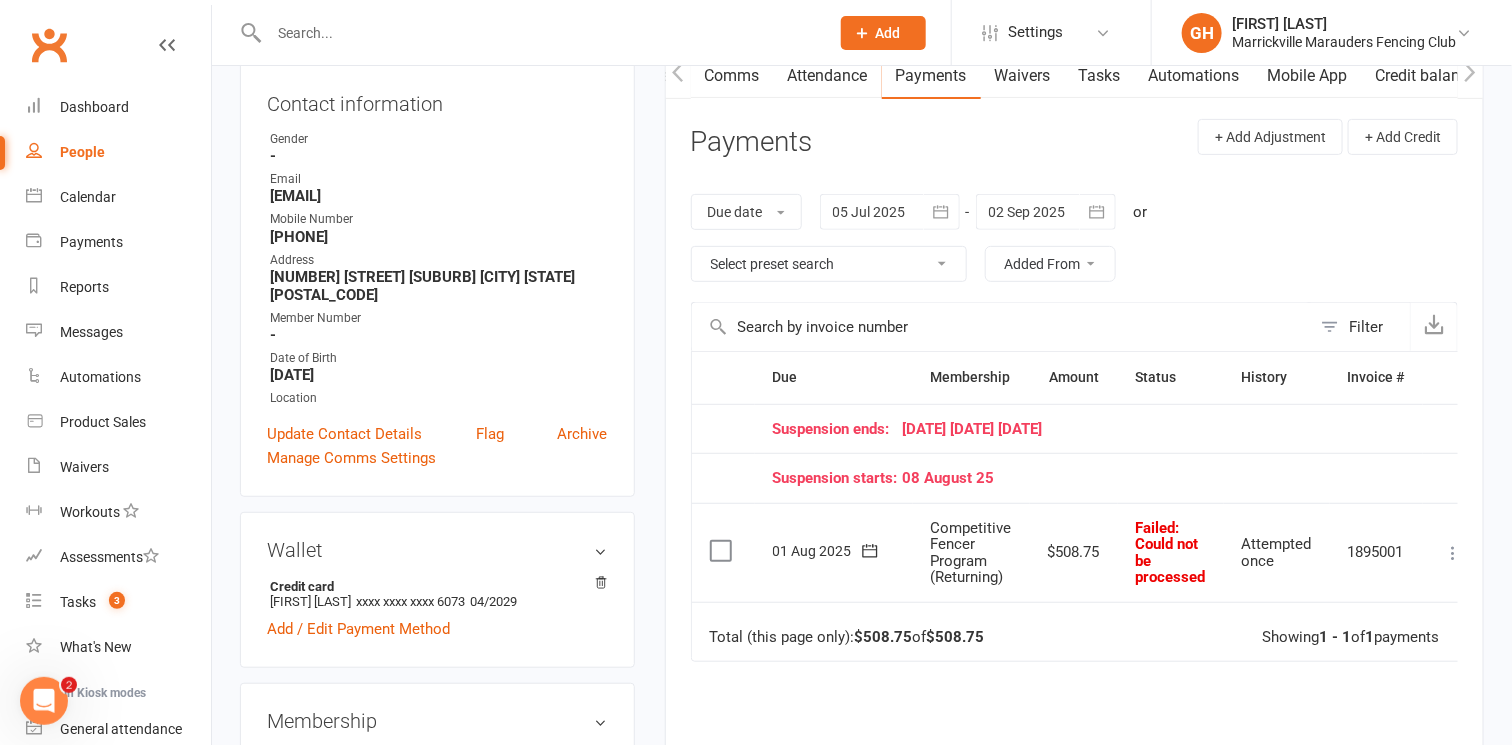 scroll, scrollTop: 219, scrollLeft: 0, axis: vertical 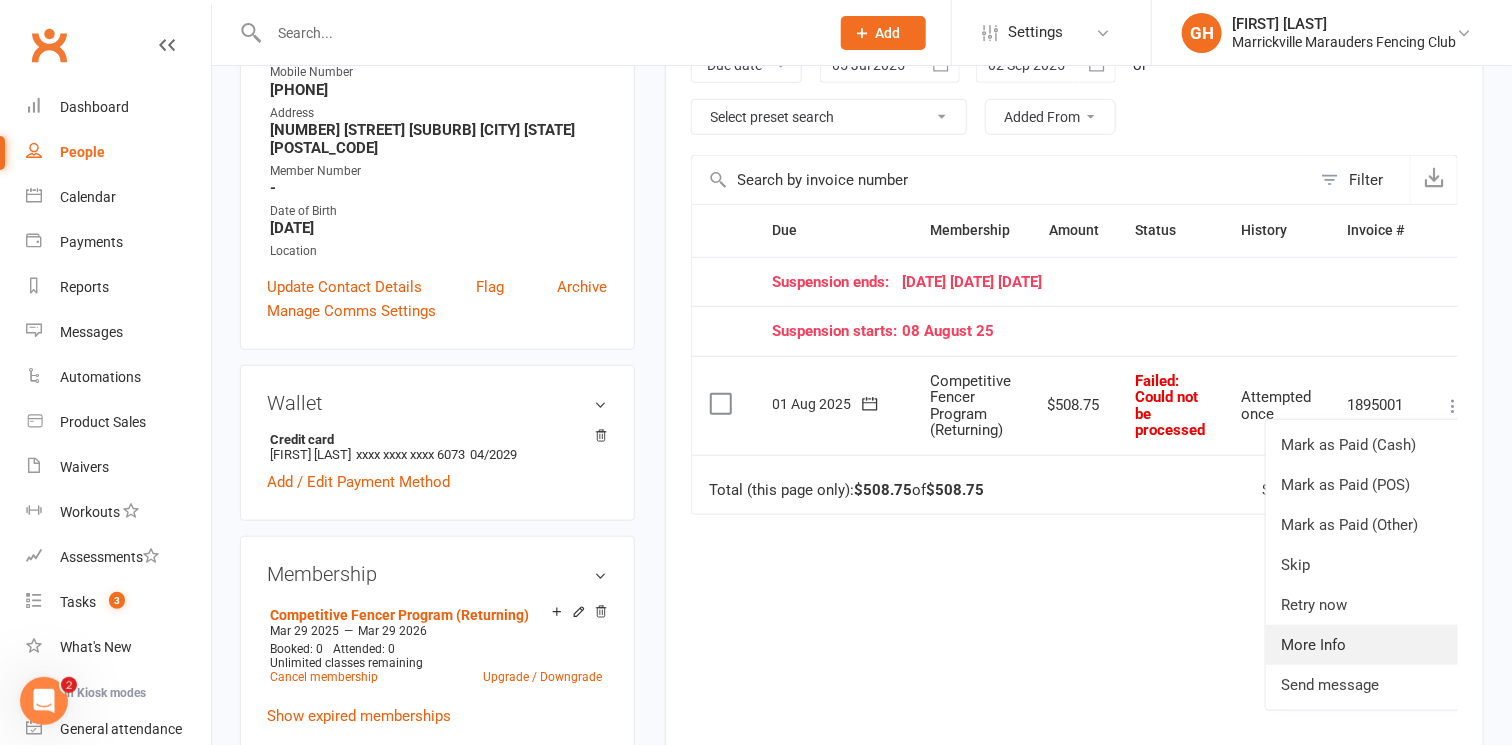 click on "More Info" at bounding box center [1365, 645] 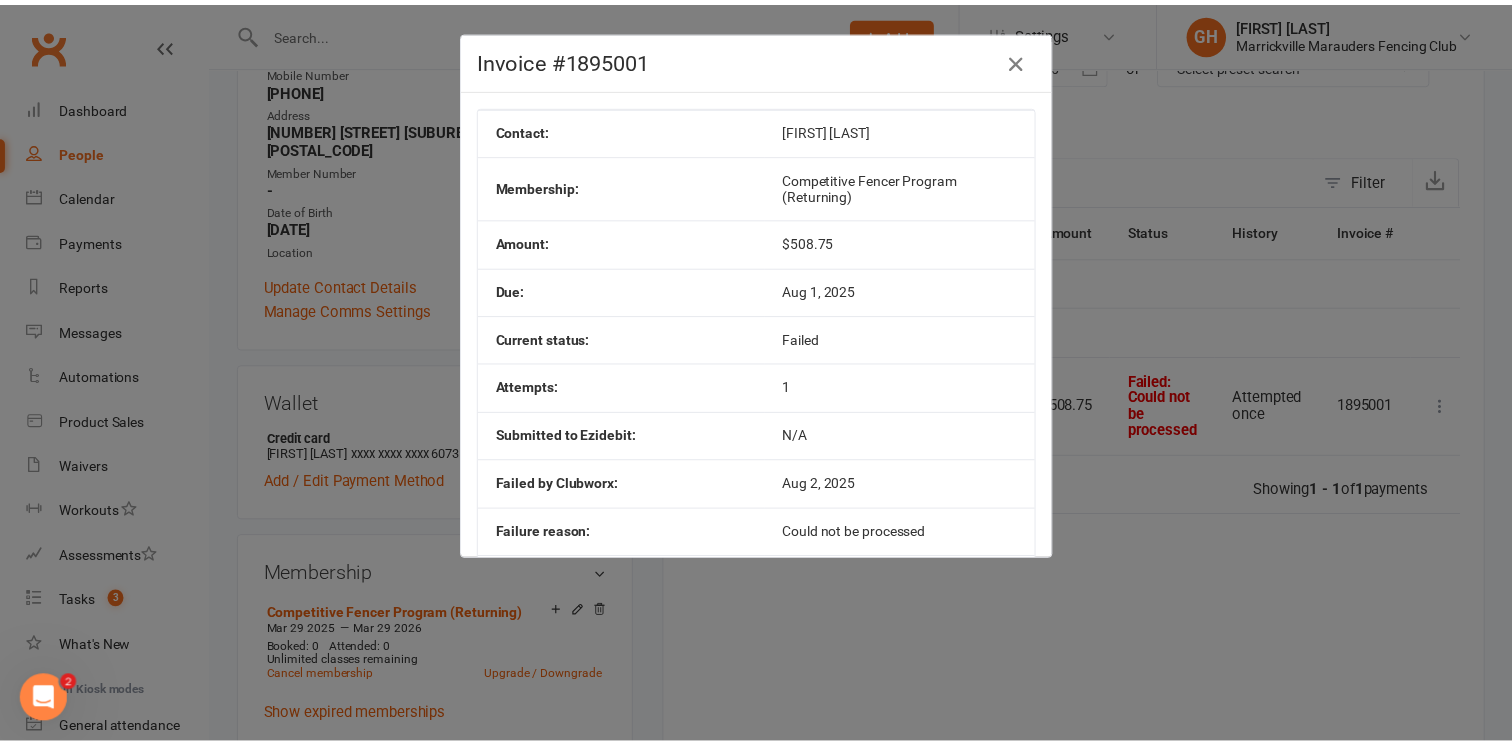 scroll, scrollTop: 152, scrollLeft: 0, axis: vertical 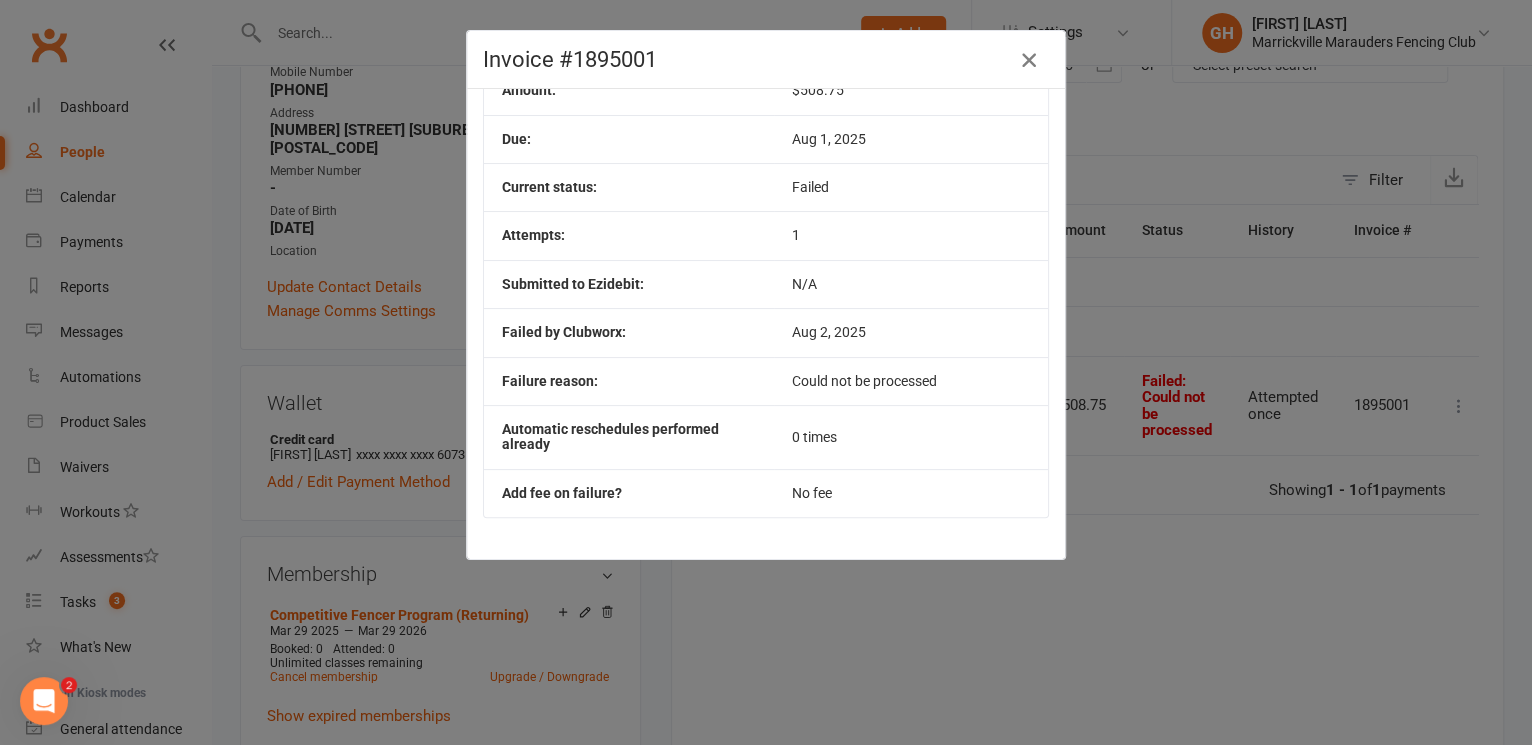 click at bounding box center [1029, 60] 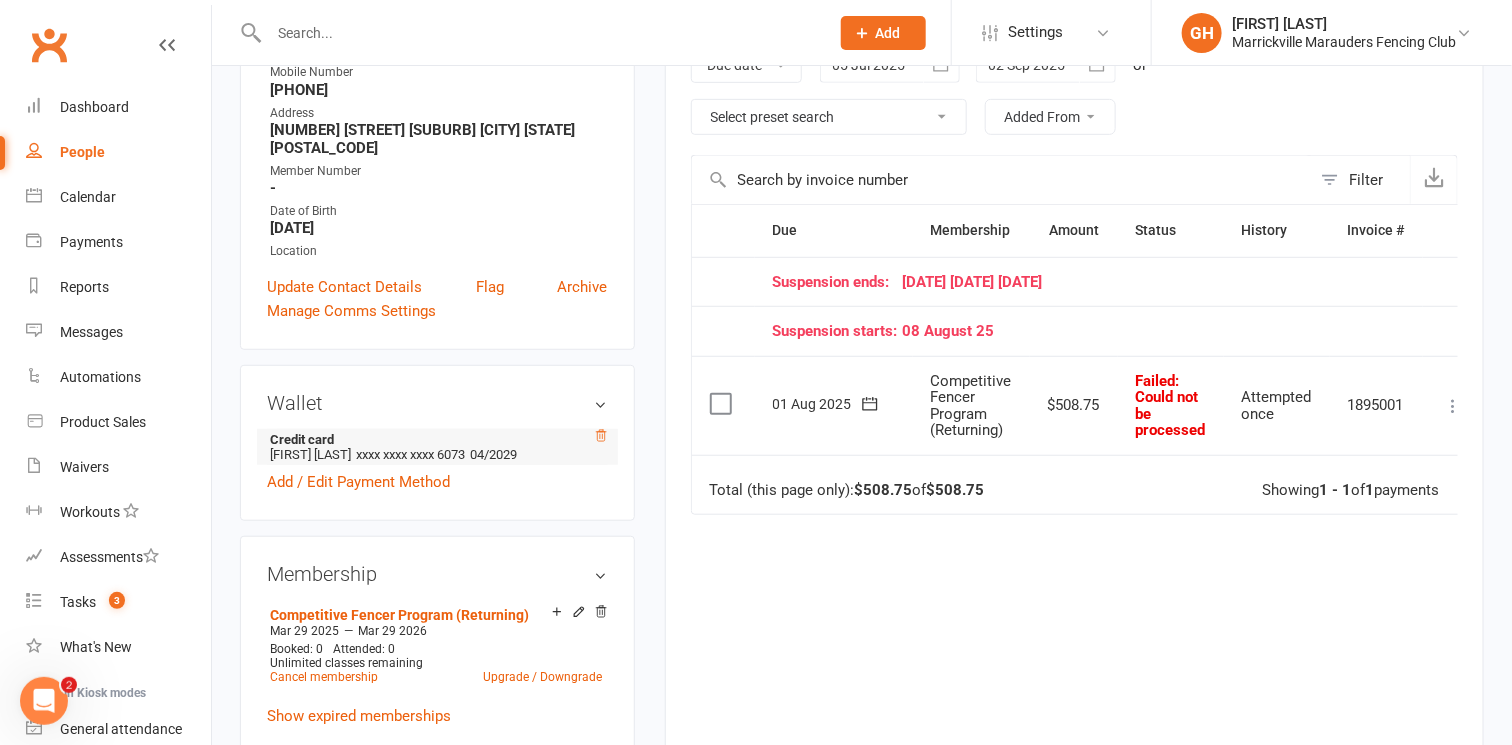 click 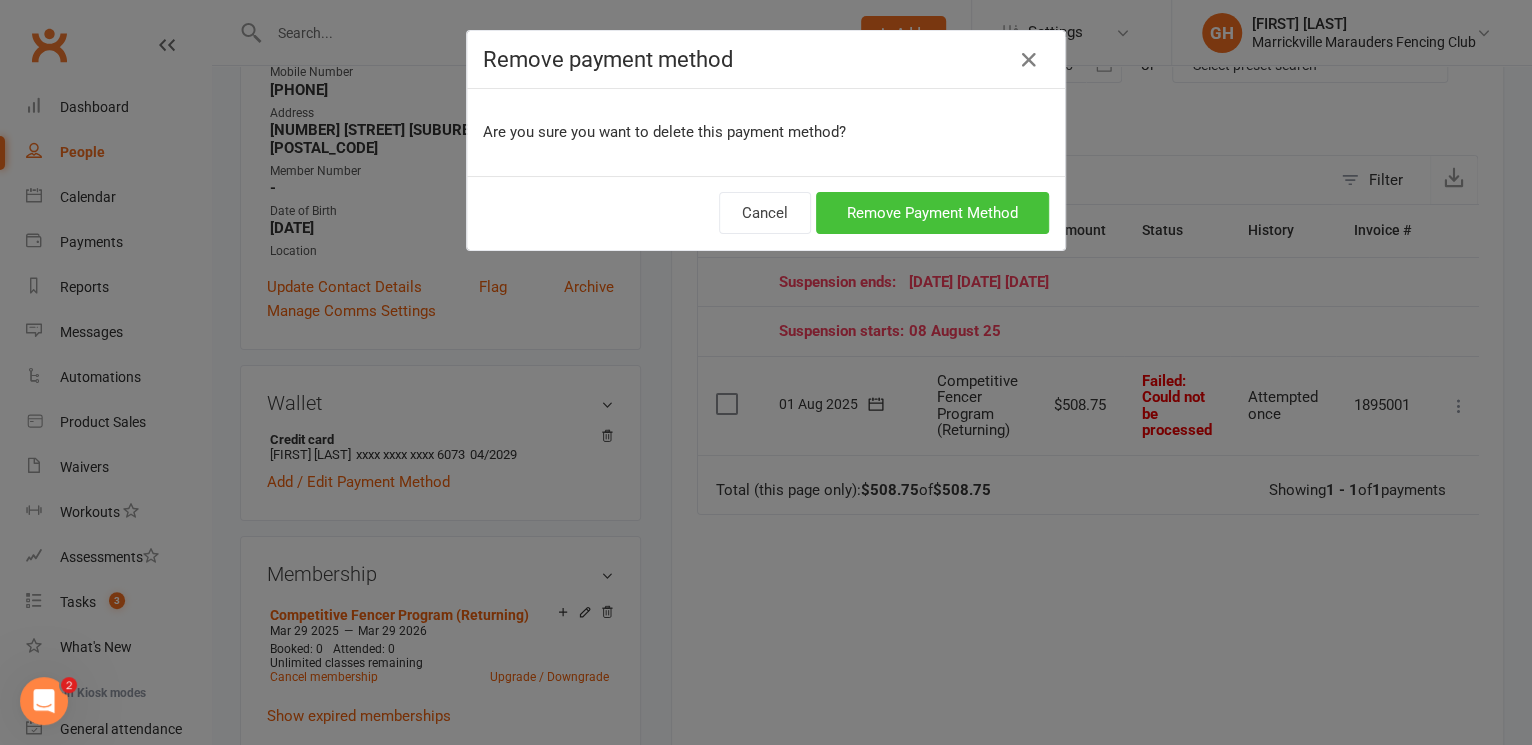 click on "Remove Payment Method" at bounding box center (932, 213) 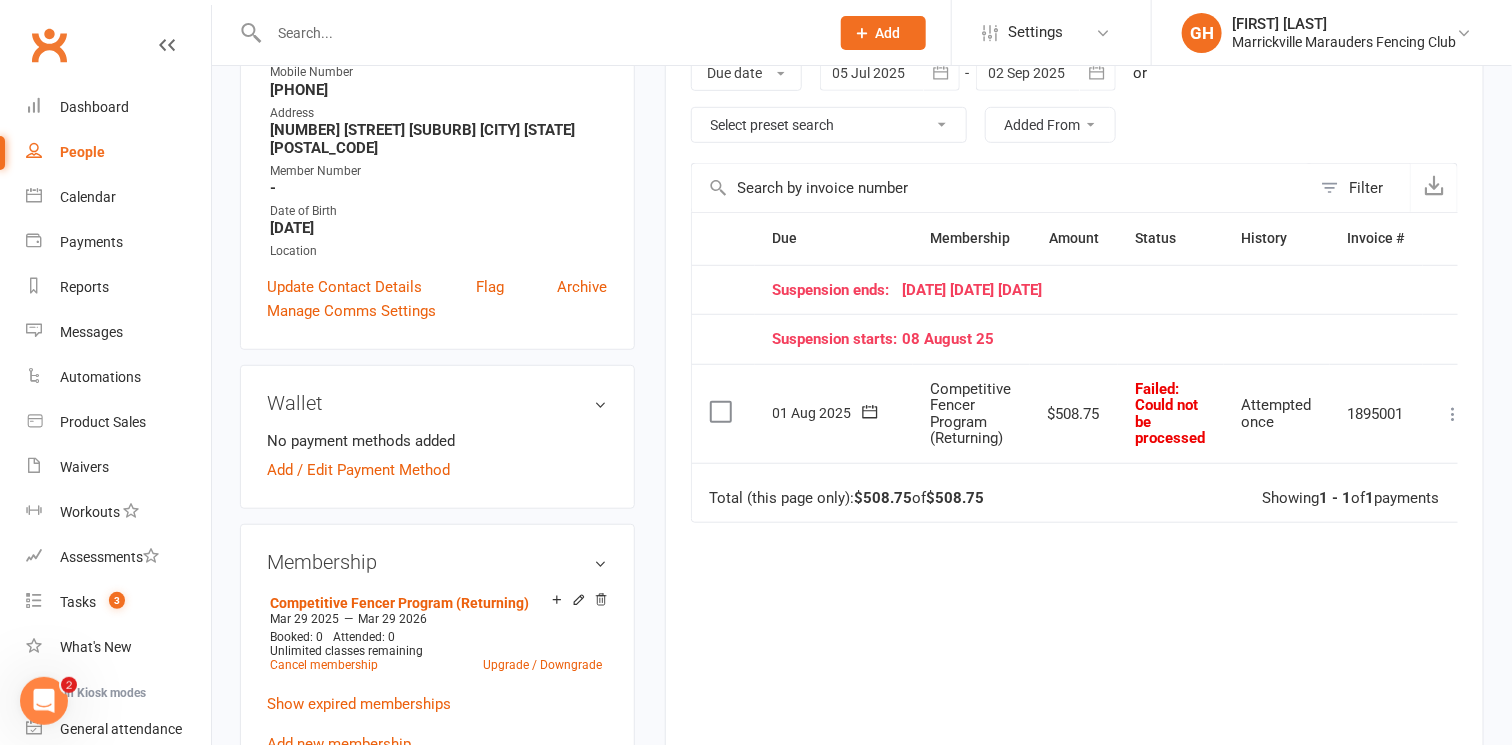 click on "Suspension starts: [DATE]" at bounding box center [1089, 339] 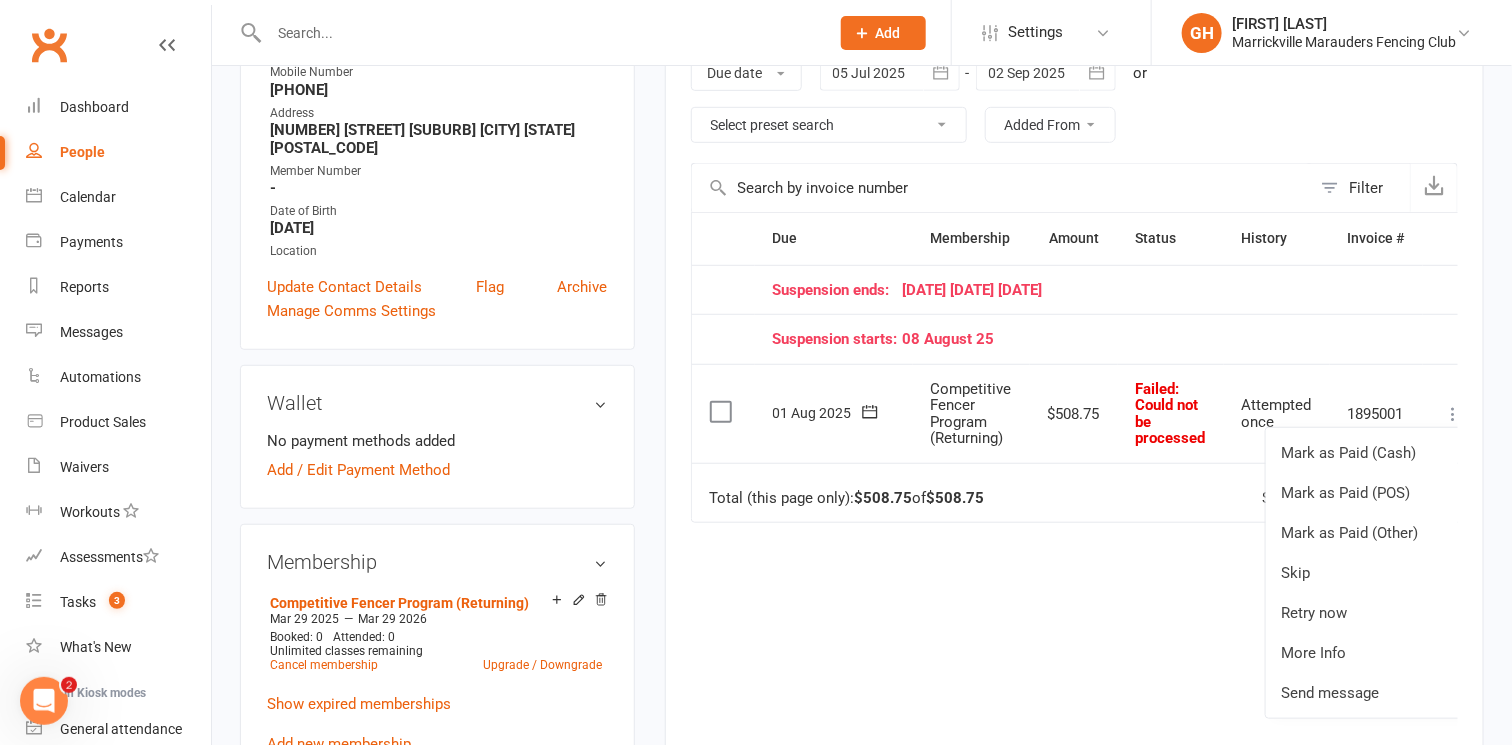 click on "Suspension starts: [DATE]" at bounding box center (1089, 339) 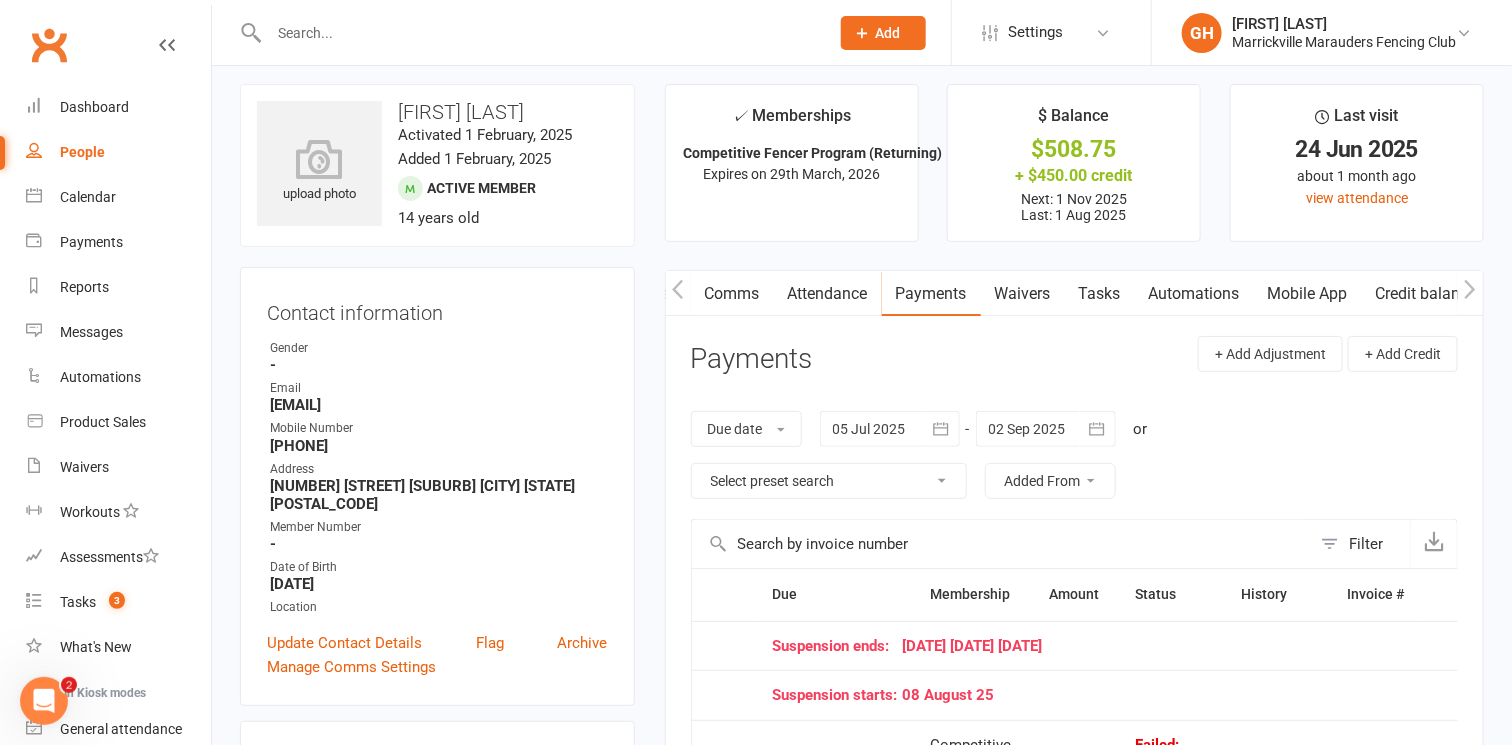scroll, scrollTop: 0, scrollLeft: 0, axis: both 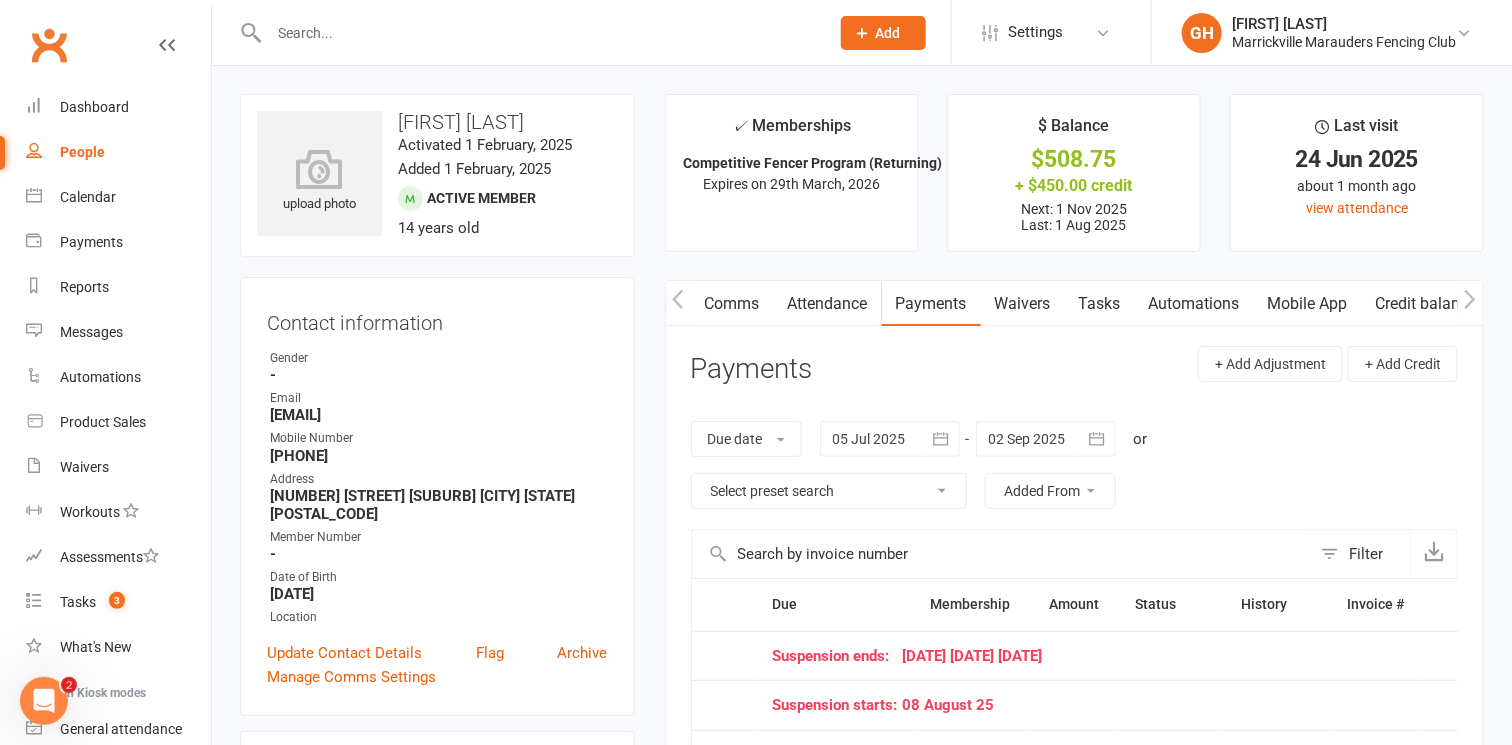 click 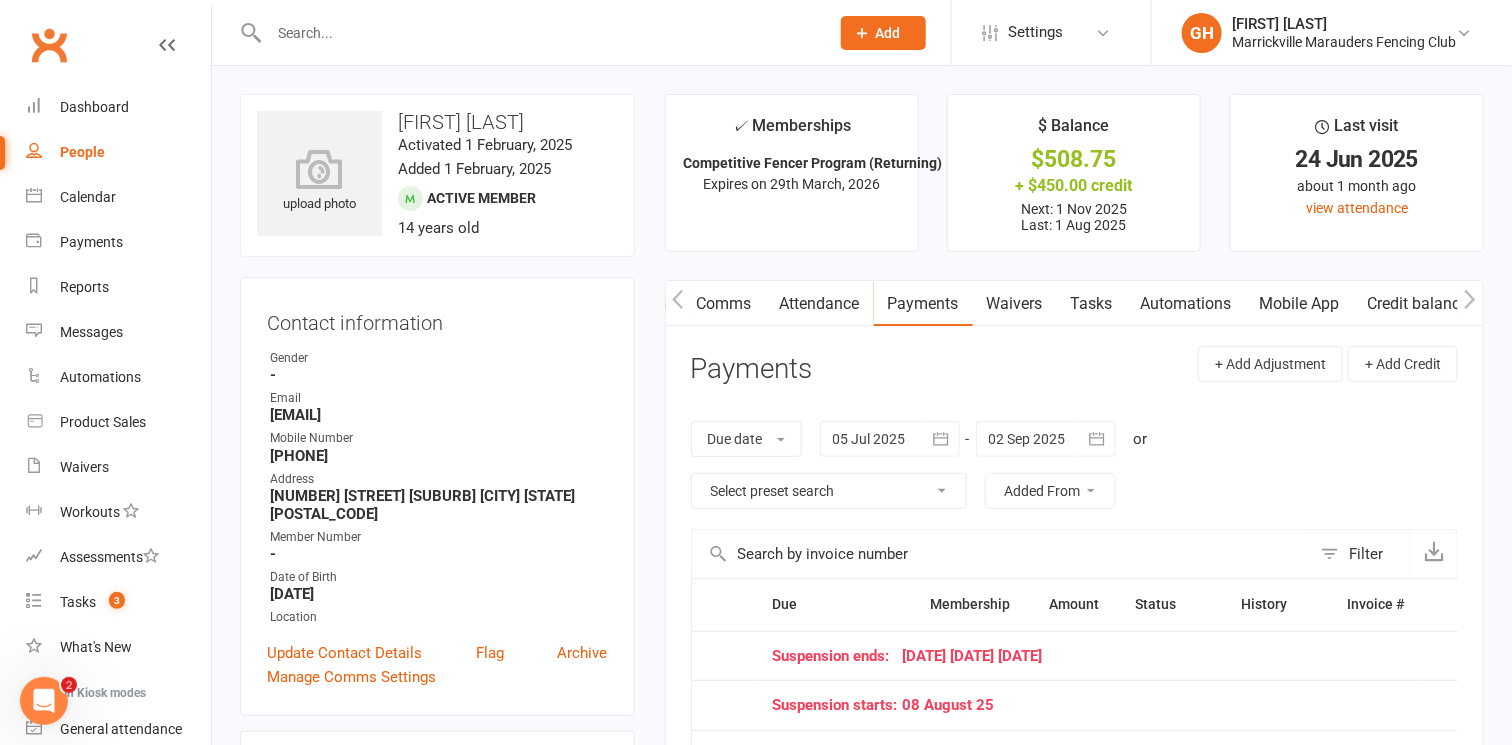 click at bounding box center (678, 303) 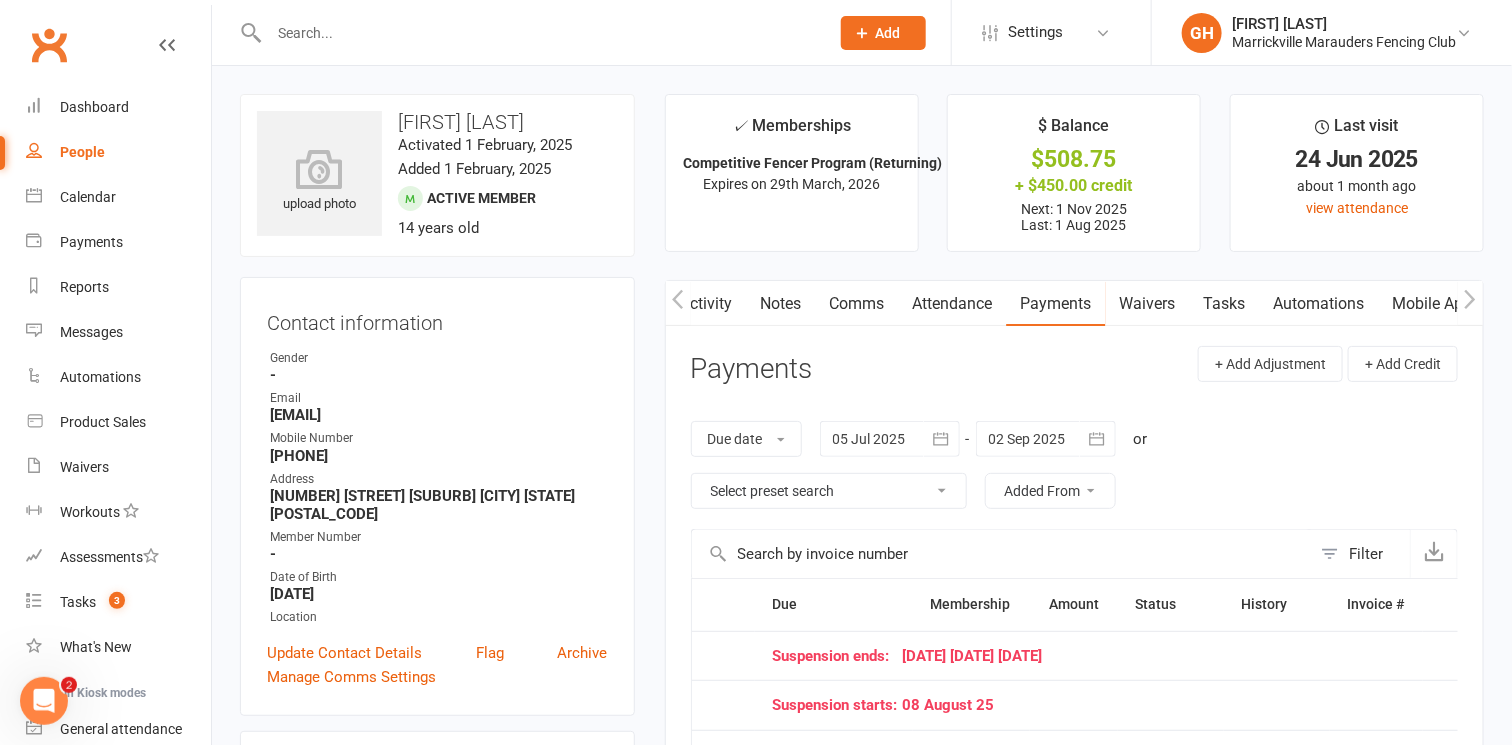 scroll, scrollTop: 0, scrollLeft: 0, axis: both 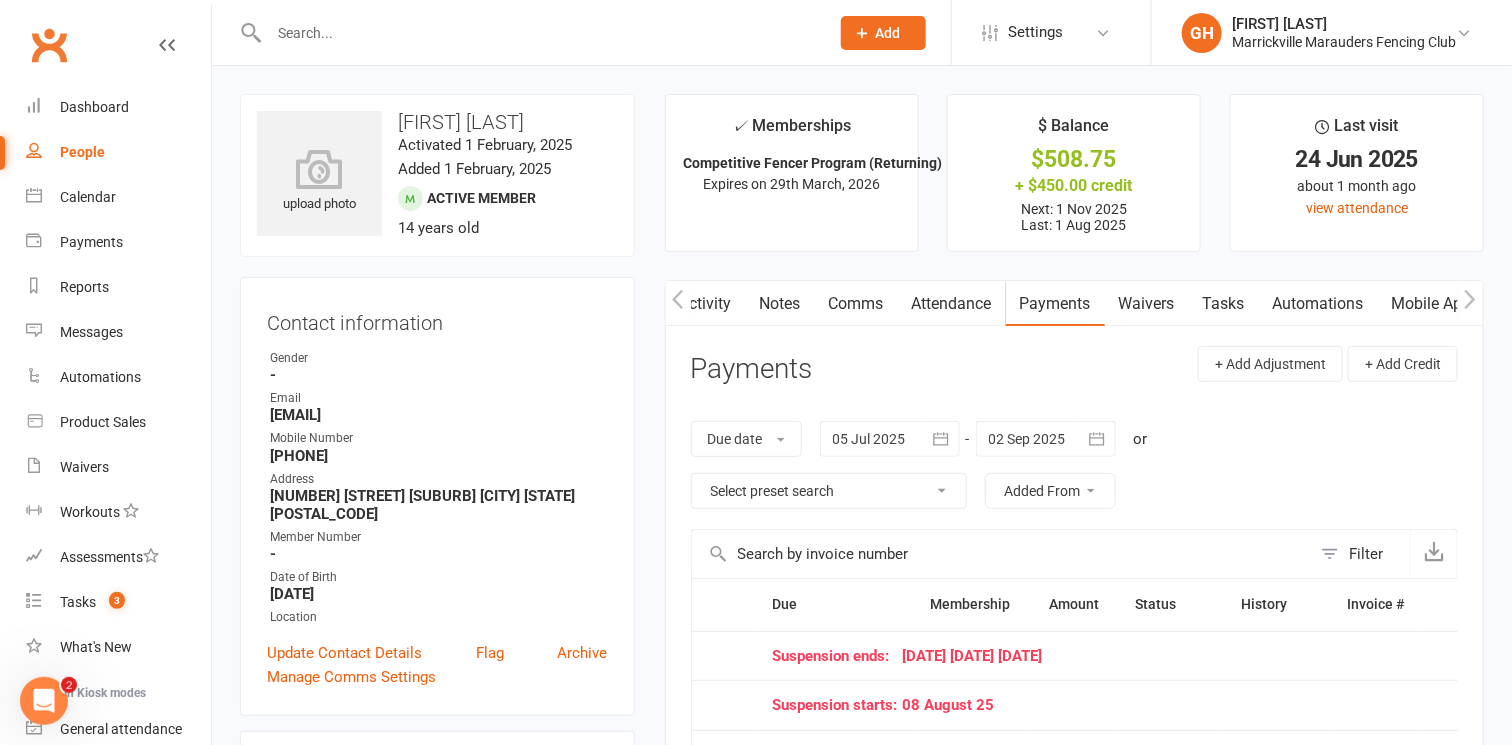 click on "Tasks" at bounding box center [1224, 304] 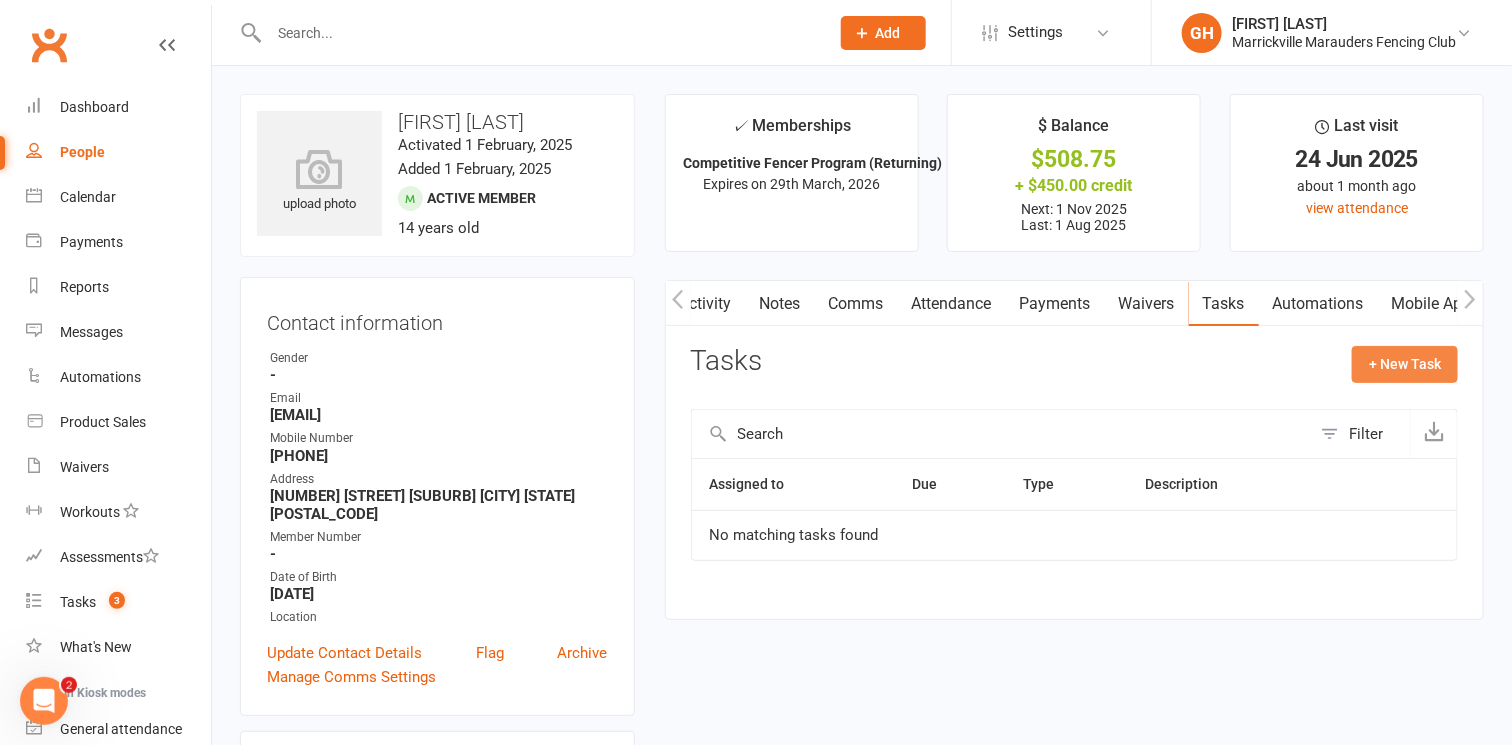 click on "+ New Task" 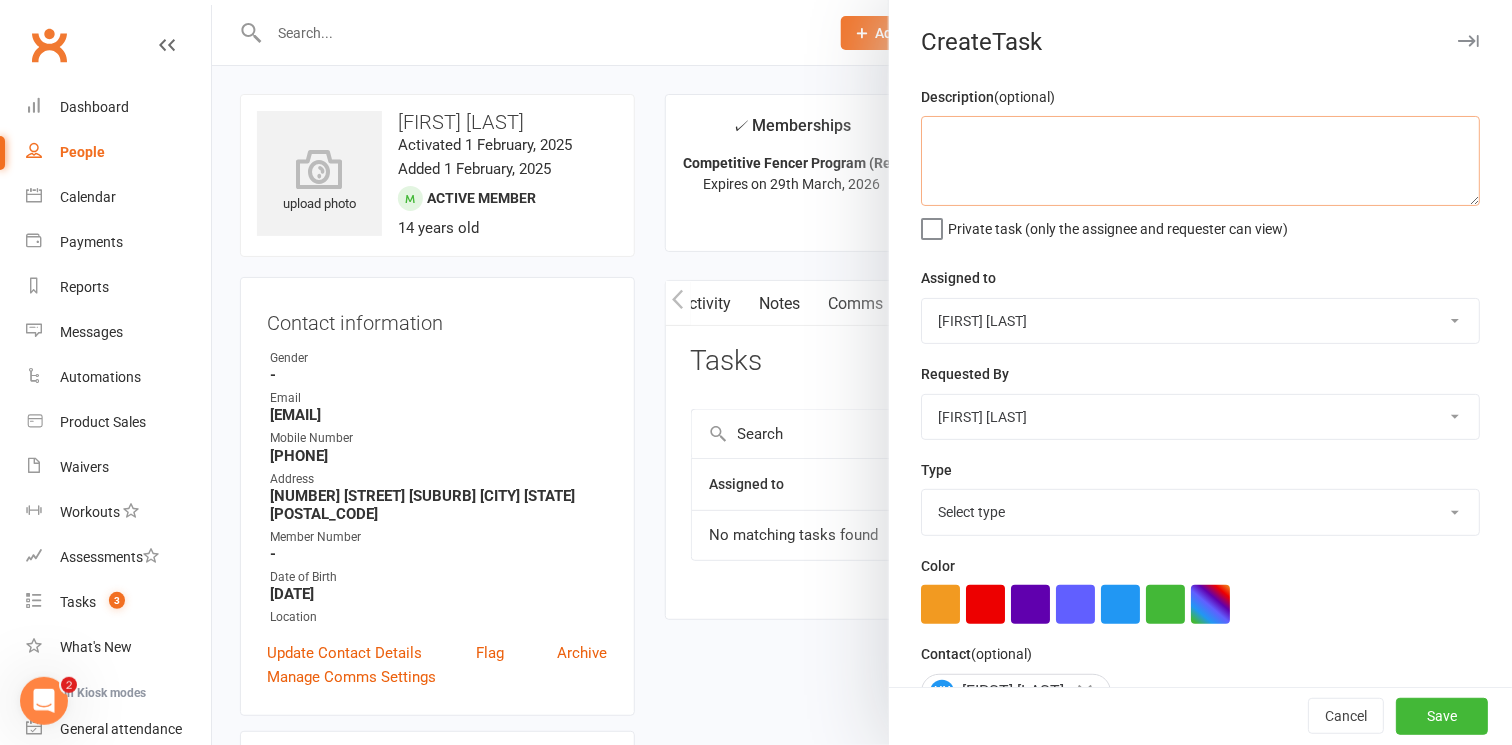 click at bounding box center (1200, 161) 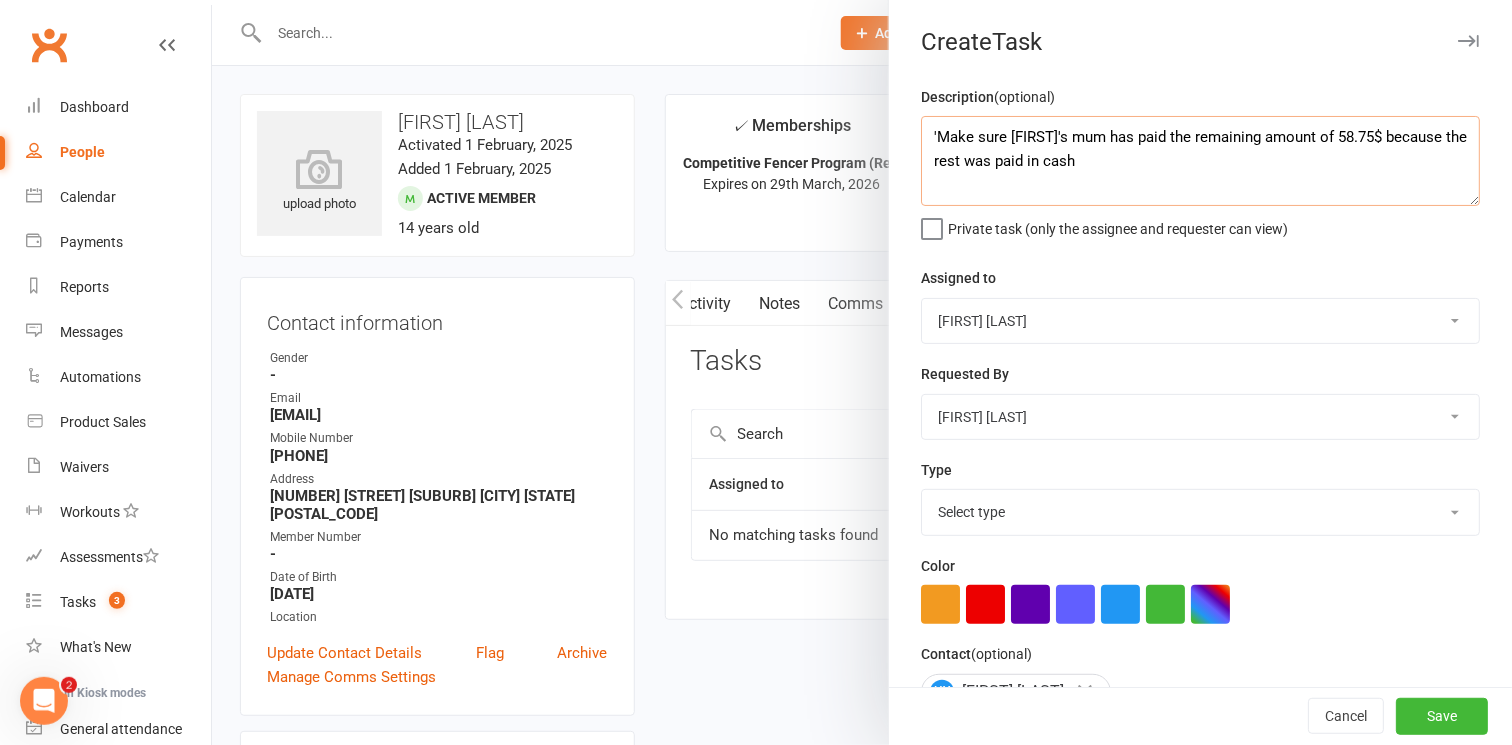 click on "'Make sure [FIRST]'s mum has paid the remaining amount of 58.75$ because the rest was paid in cash" at bounding box center [1200, 161] 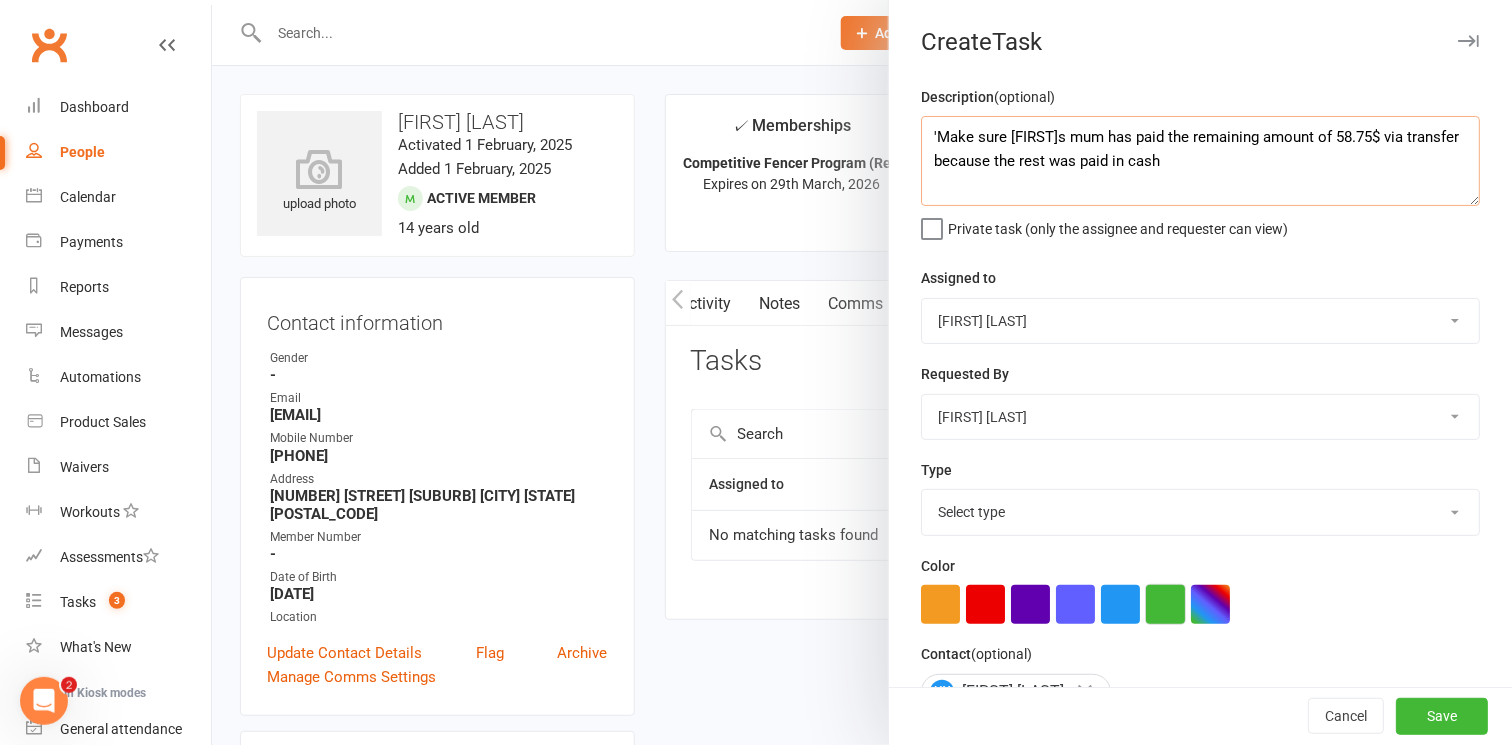 type on "'Make sure [FIRST]s mum has paid the remaining amount of 58.75$ via transfer because the rest was paid in cash" 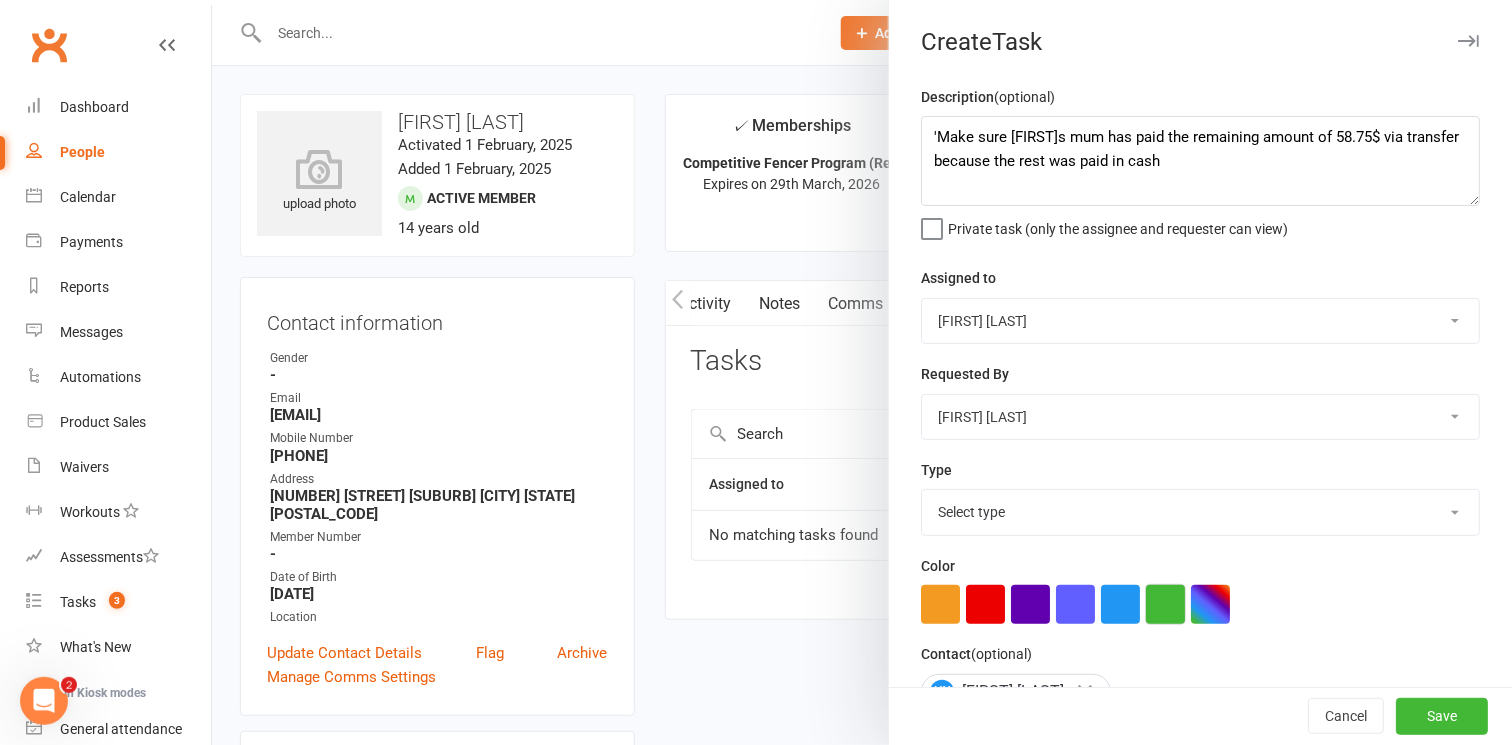 click at bounding box center (1165, 604) 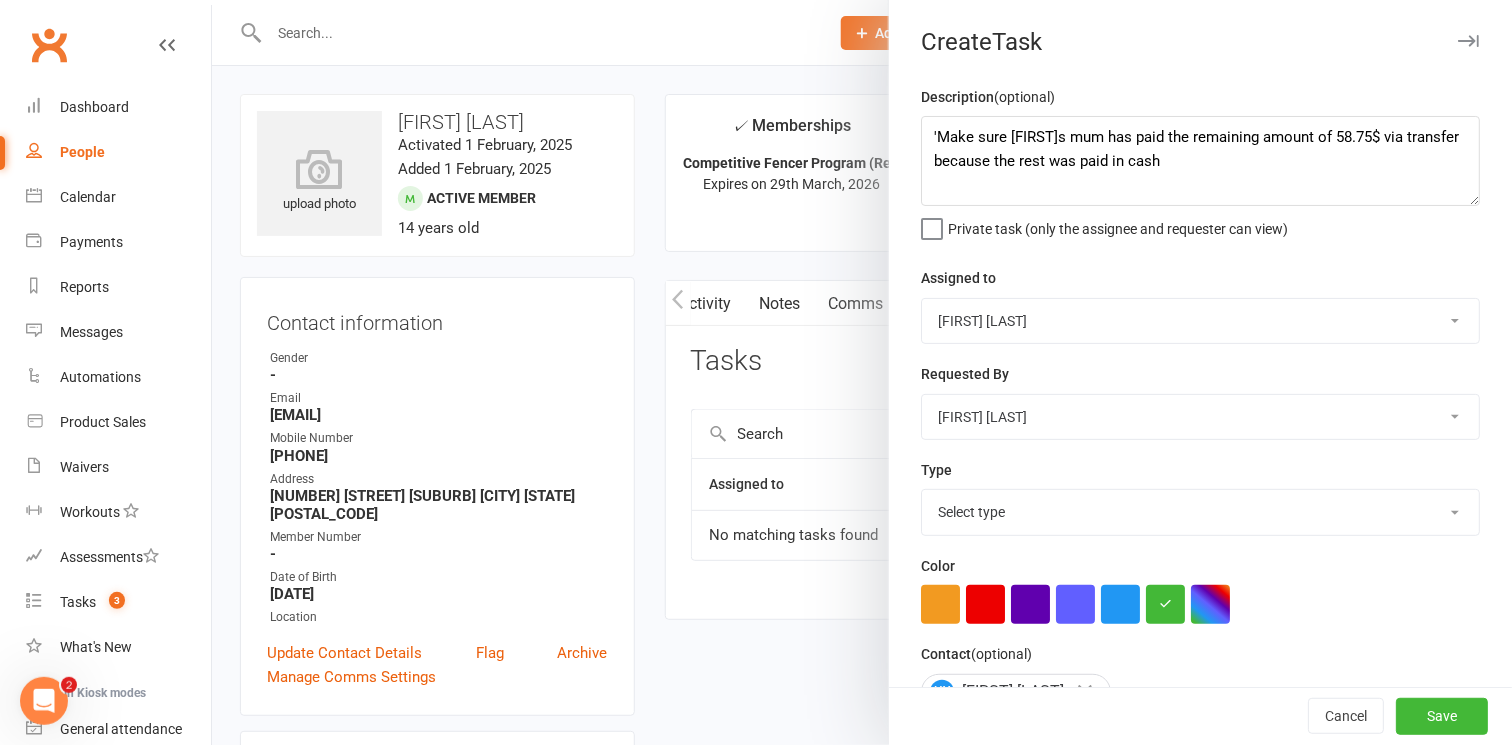 click on "Select type Admin E-mail Meeting Payments Phone call Redeem active kids voucher Add new task type" at bounding box center [1200, 512] 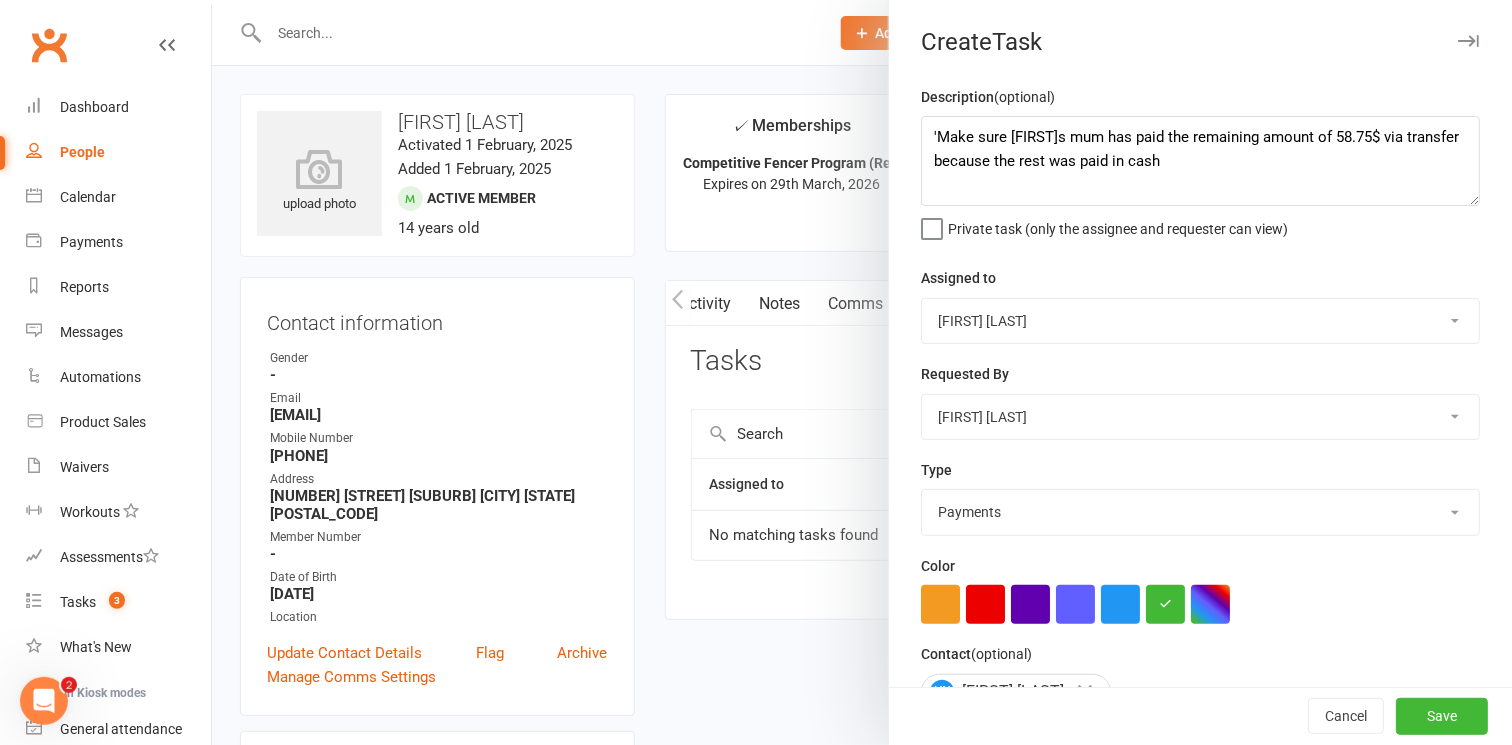 click on "Select type Admin E-mail Meeting Payments Phone call Redeem active kids voucher Add new task type" at bounding box center (1200, 512) 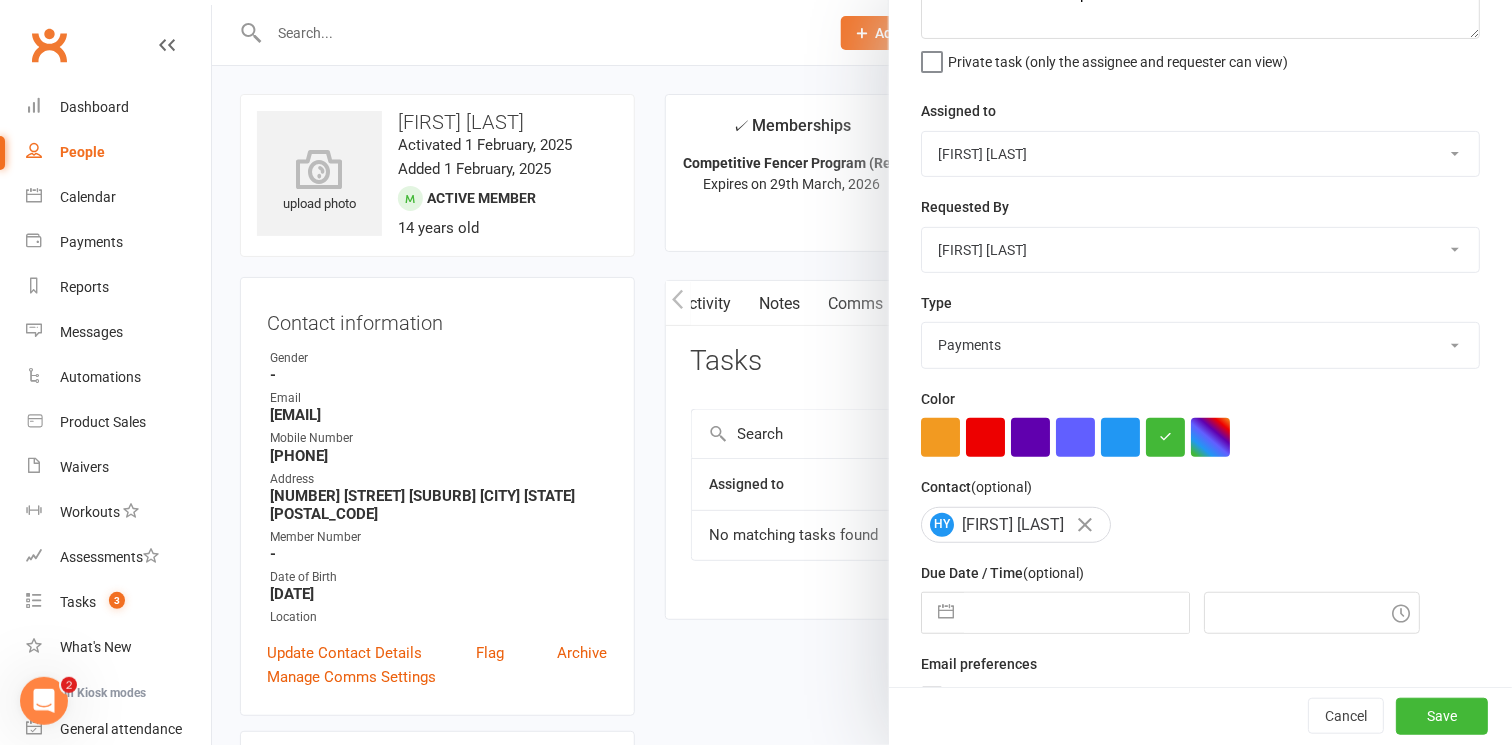 scroll, scrollTop: 200, scrollLeft: 0, axis: vertical 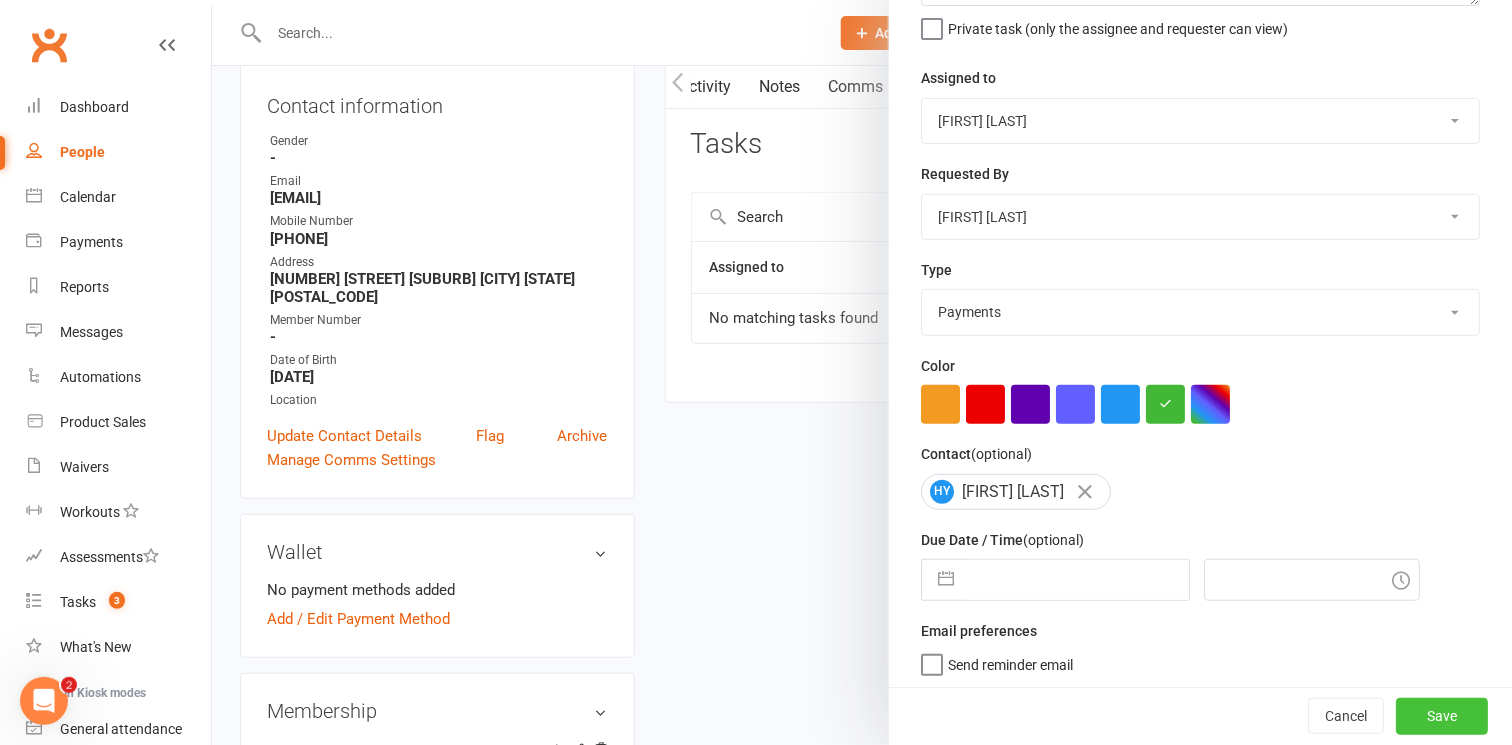 click on "Save" at bounding box center (1442, 717) 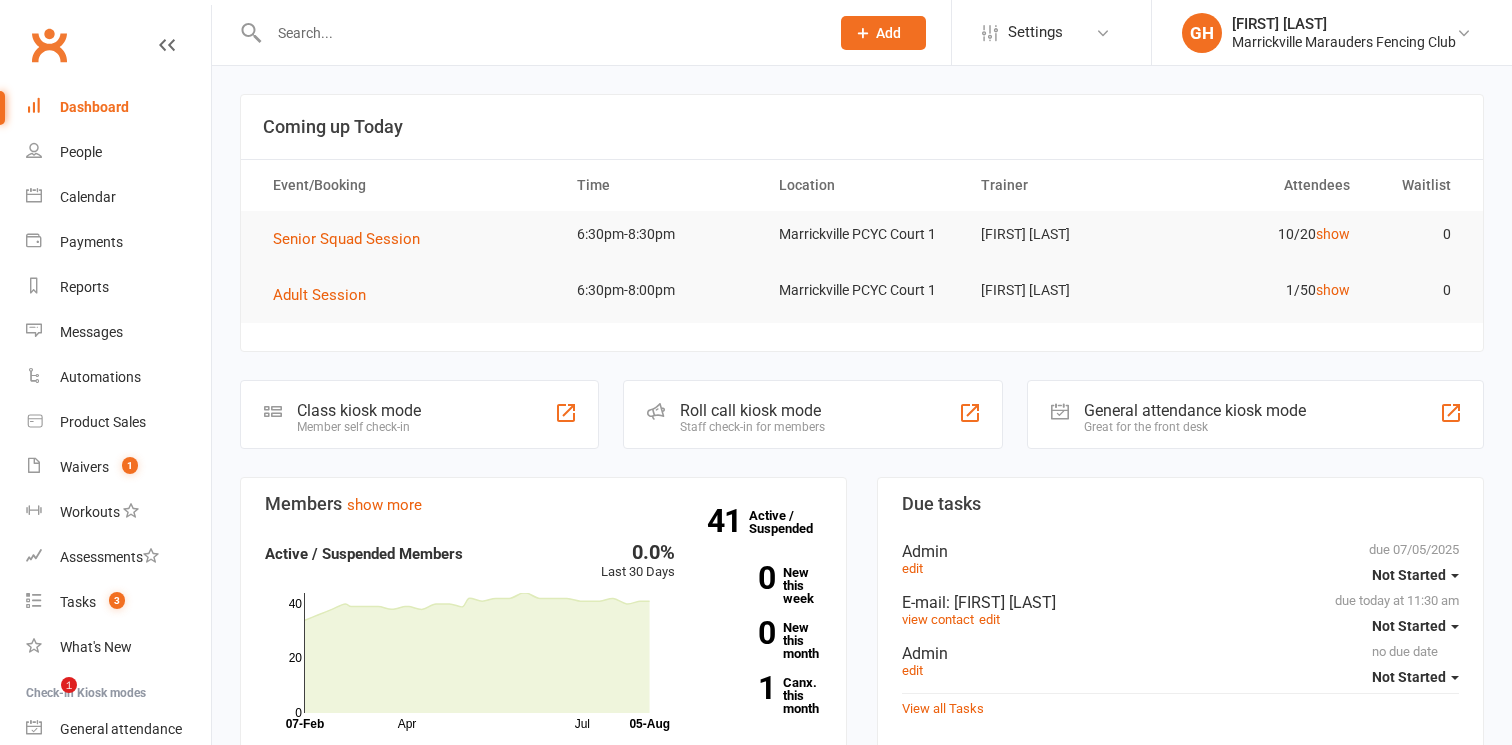 scroll, scrollTop: 0, scrollLeft: 0, axis: both 